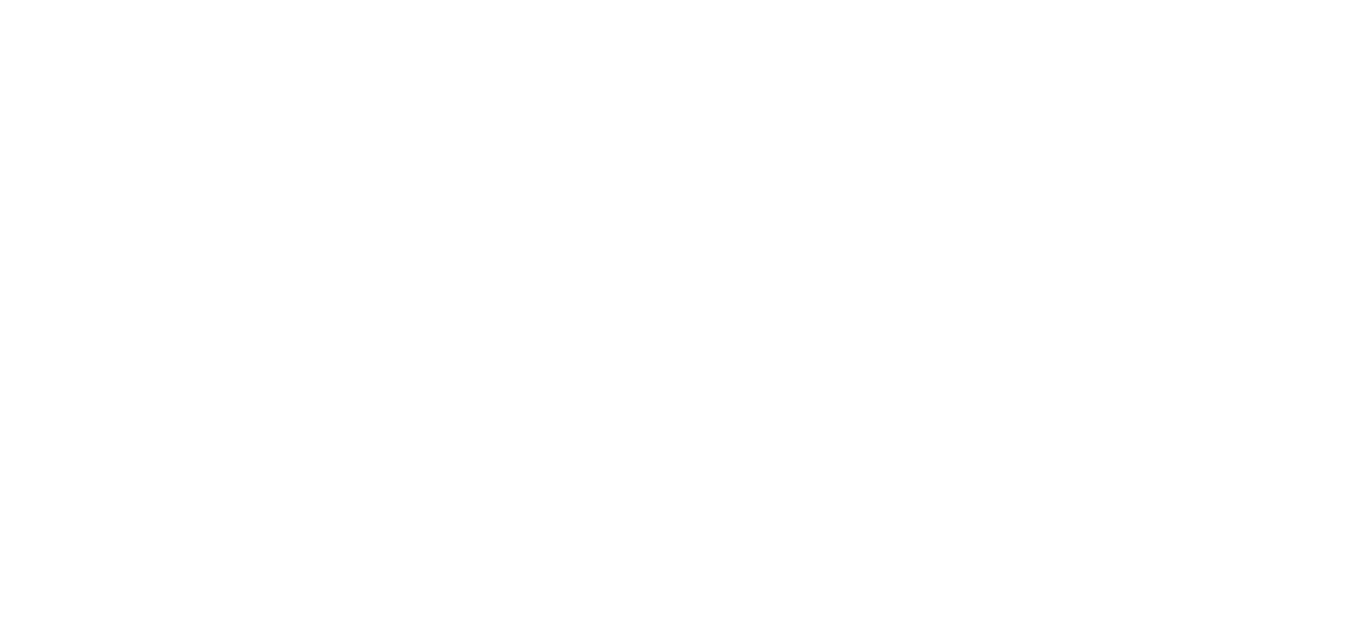 scroll, scrollTop: 0, scrollLeft: 0, axis: both 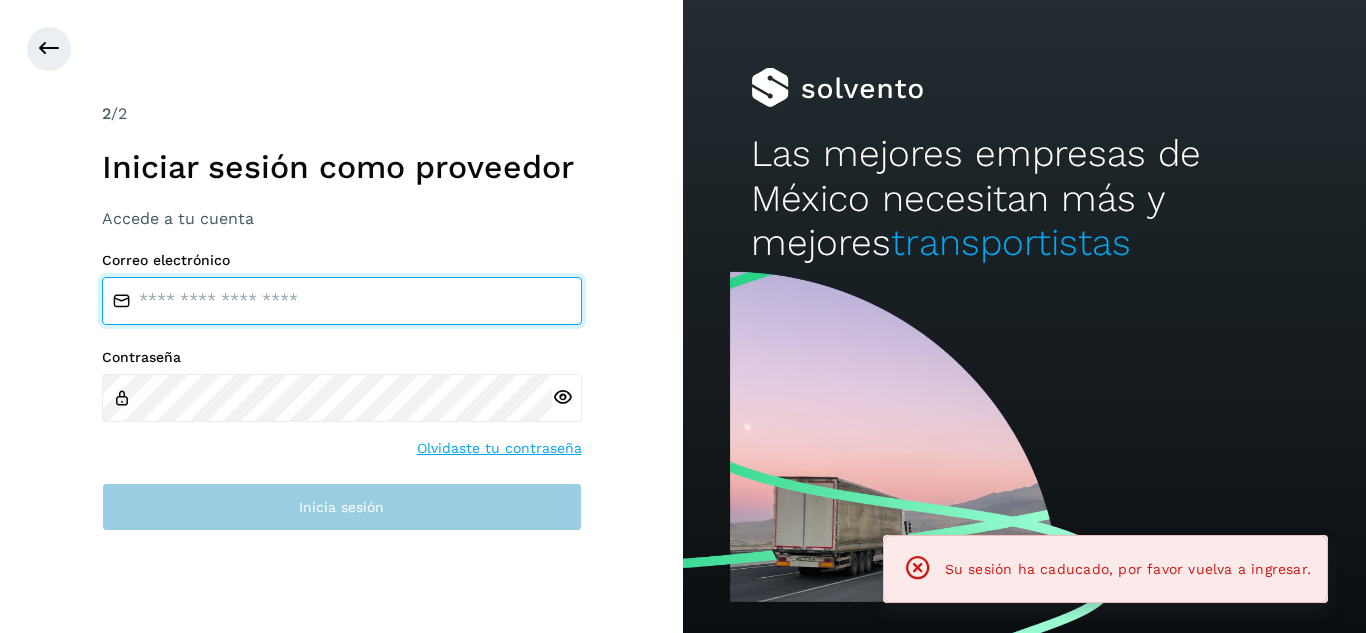 type on "**********" 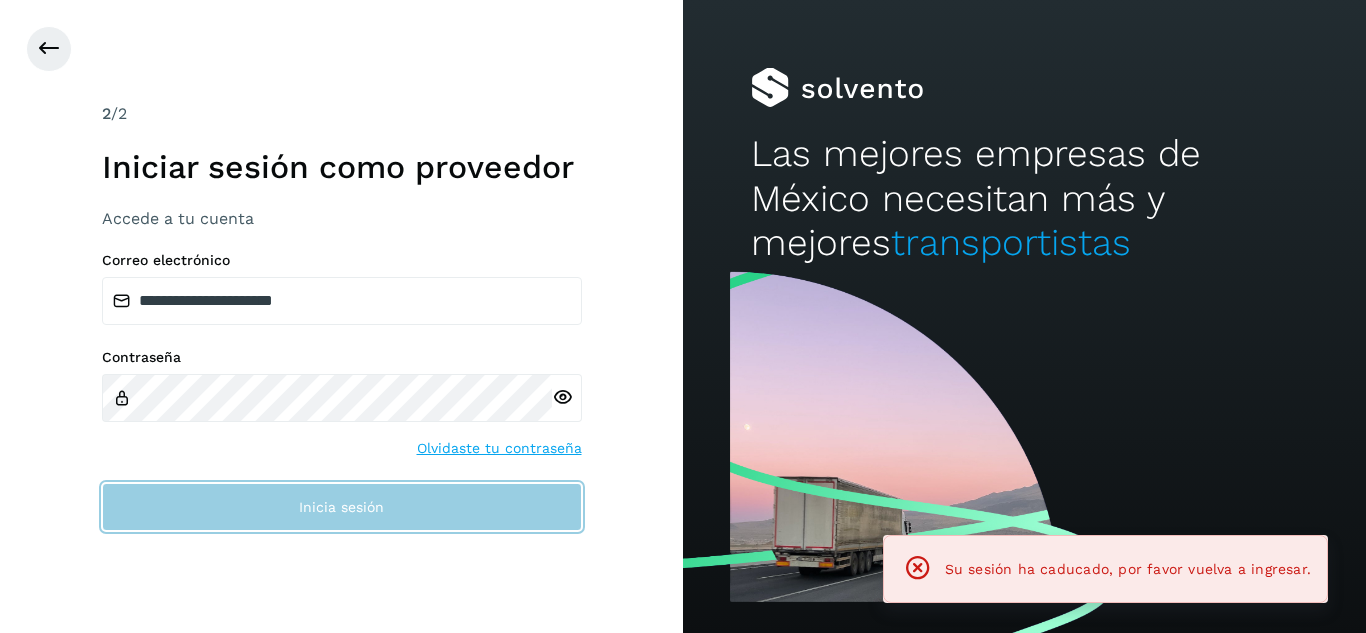 click on "Inicia sesión" at bounding box center (342, 507) 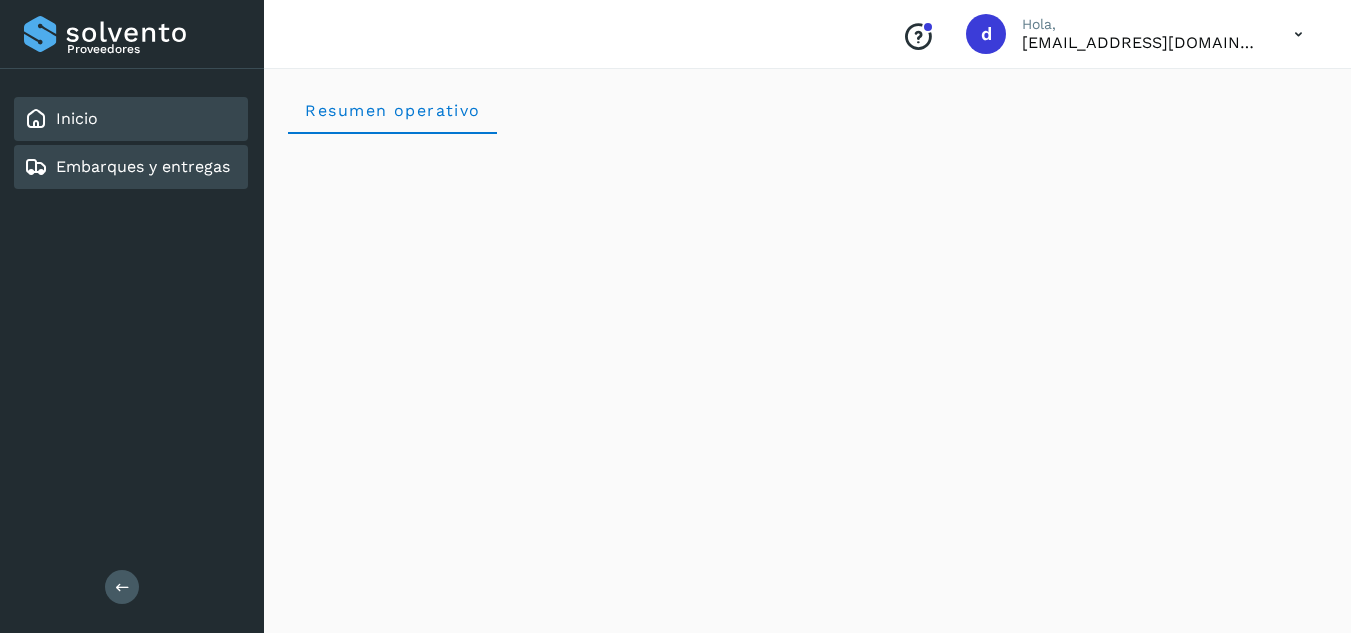 click on "Embarques y entregas" at bounding box center (143, 166) 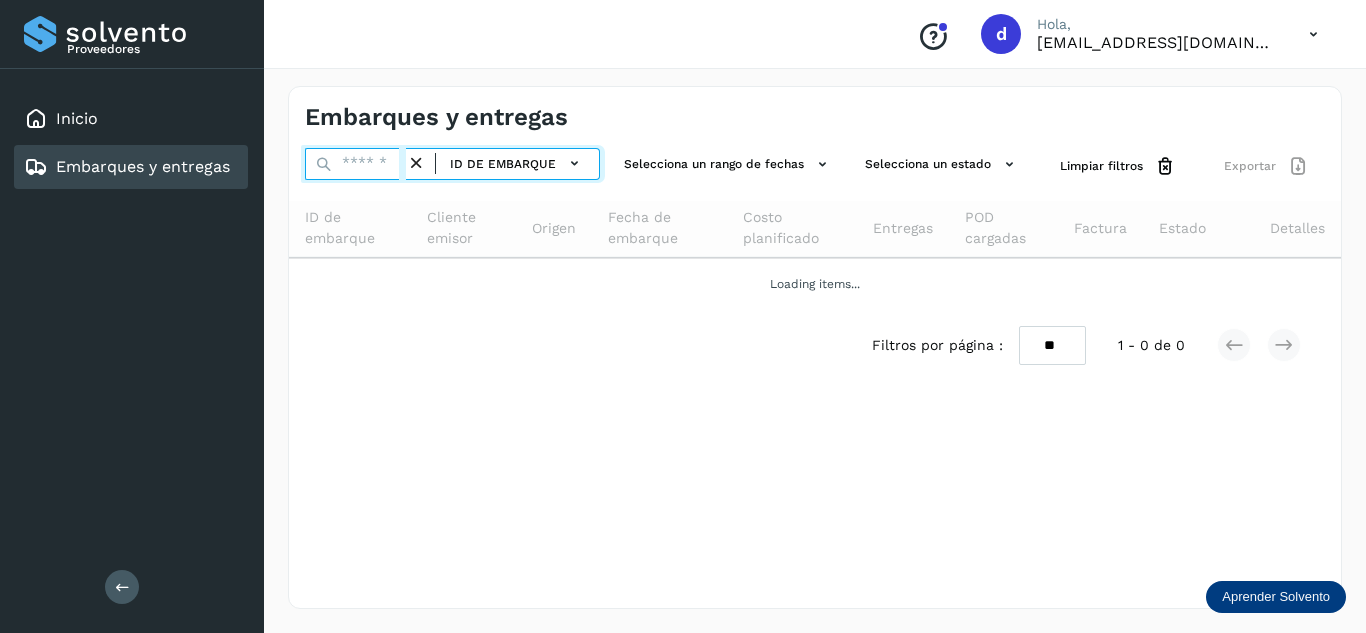 click at bounding box center [355, 164] 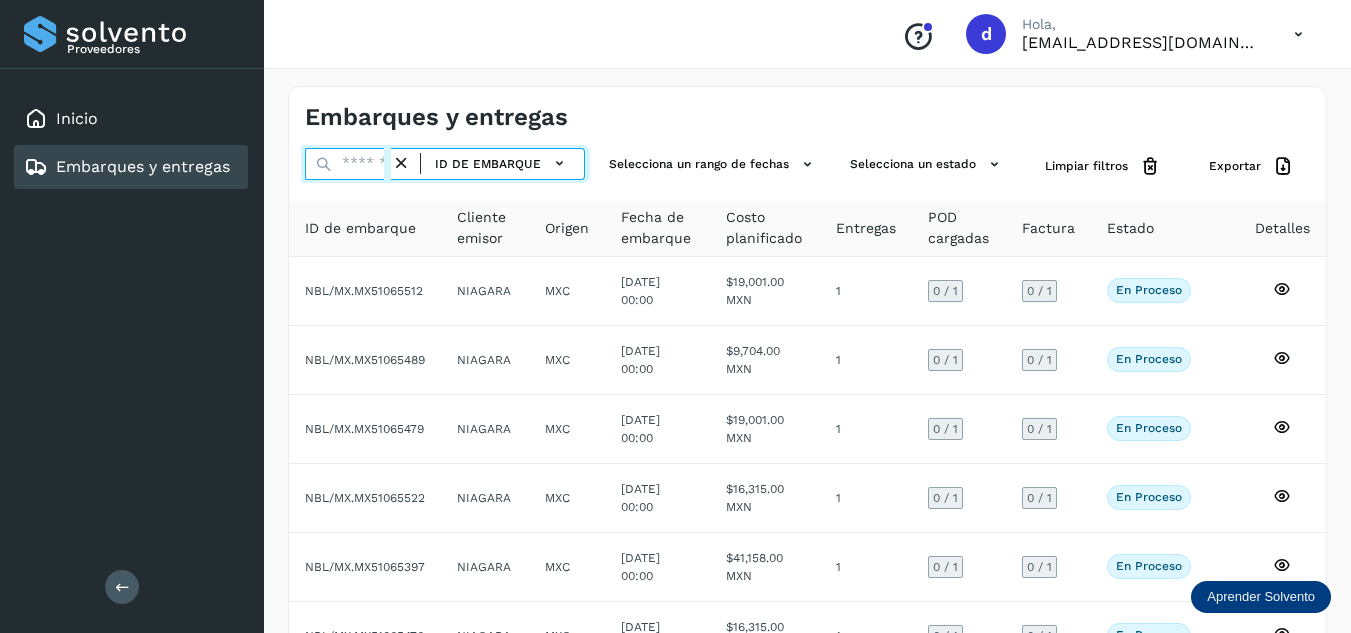 paste on "**********" 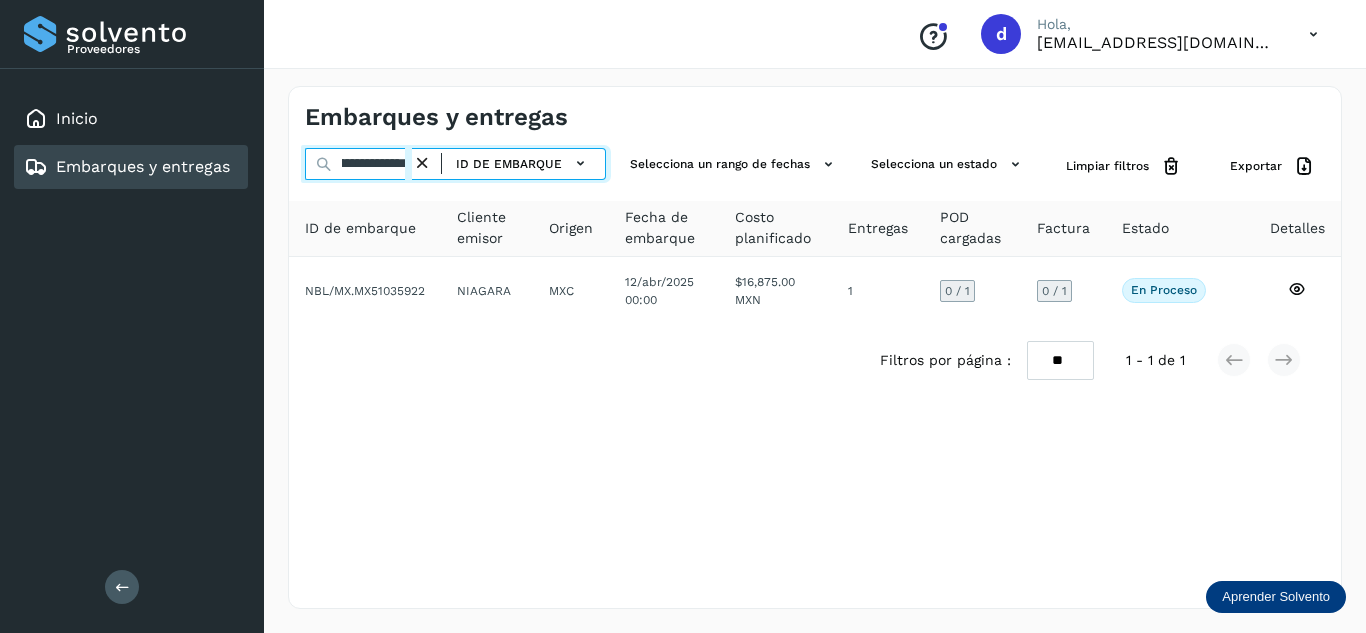 scroll, scrollTop: 0, scrollLeft: 76, axis: horizontal 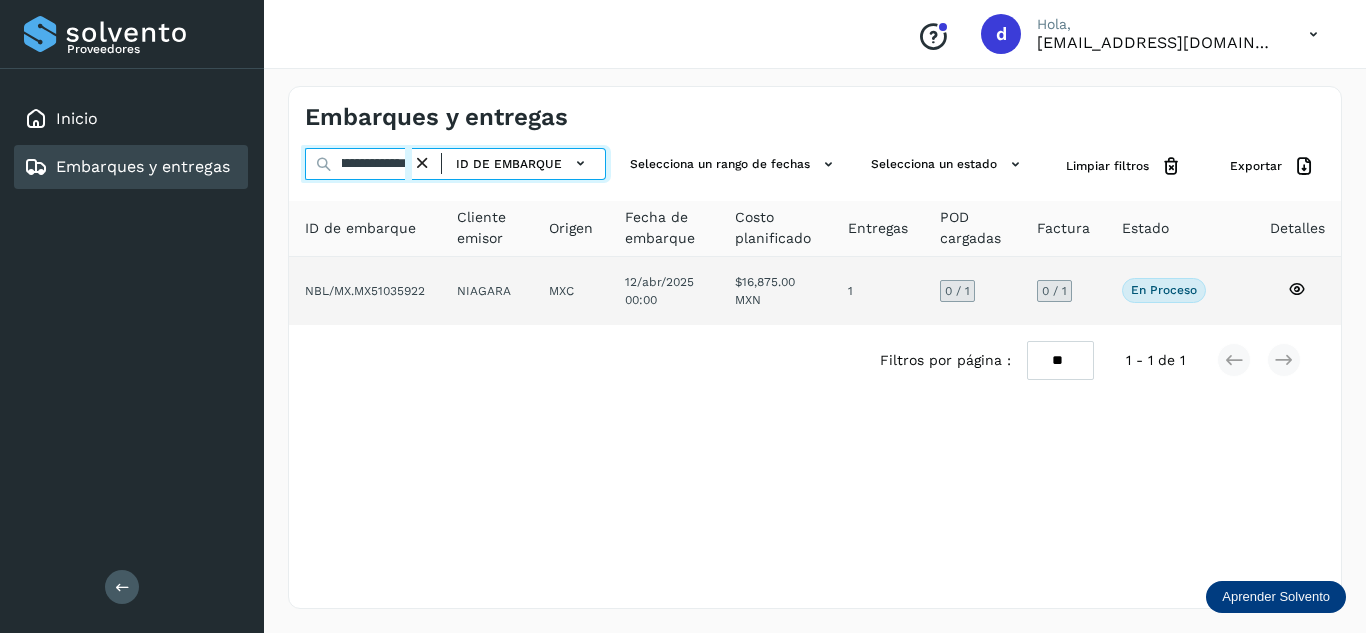 type on "**********" 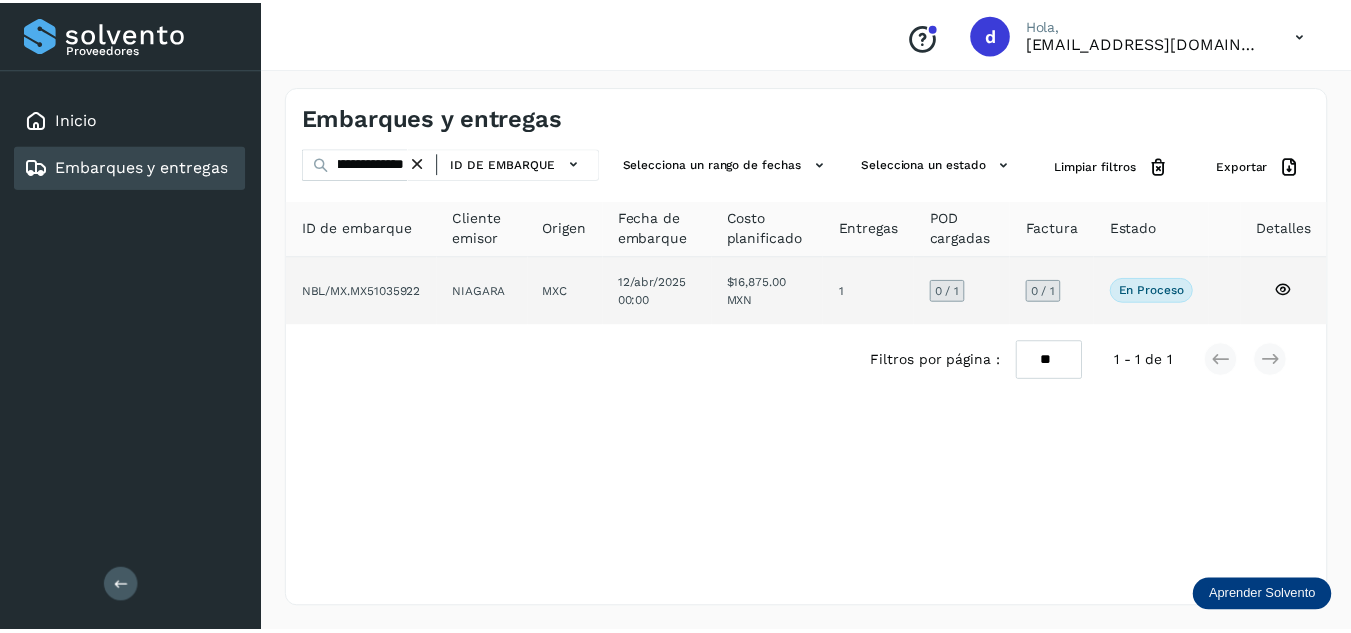 scroll, scrollTop: 0, scrollLeft: 0, axis: both 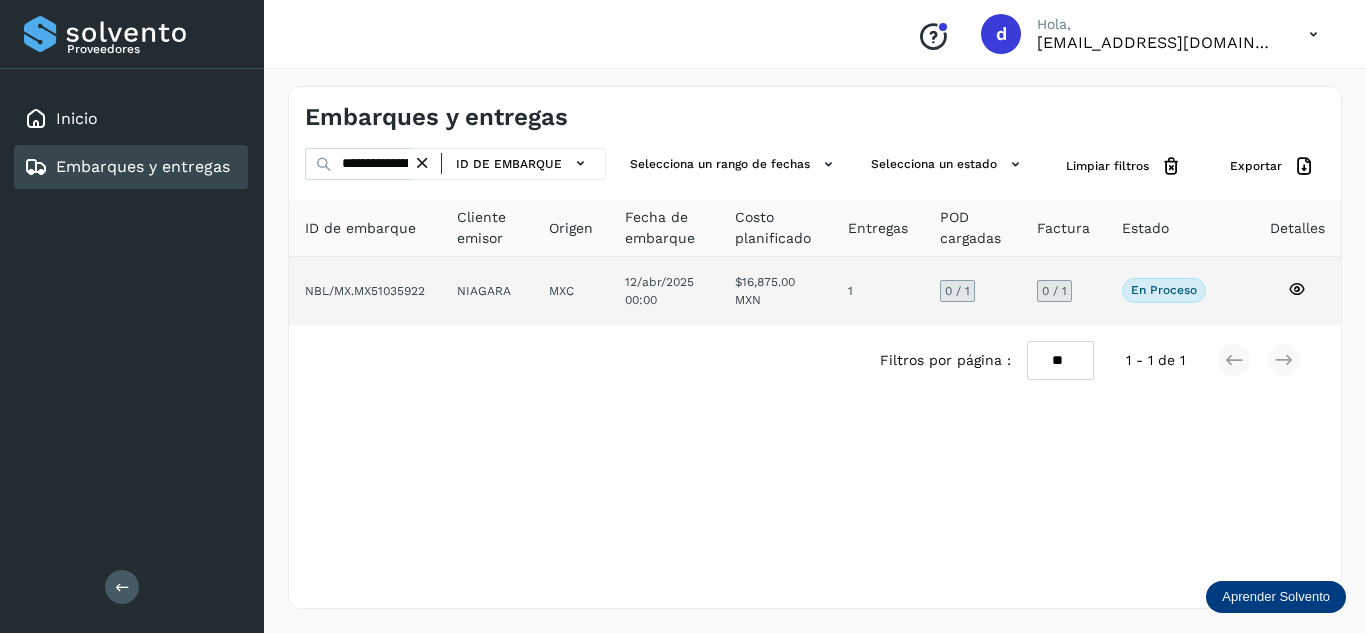 click 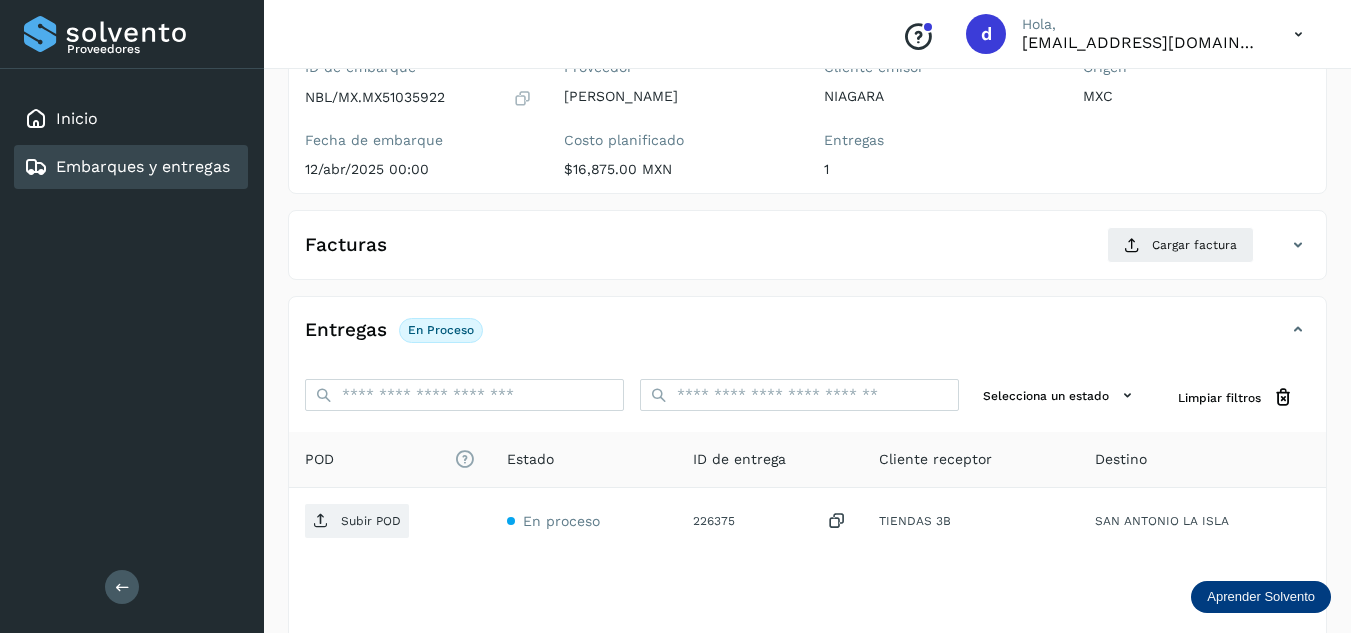 scroll, scrollTop: 200, scrollLeft: 0, axis: vertical 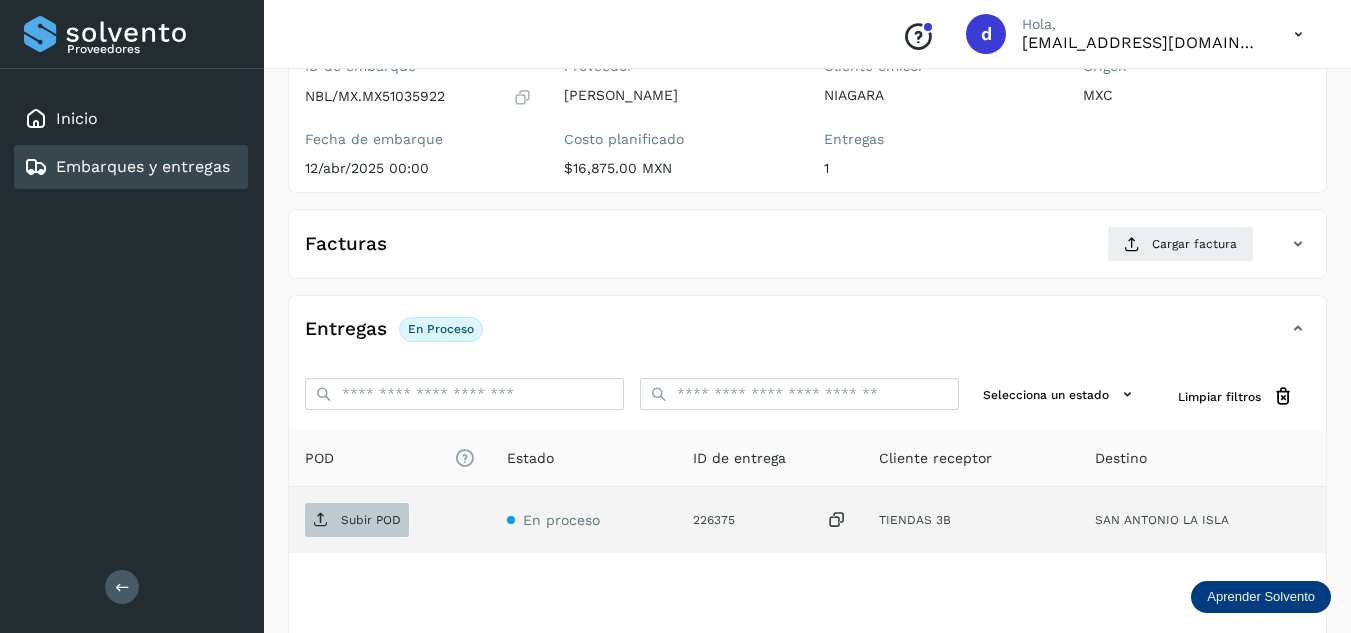 click on "Subir POD" at bounding box center (371, 520) 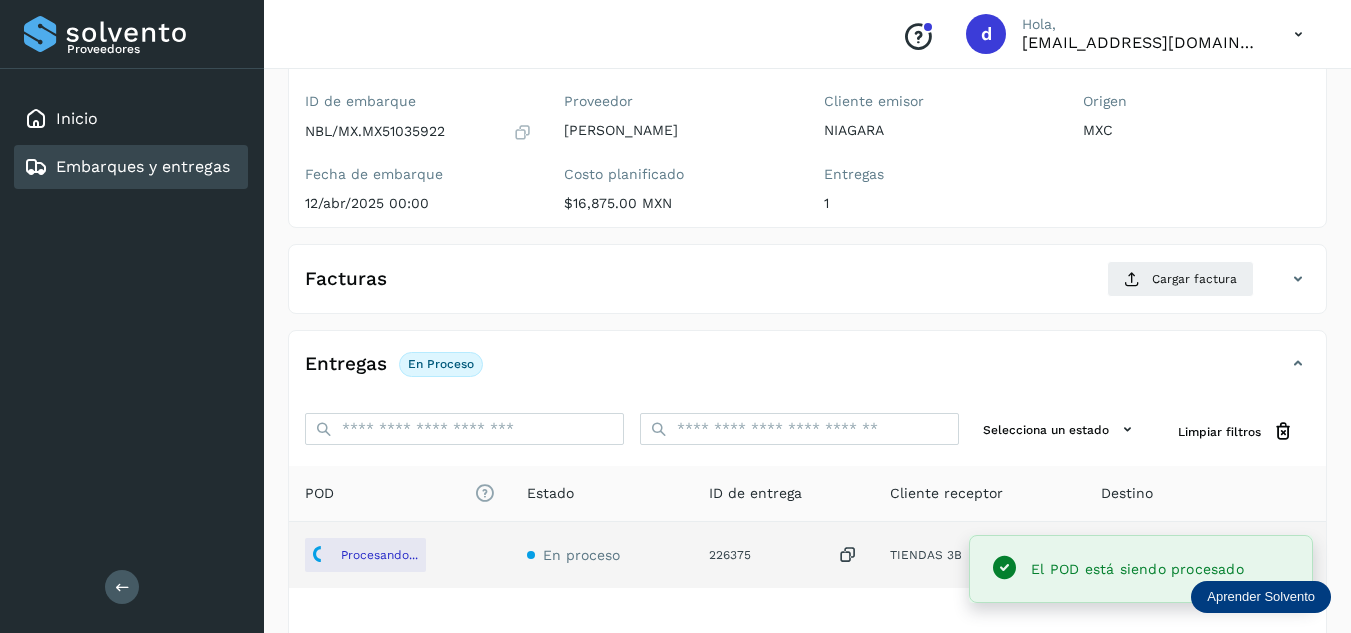 scroll, scrollTop: 200, scrollLeft: 0, axis: vertical 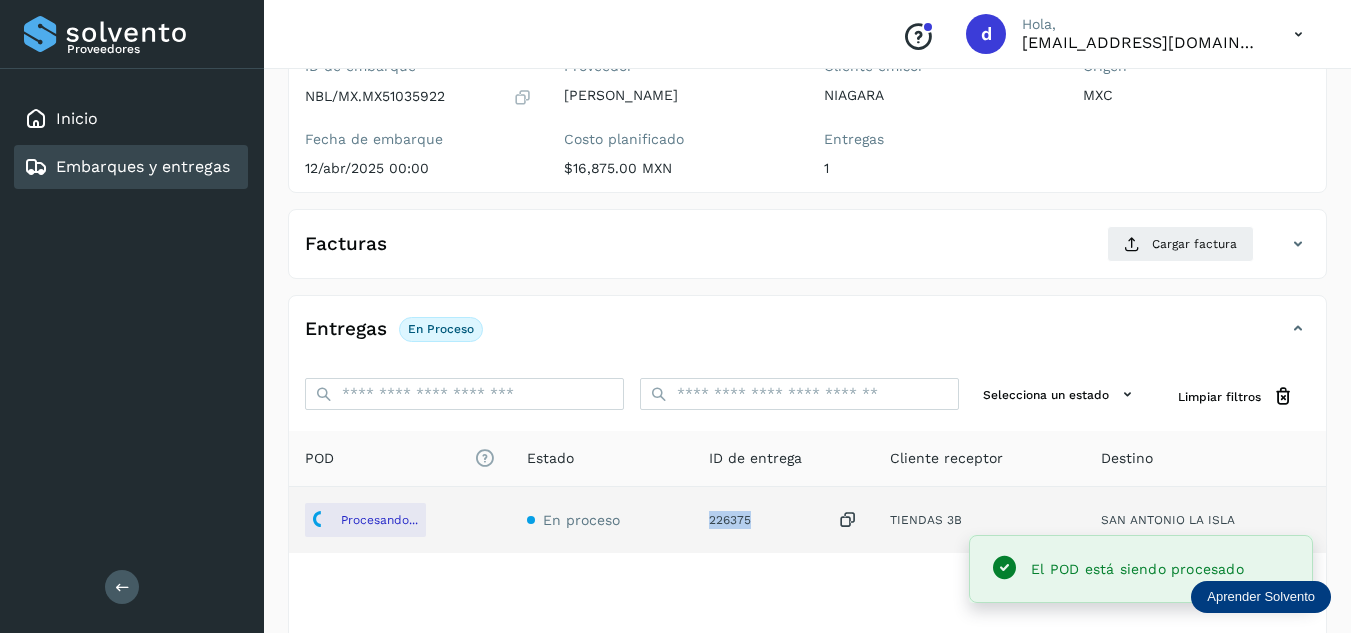 drag, startPoint x: 733, startPoint y: 518, endPoint x: 708, endPoint y: 518, distance: 25 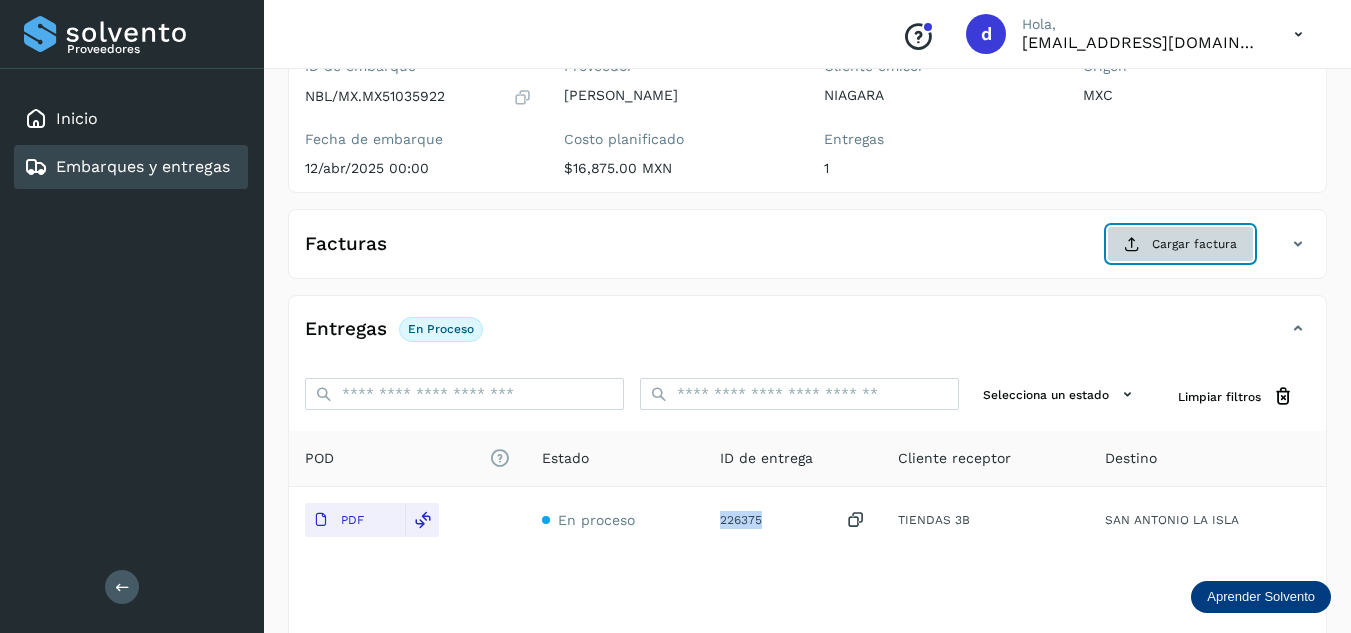 click on "Cargar factura" at bounding box center [1180, 244] 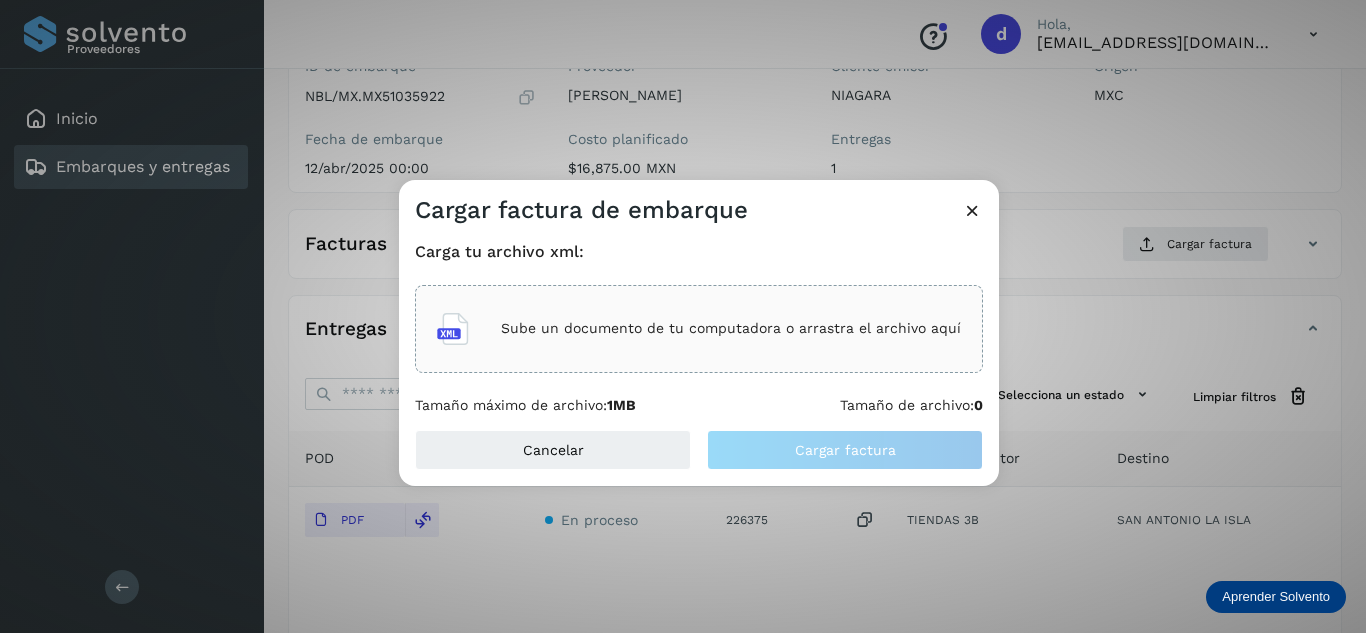 click on "Sube un documento de tu computadora o arrastra el archivo aquí" 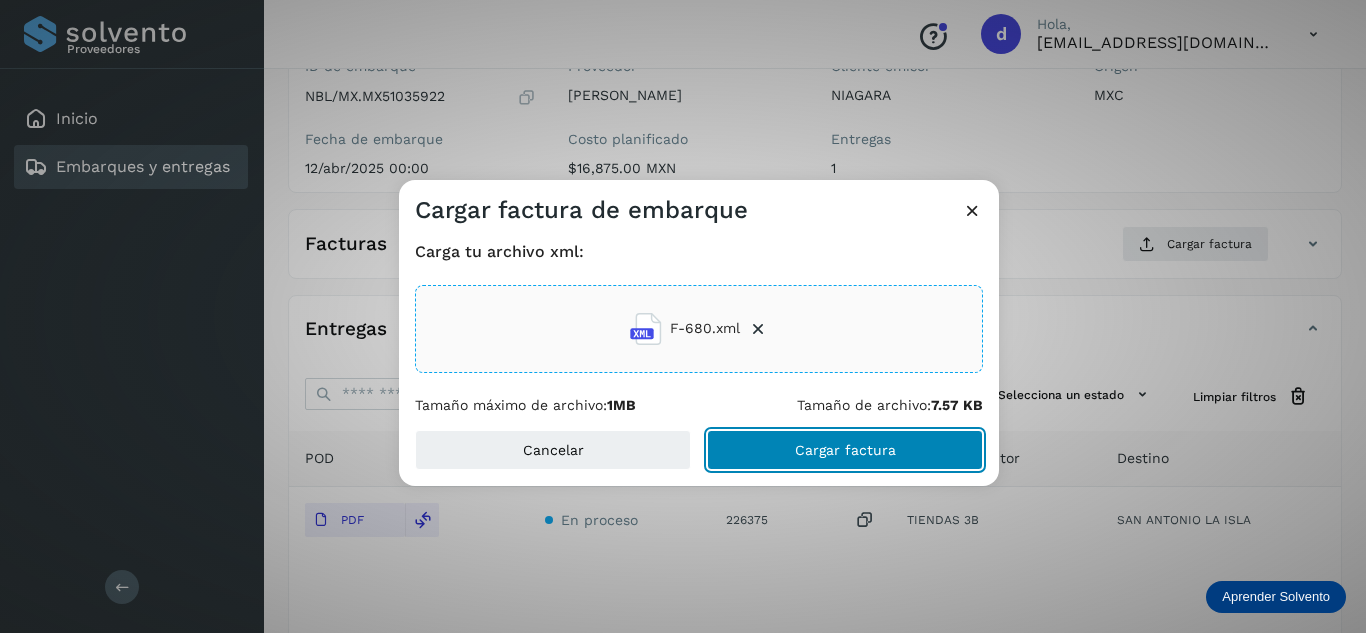 click on "Cargar factura" 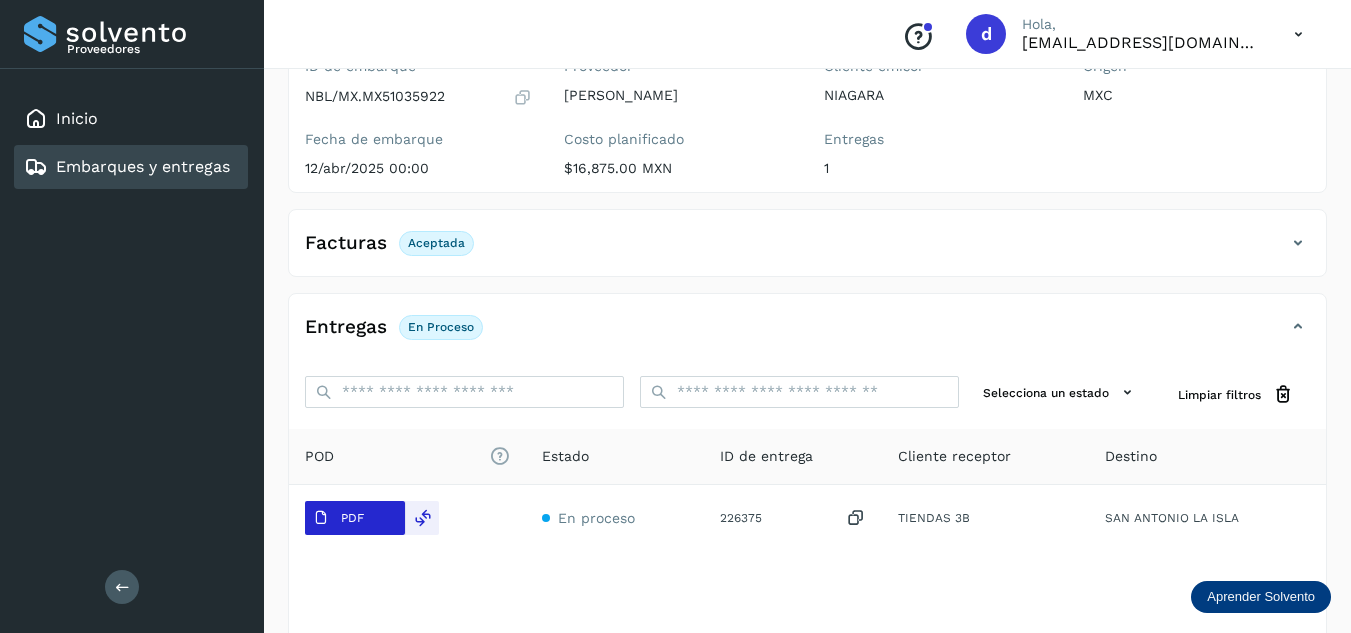 click on "PDF" at bounding box center [338, 518] 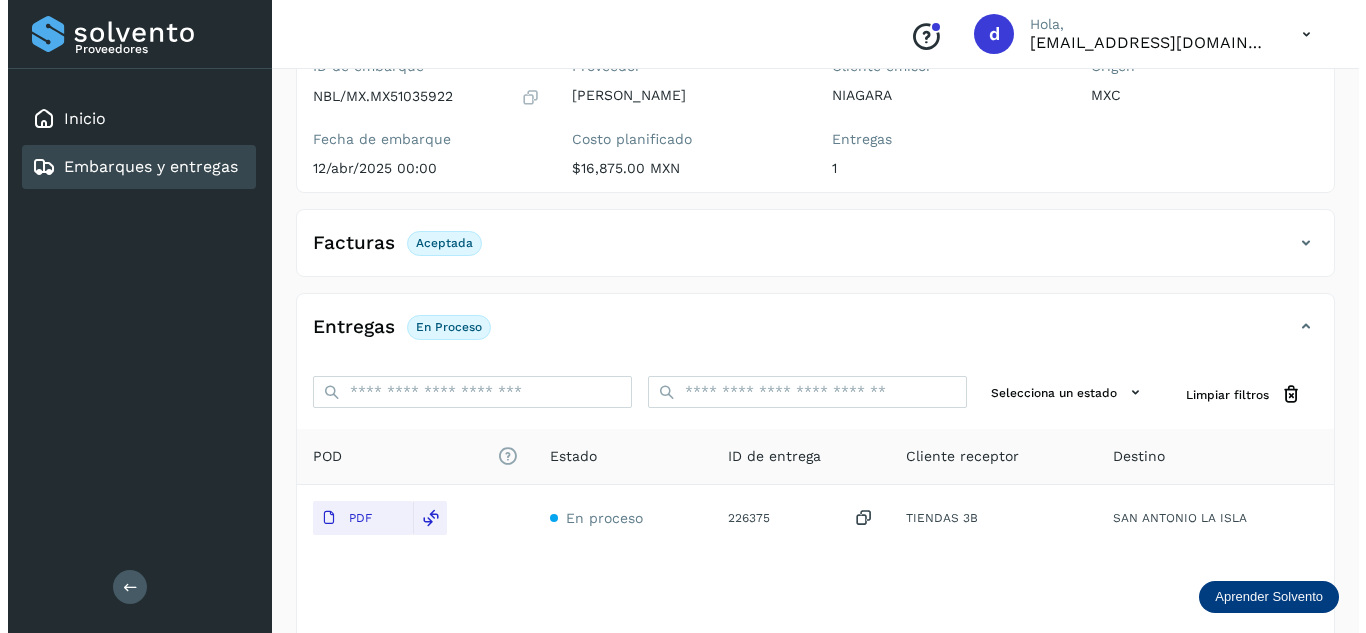 scroll, scrollTop: 0, scrollLeft: 0, axis: both 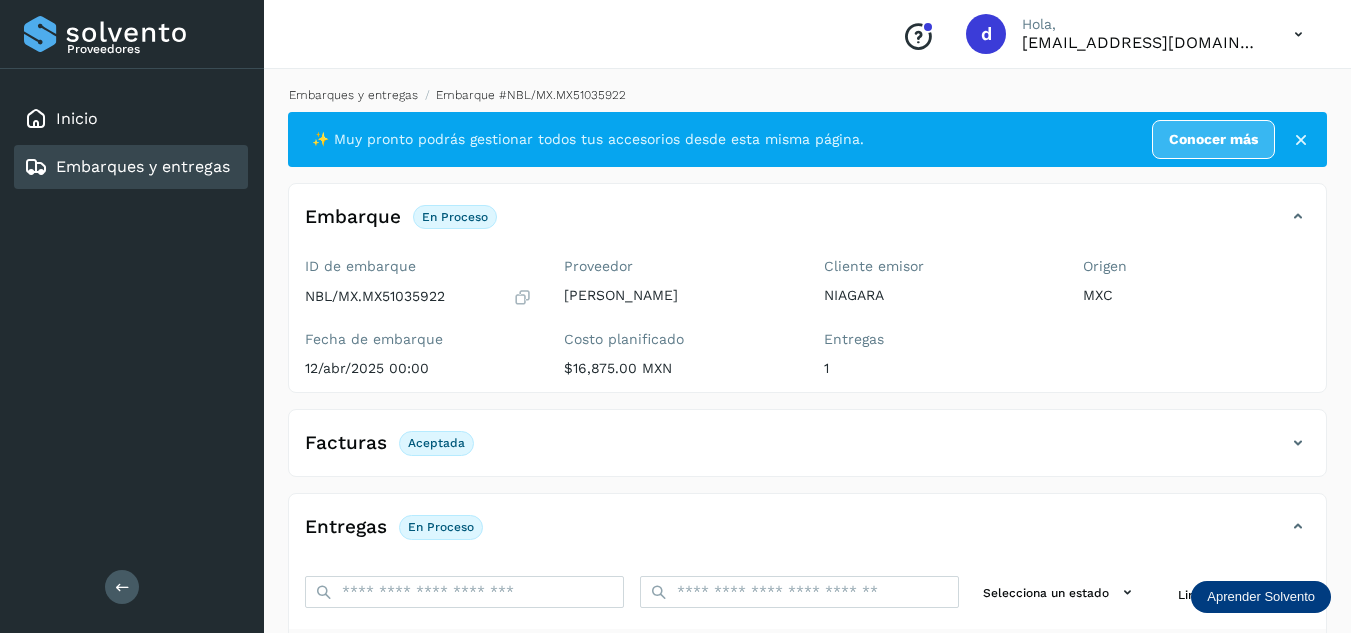 click on "Embarques y entregas" at bounding box center (353, 95) 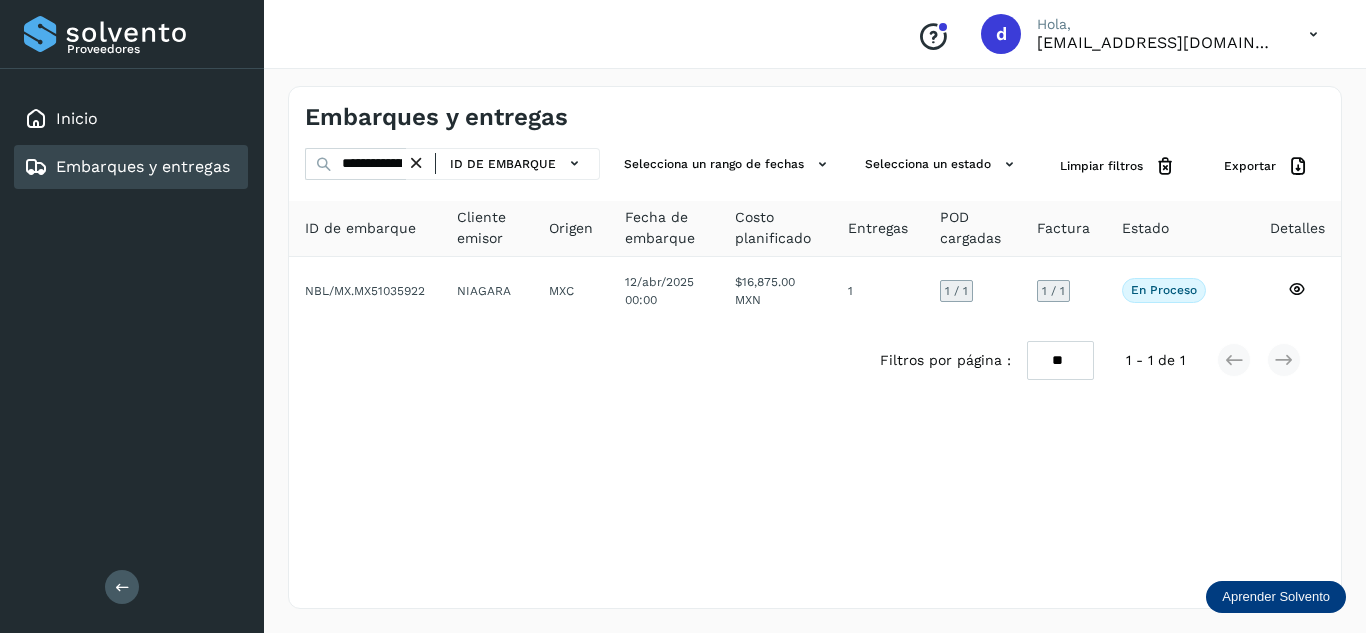 drag, startPoint x: 425, startPoint y: 160, endPoint x: 399, endPoint y: 160, distance: 26 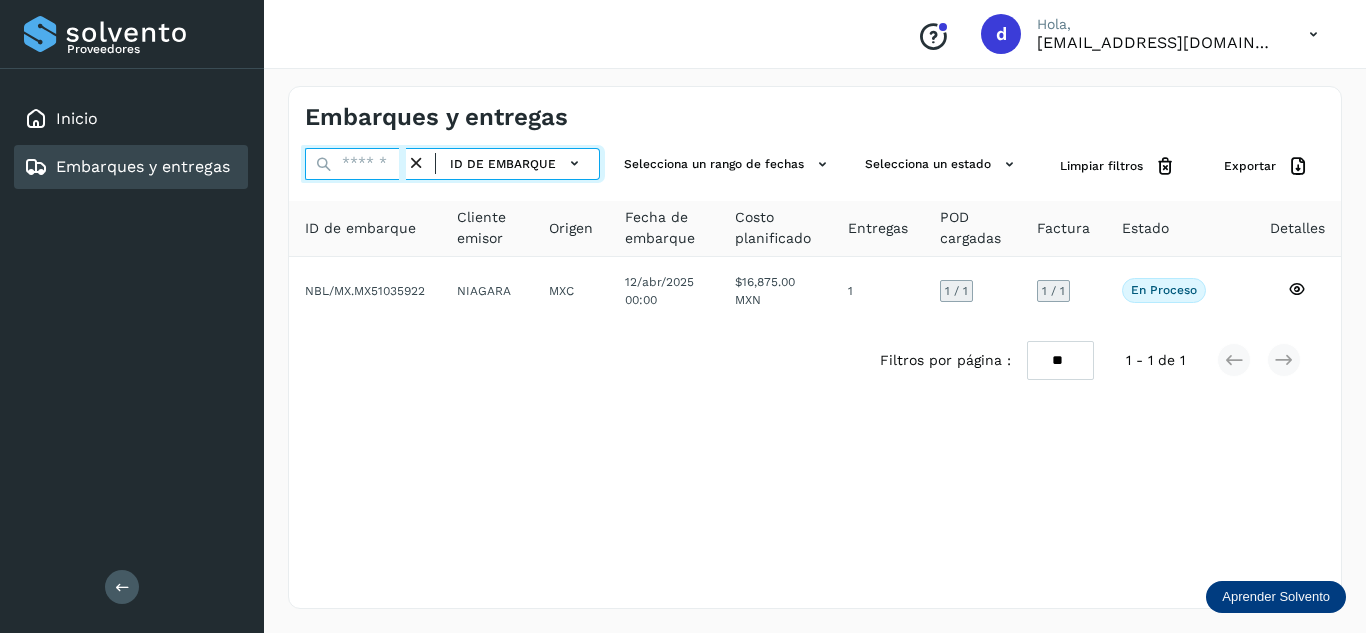 click at bounding box center [355, 164] 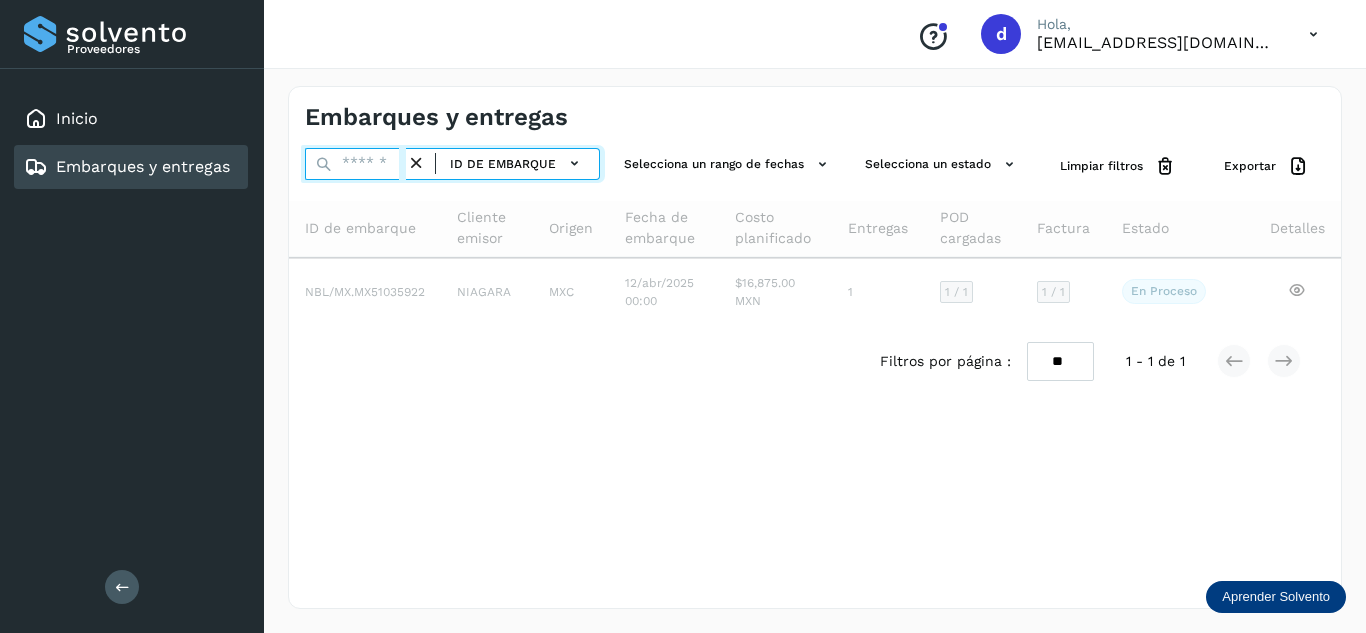 paste on "**********" 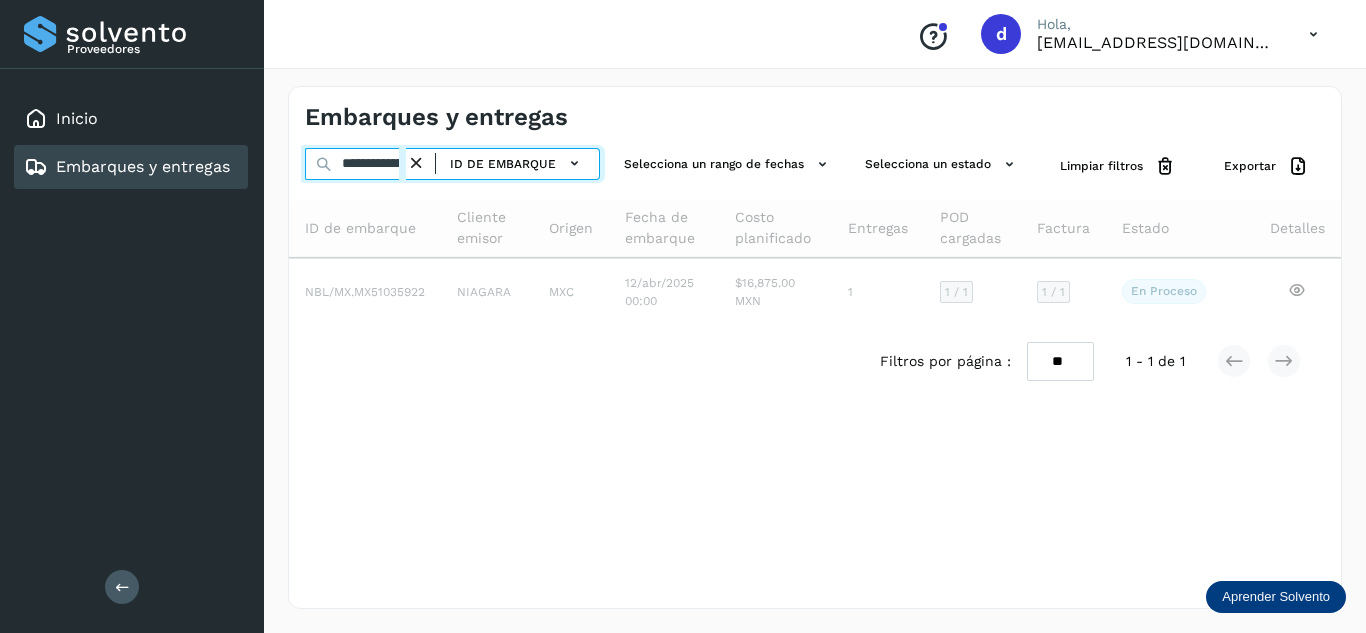scroll, scrollTop: 0, scrollLeft: 74, axis: horizontal 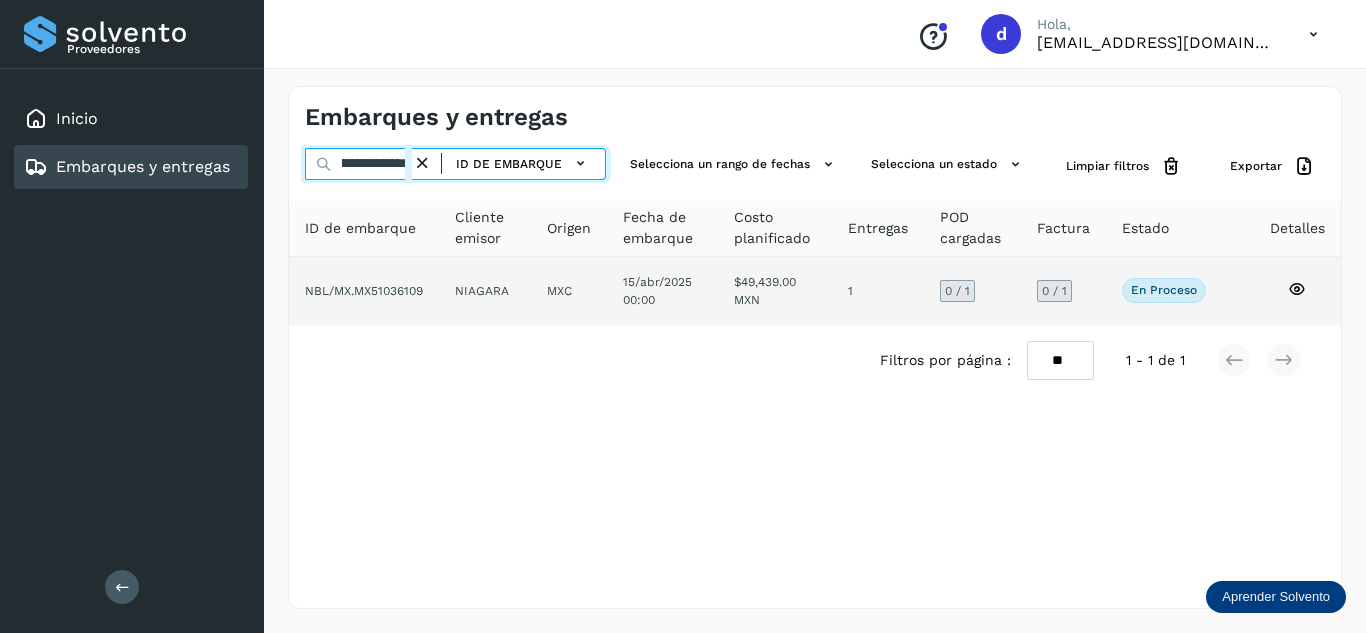 type on "**********" 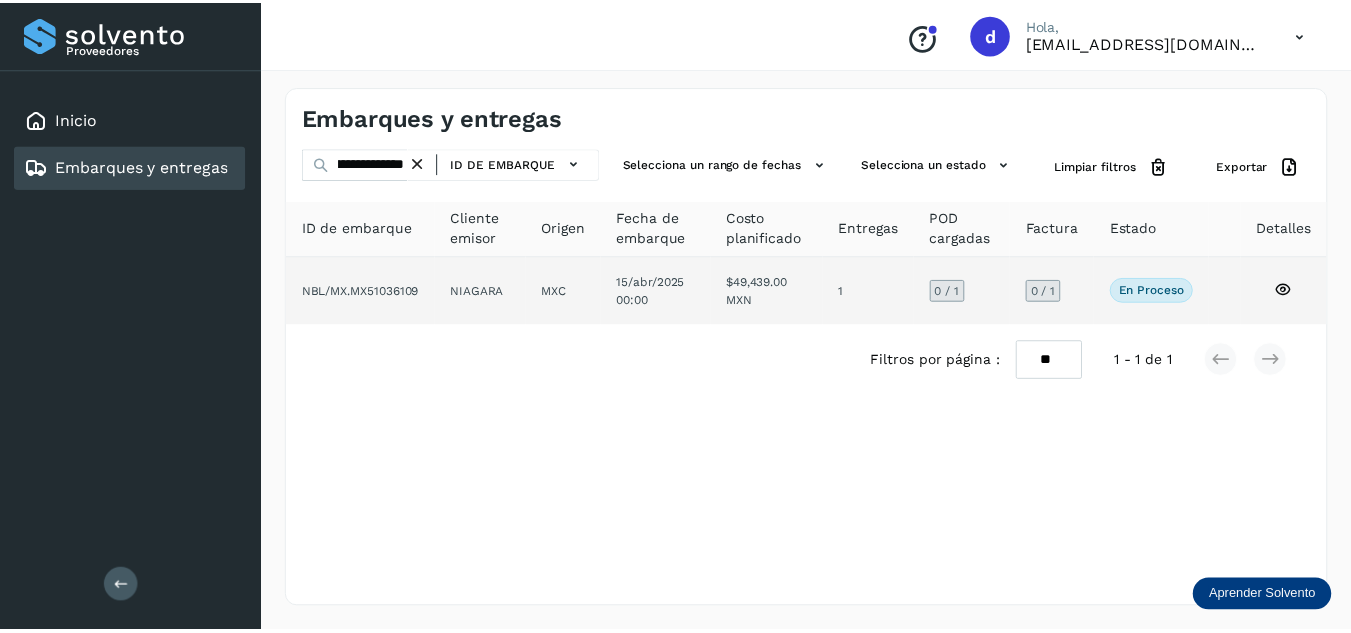 scroll, scrollTop: 0, scrollLeft: 0, axis: both 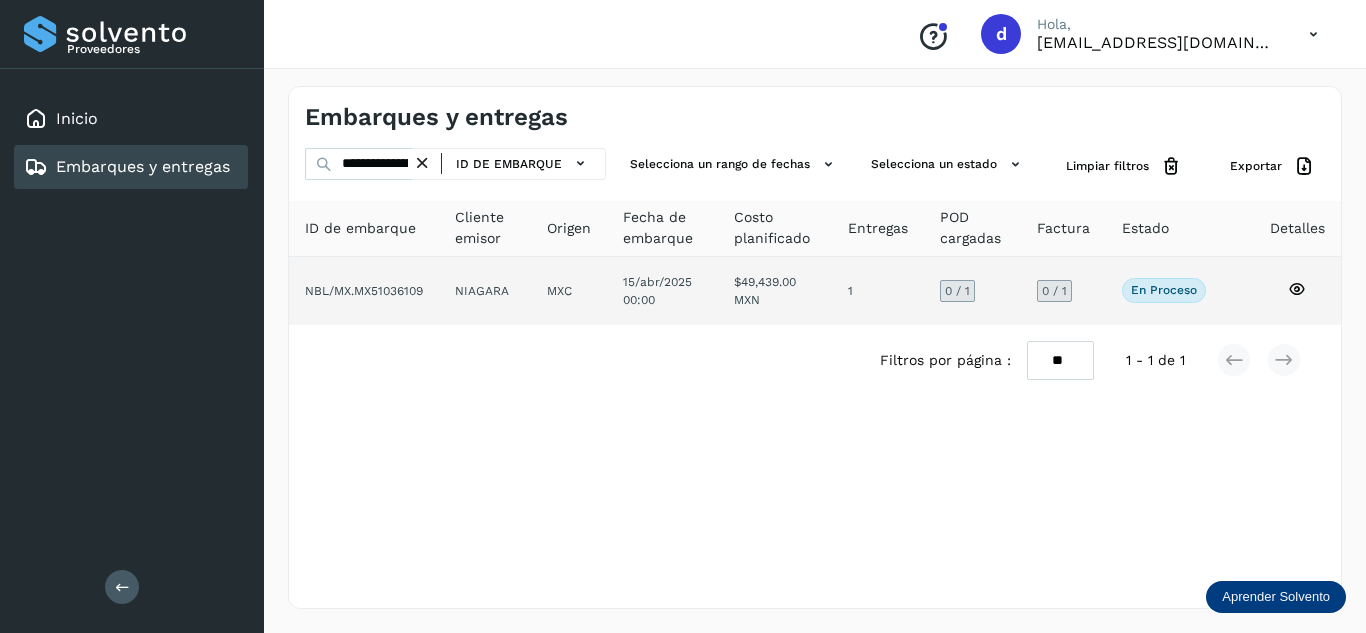 click 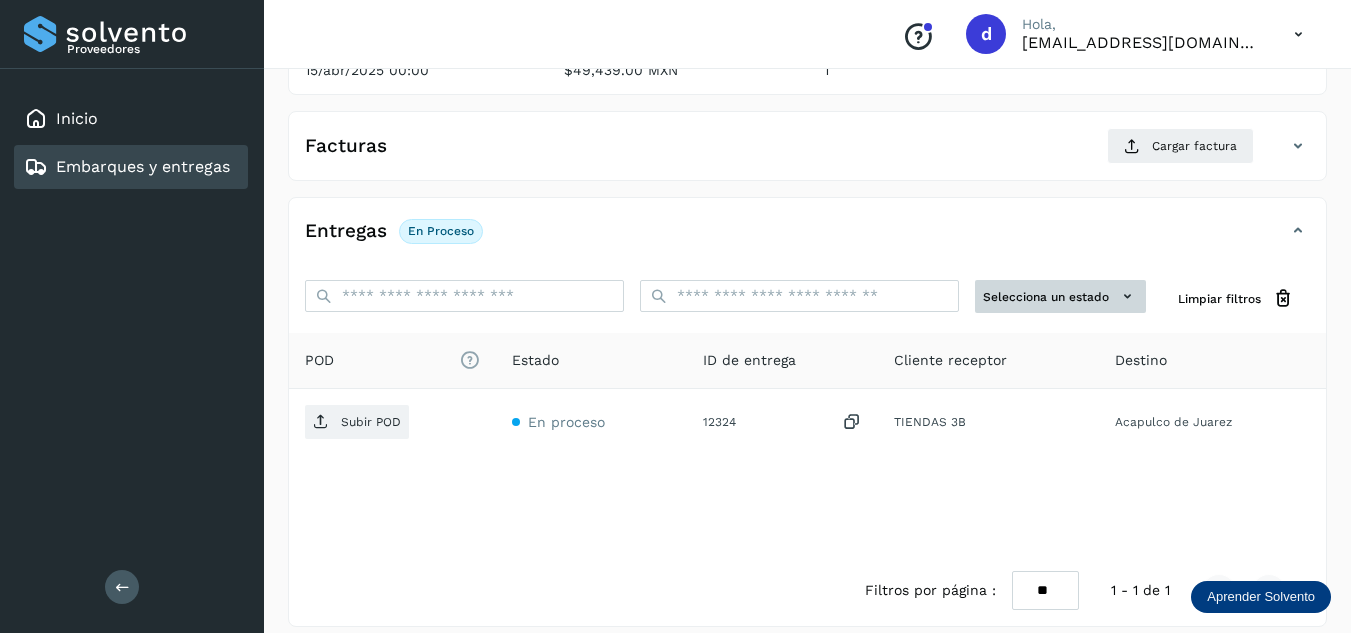 scroll, scrollTop: 300, scrollLeft: 0, axis: vertical 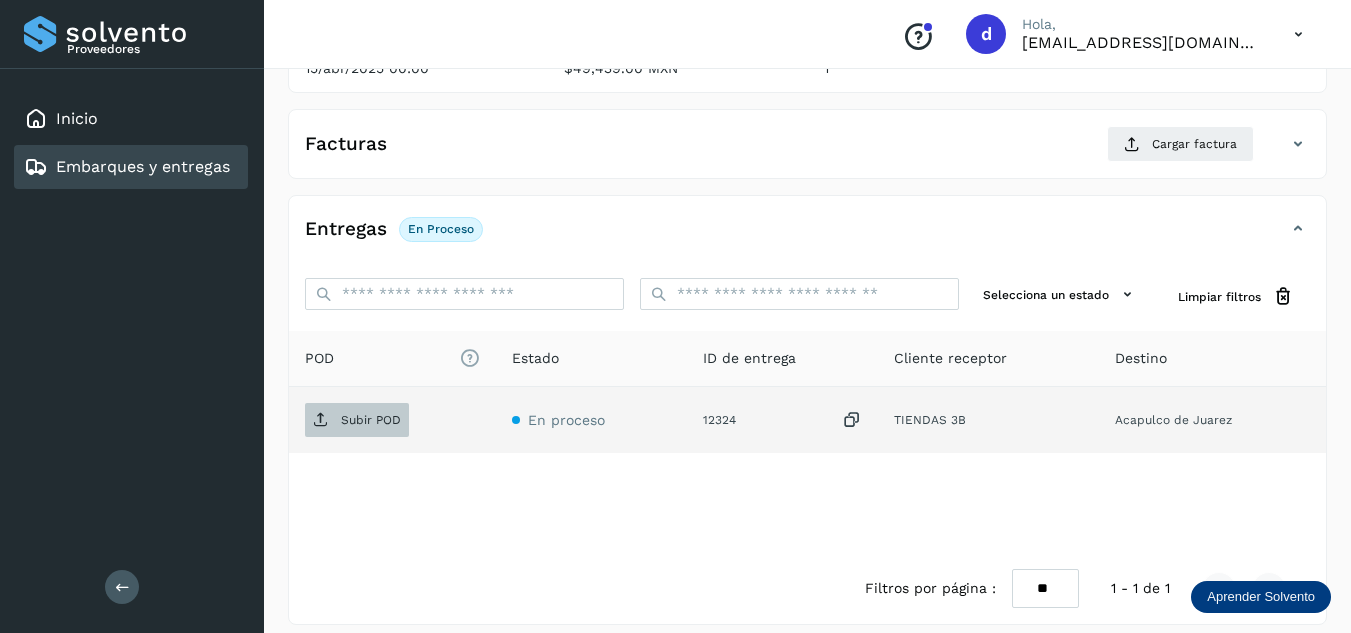 click on "Subir POD" at bounding box center [371, 420] 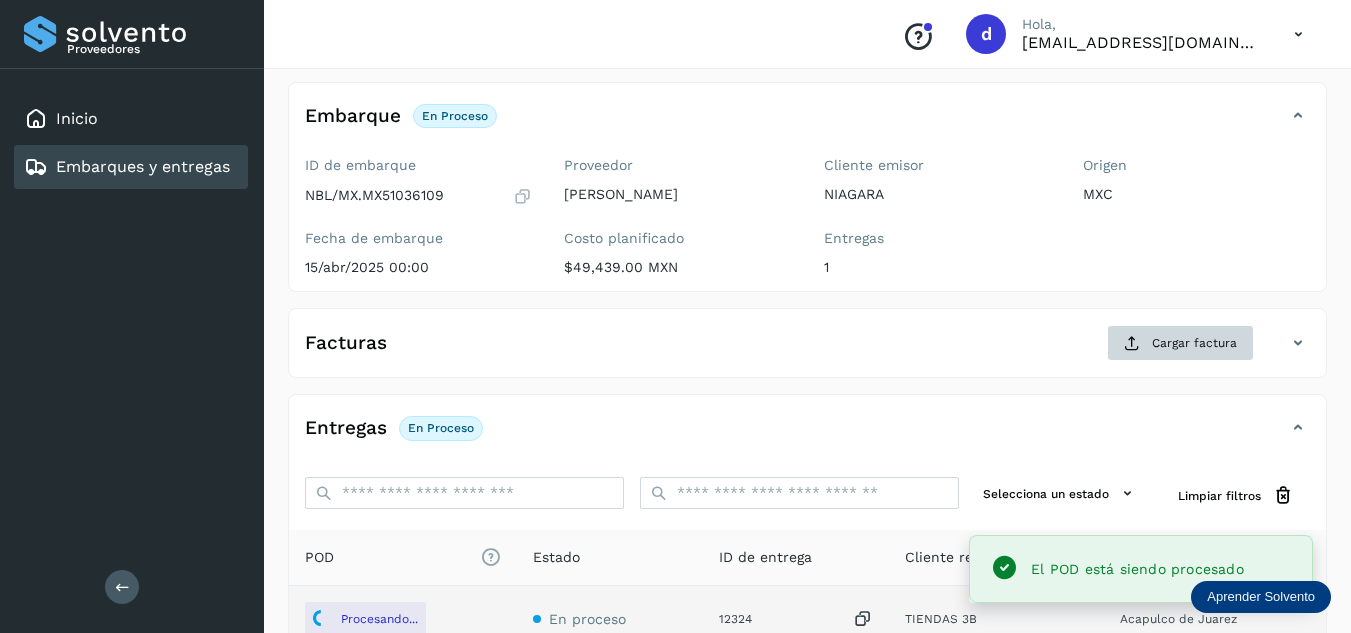 scroll, scrollTop: 100, scrollLeft: 0, axis: vertical 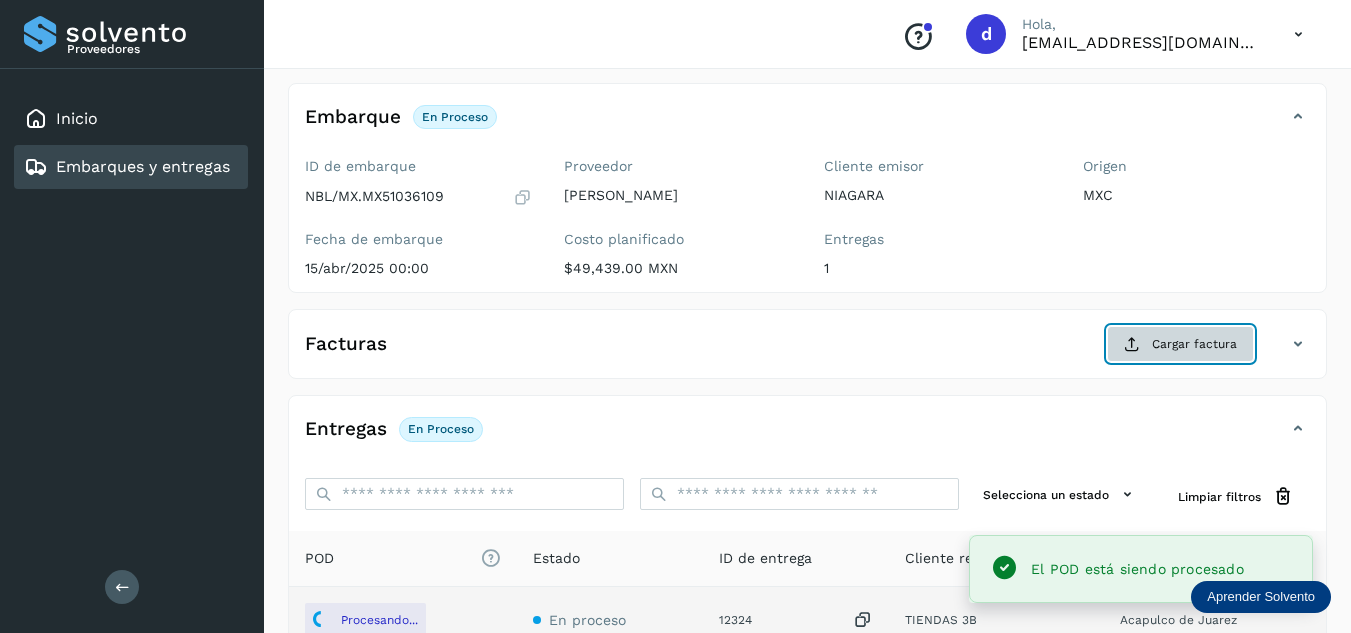 click on "Cargar factura" at bounding box center (1180, 344) 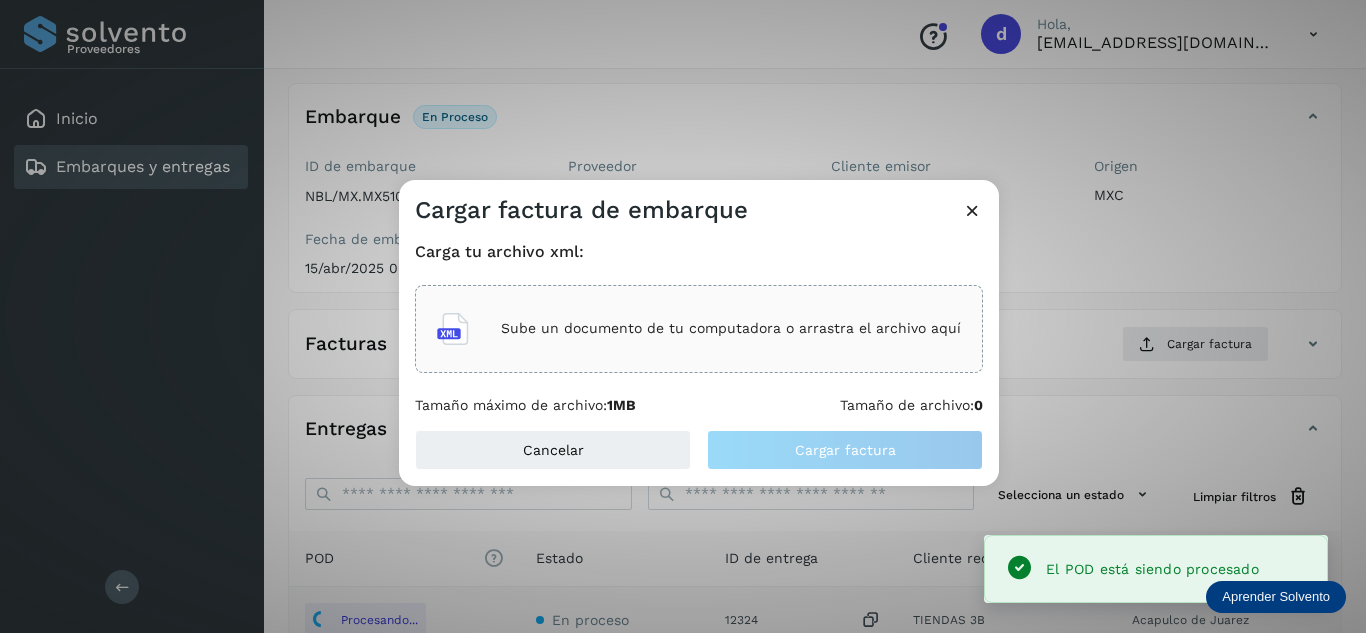 click on "Sube un documento de tu computadora o arrastra el archivo aquí" at bounding box center (699, 329) 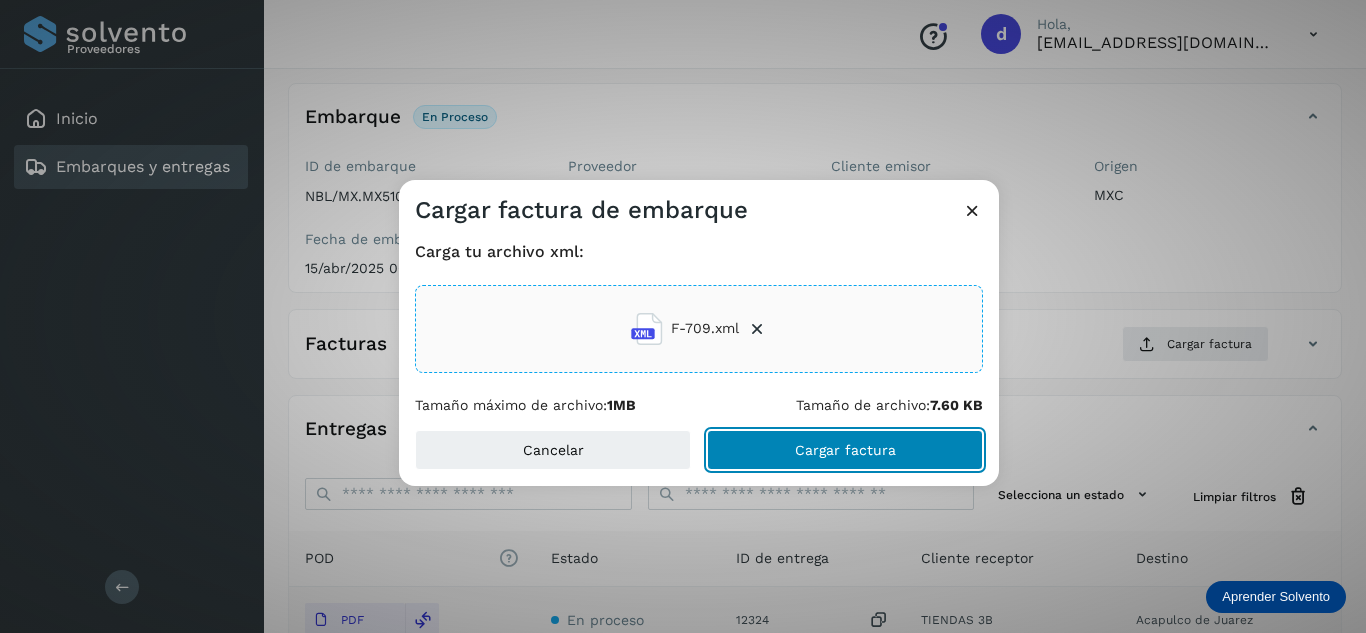 click on "Cargar factura" 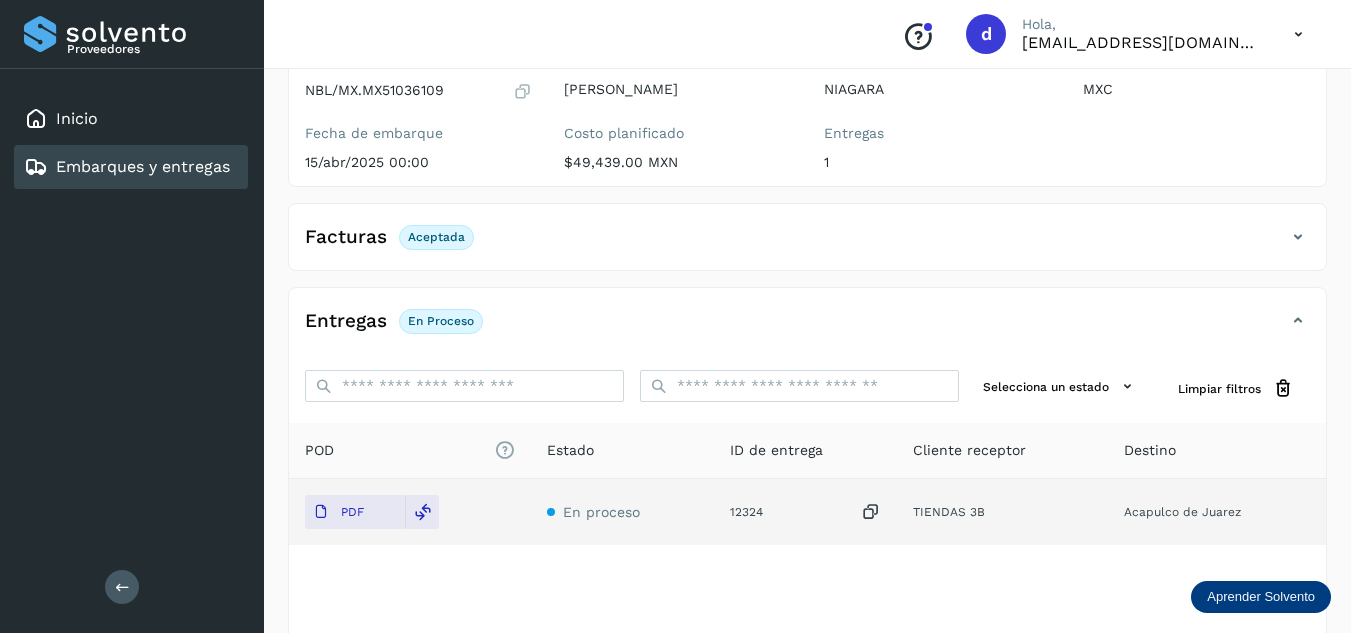 scroll, scrollTop: 300, scrollLeft: 0, axis: vertical 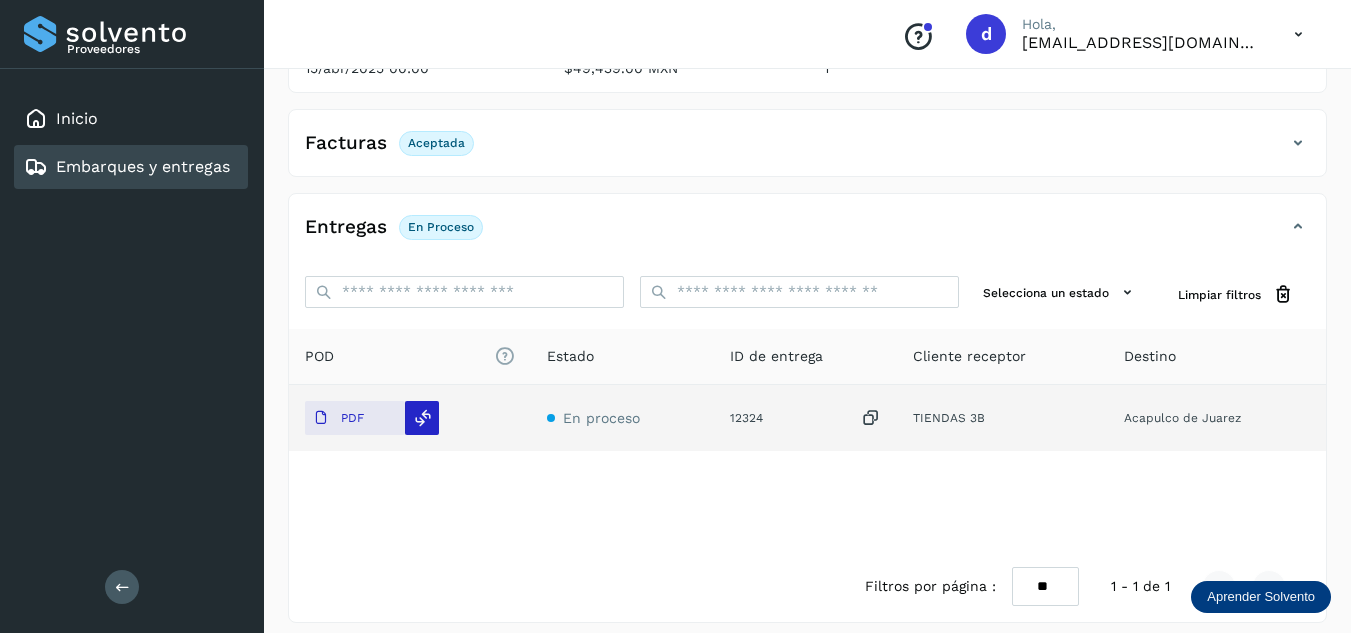 click at bounding box center (423, 418) 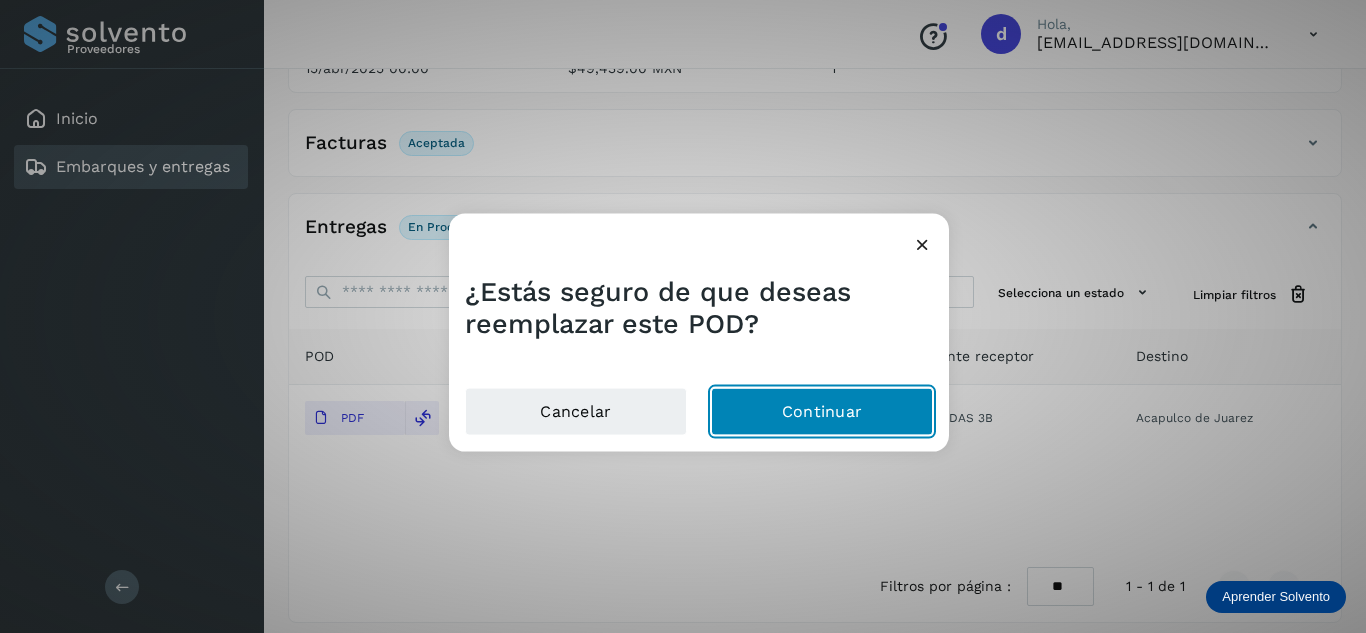 click on "Continuar" 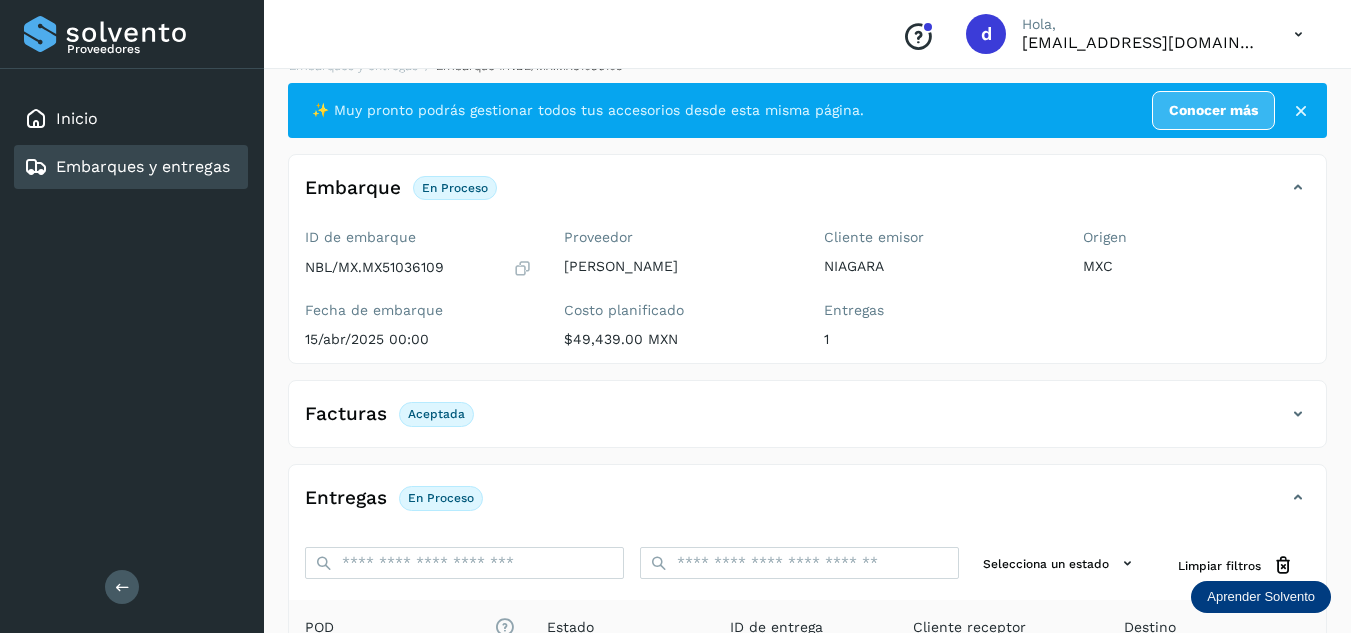 scroll, scrollTop: 0, scrollLeft: 0, axis: both 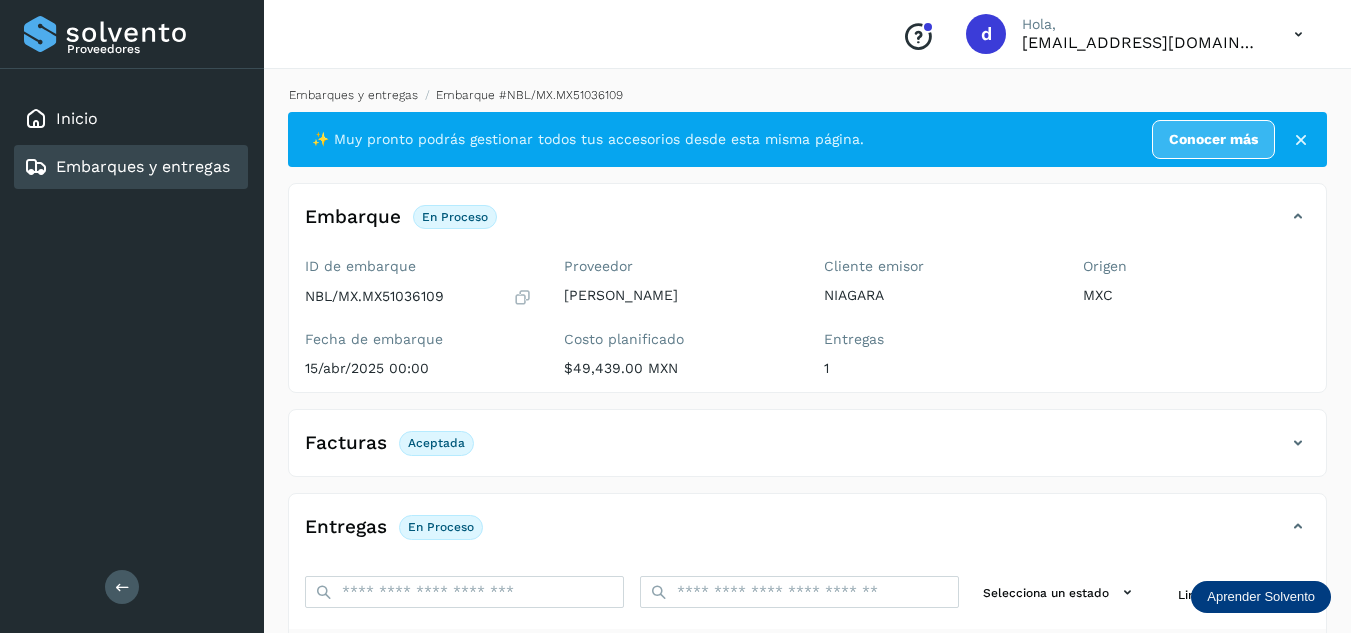 click on "Embarques y entregas" at bounding box center [353, 95] 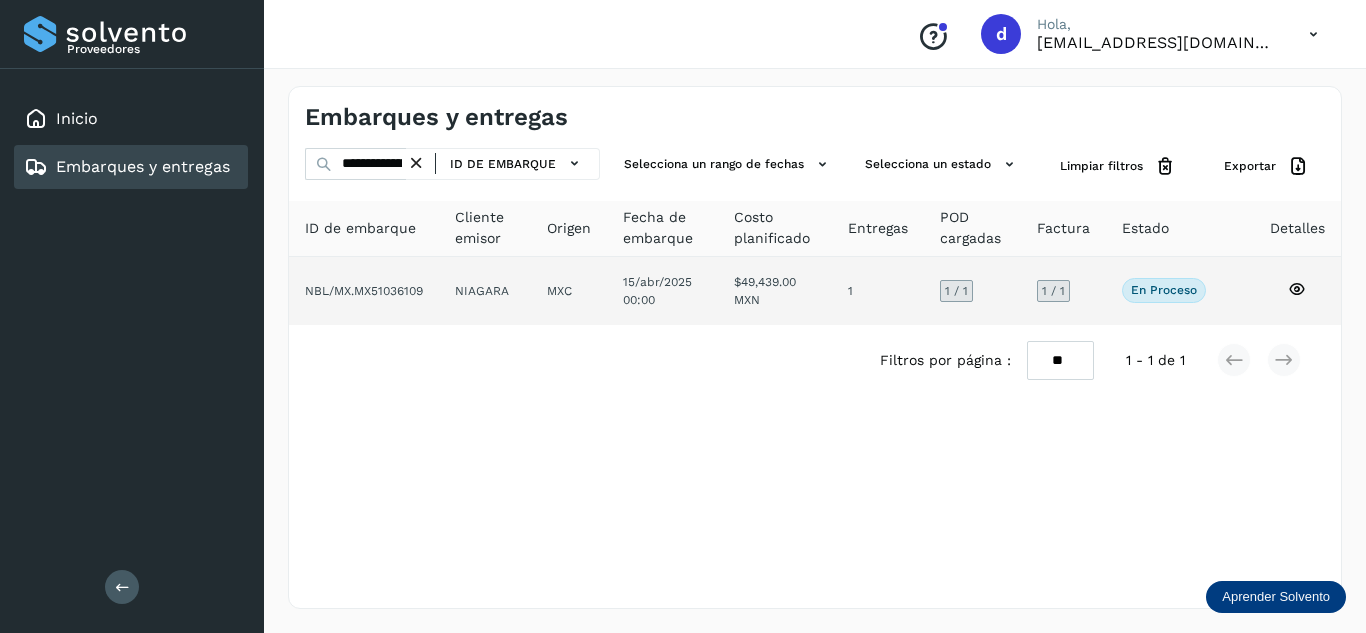 click 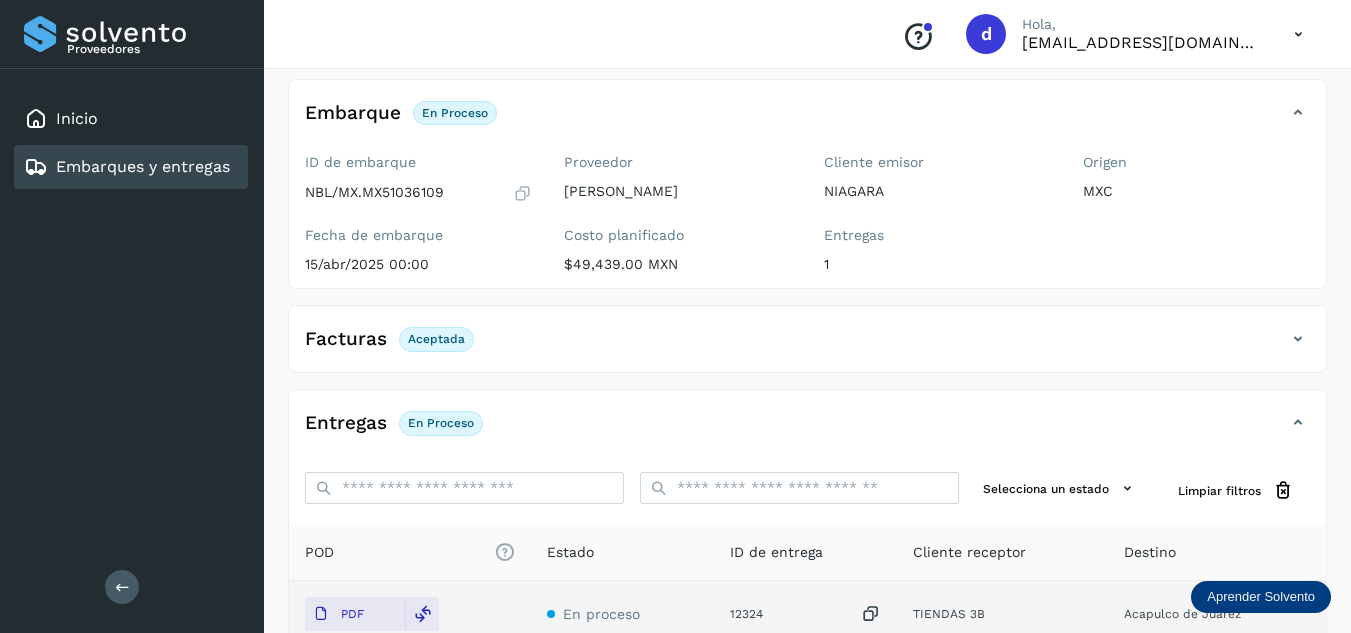 scroll, scrollTop: 300, scrollLeft: 0, axis: vertical 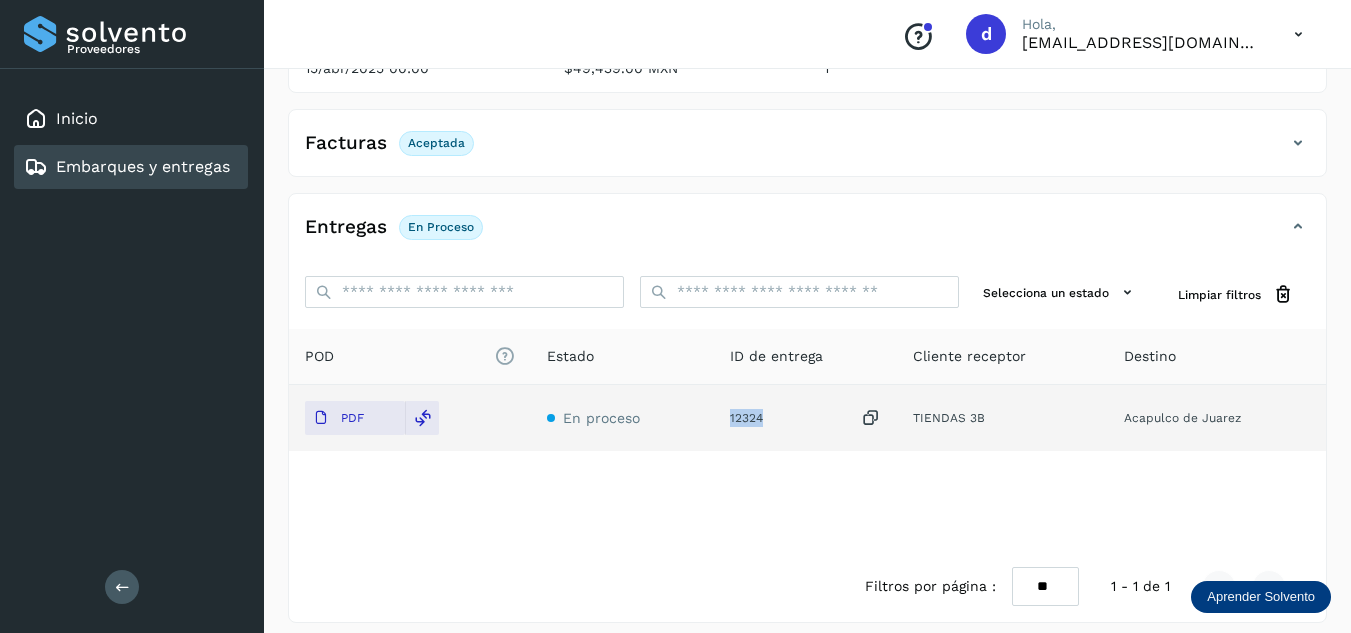 drag, startPoint x: 766, startPoint y: 416, endPoint x: 731, endPoint y: 422, distance: 35.510563 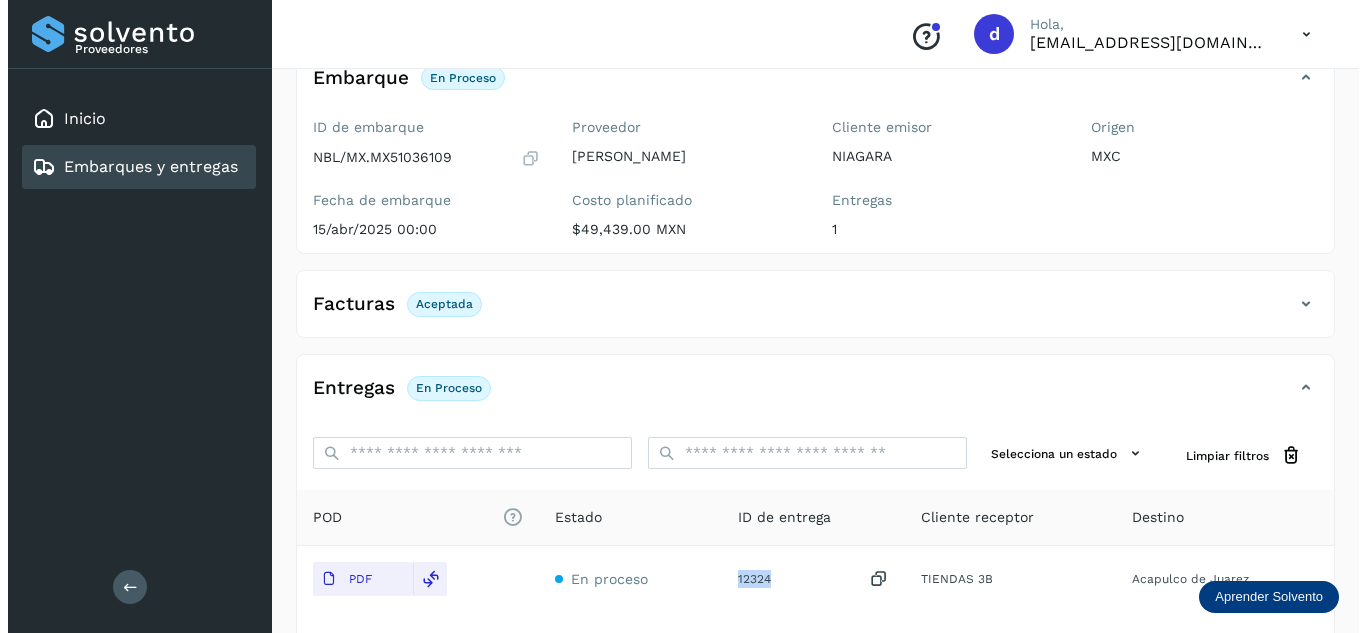 scroll, scrollTop: 0, scrollLeft: 0, axis: both 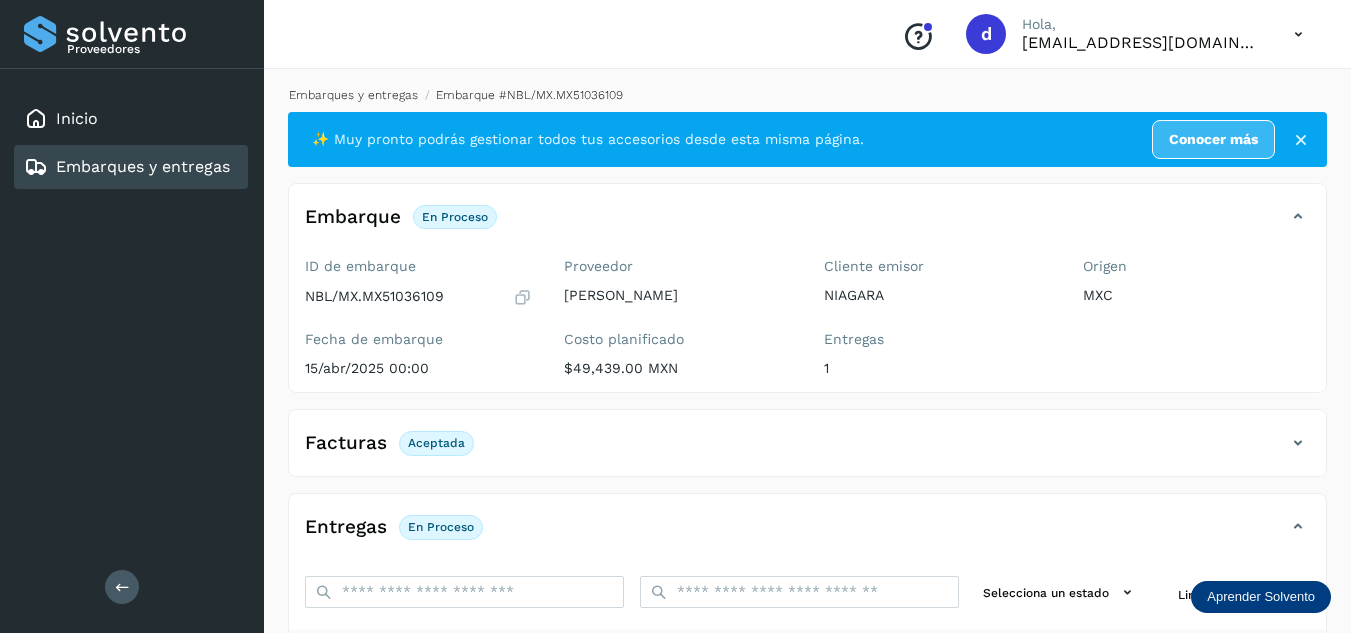 click on "Embarques y entregas" at bounding box center (353, 95) 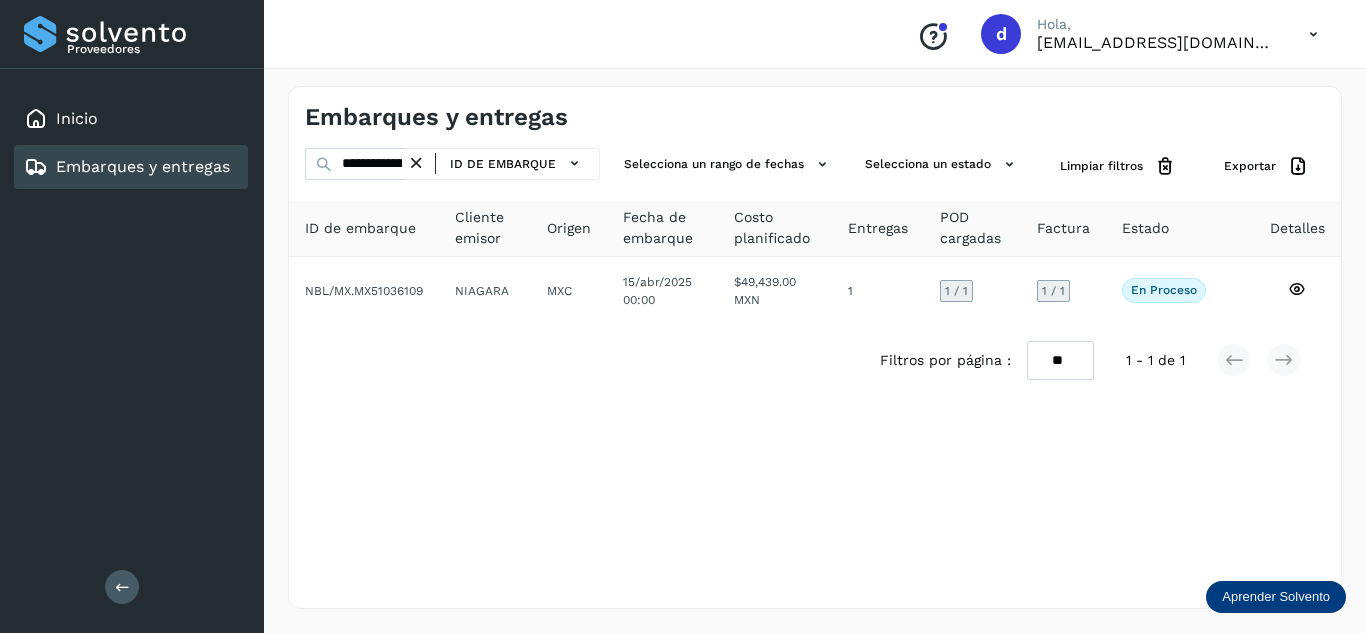 click at bounding box center [416, 163] 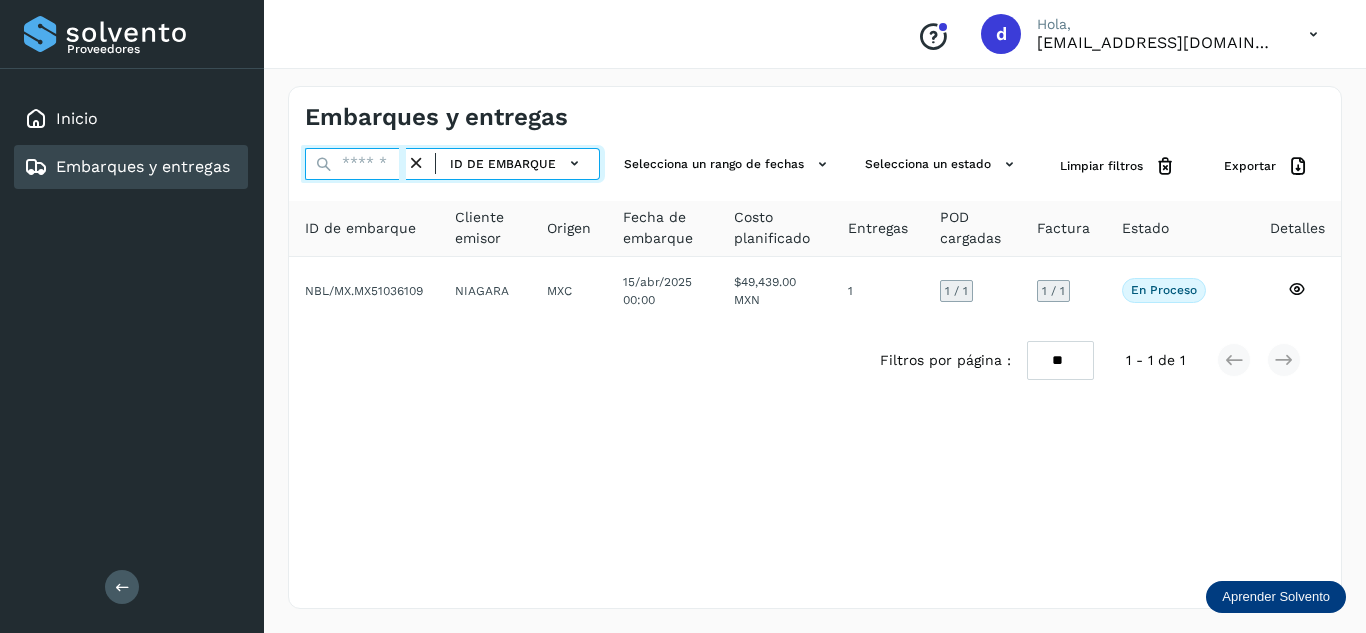 click at bounding box center (355, 164) 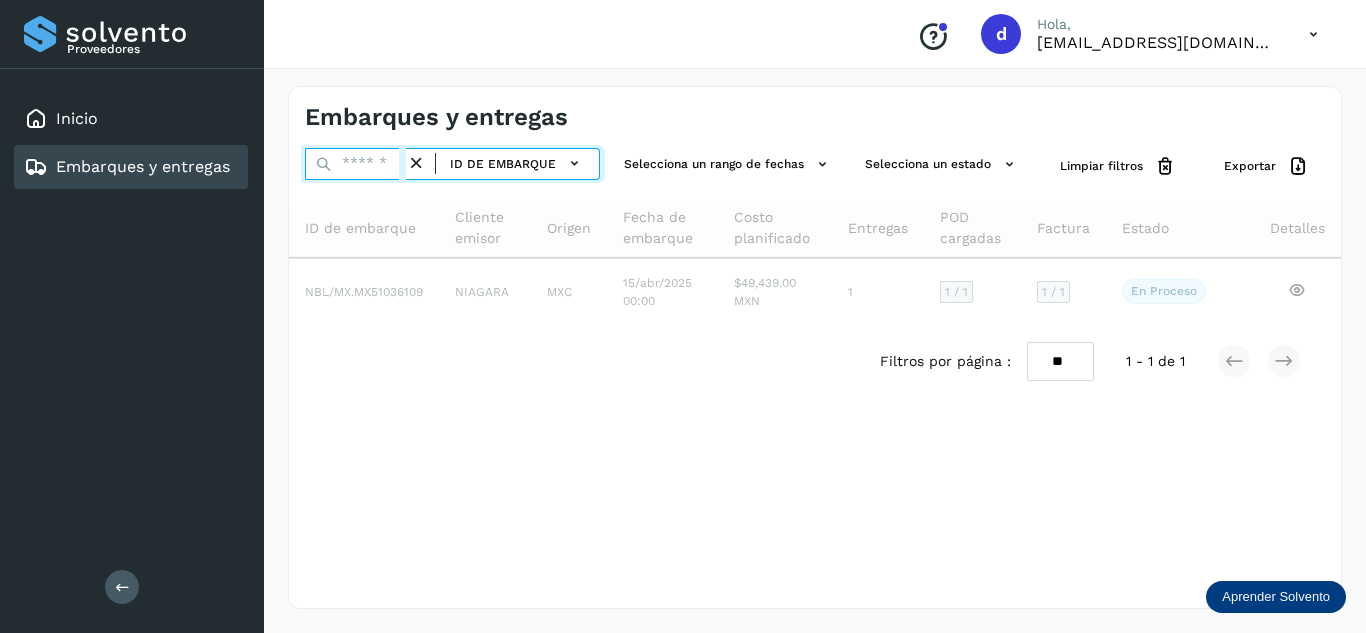 paste on "**********" 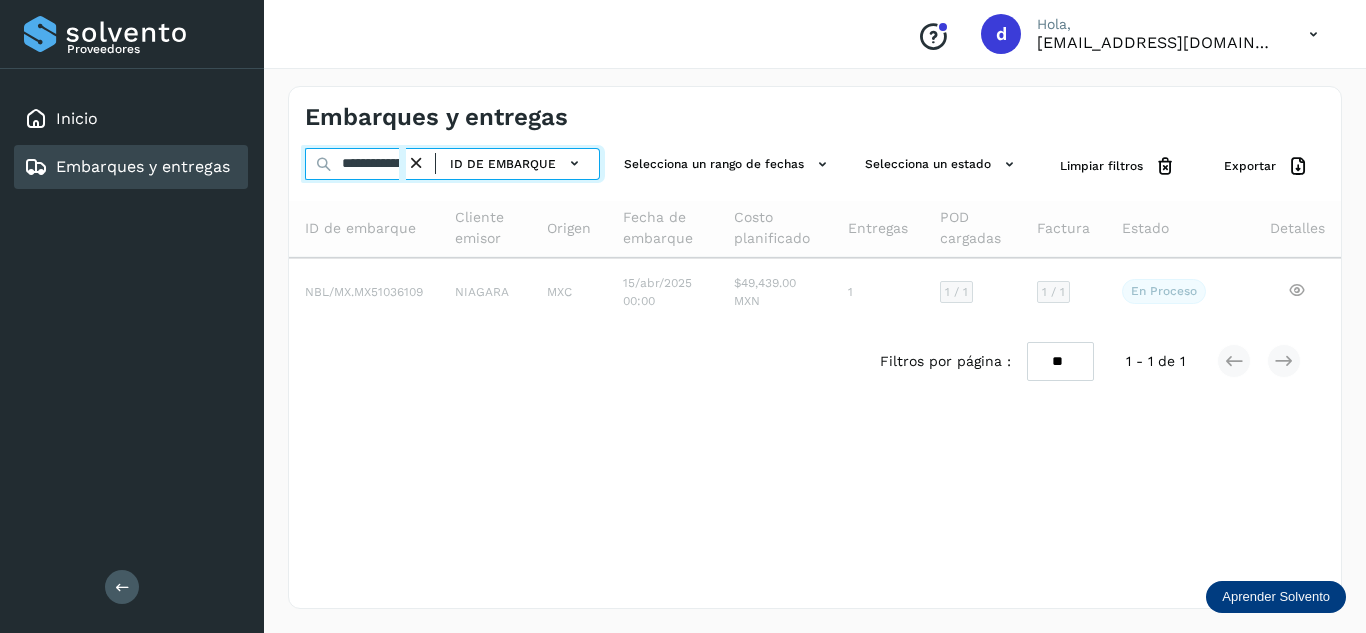 scroll, scrollTop: 0, scrollLeft: 67, axis: horizontal 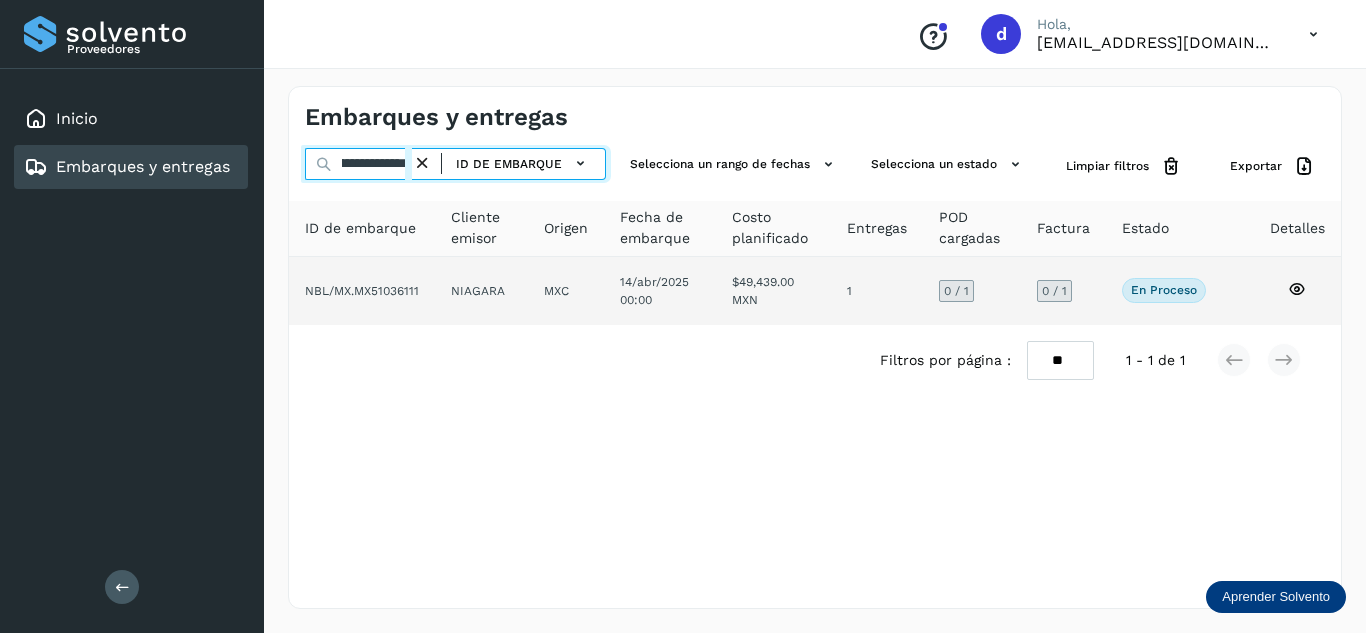 type on "**********" 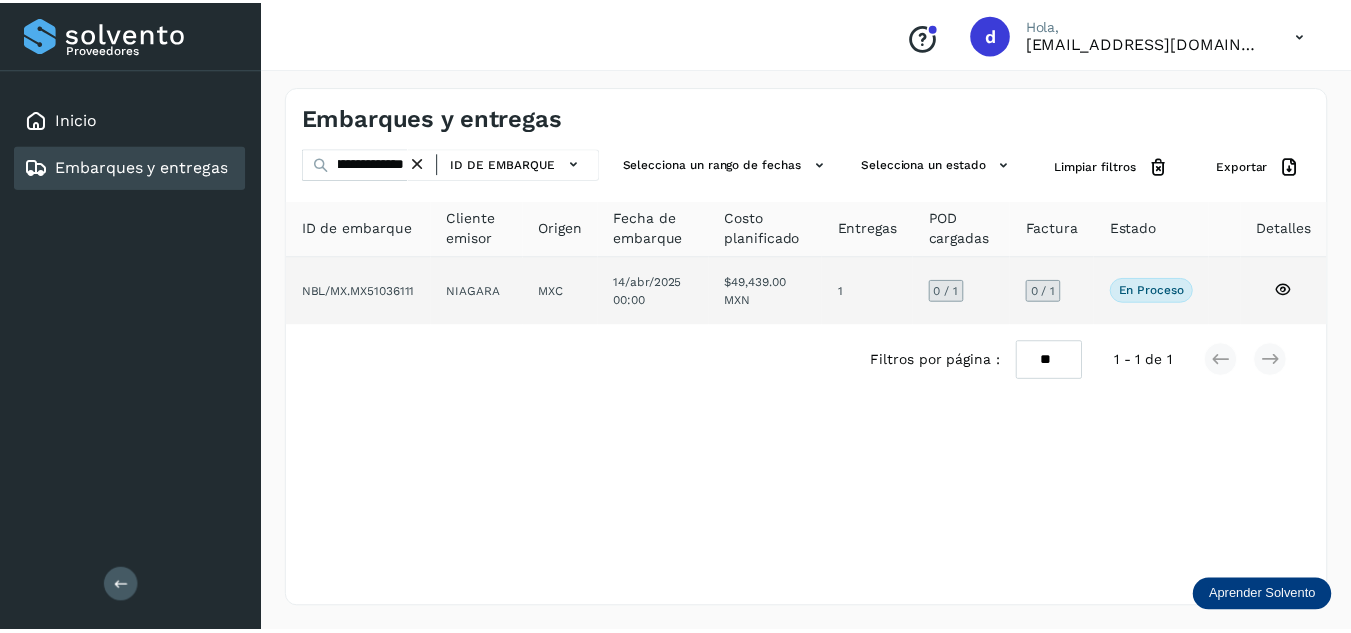 scroll, scrollTop: 0, scrollLeft: 0, axis: both 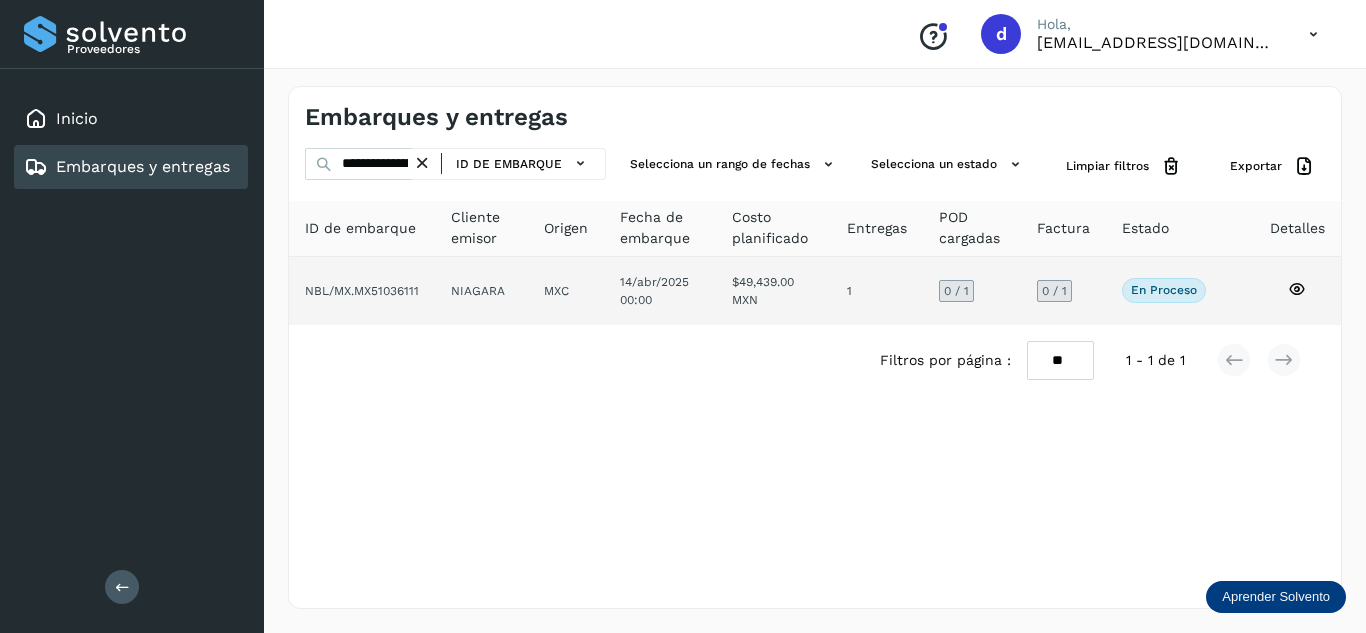 click 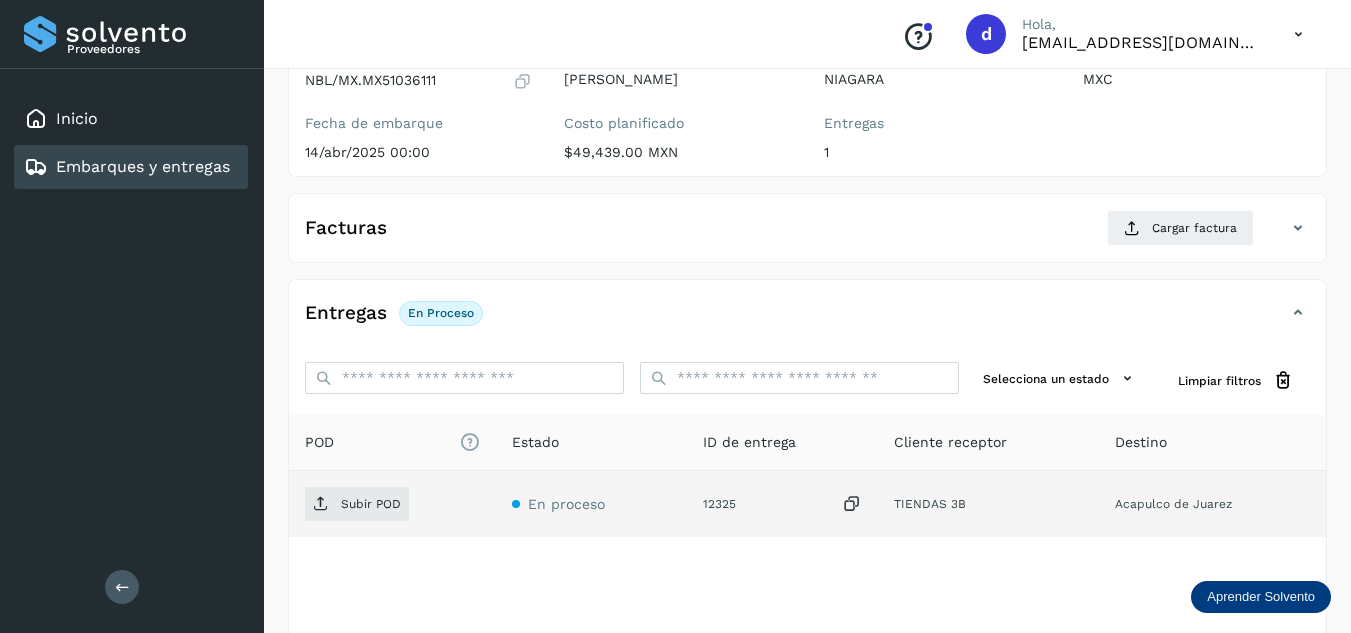 scroll, scrollTop: 316, scrollLeft: 0, axis: vertical 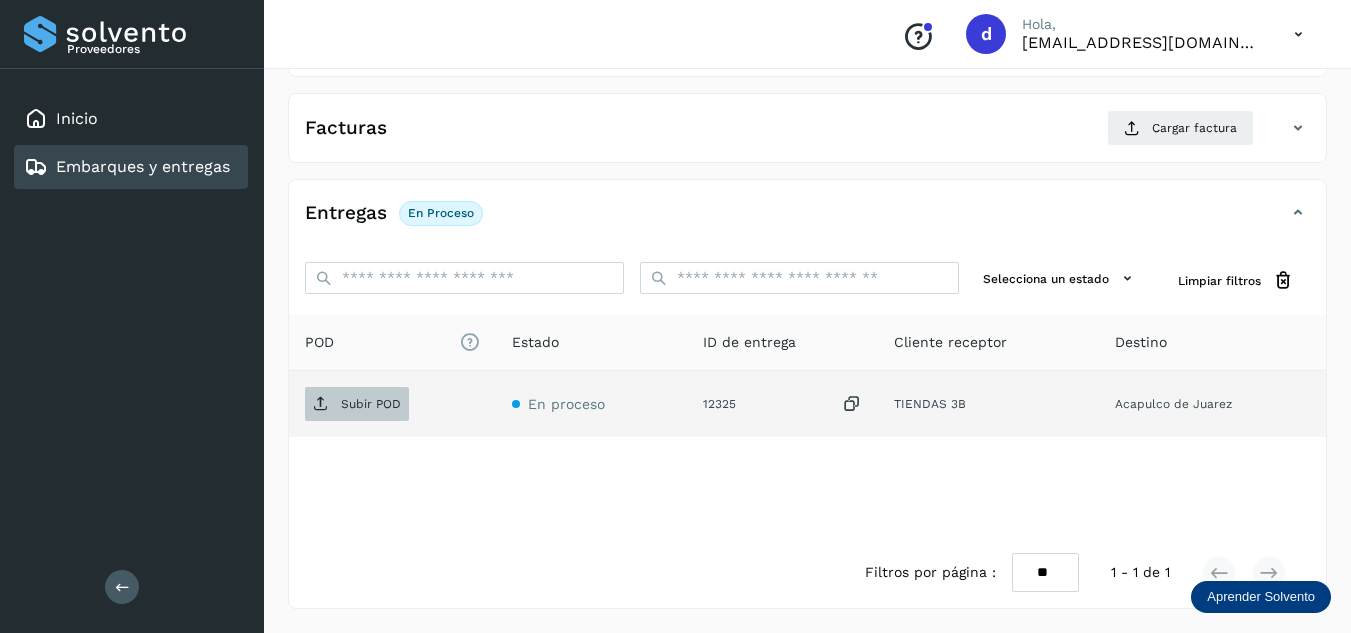 click on "Subir POD" at bounding box center [371, 404] 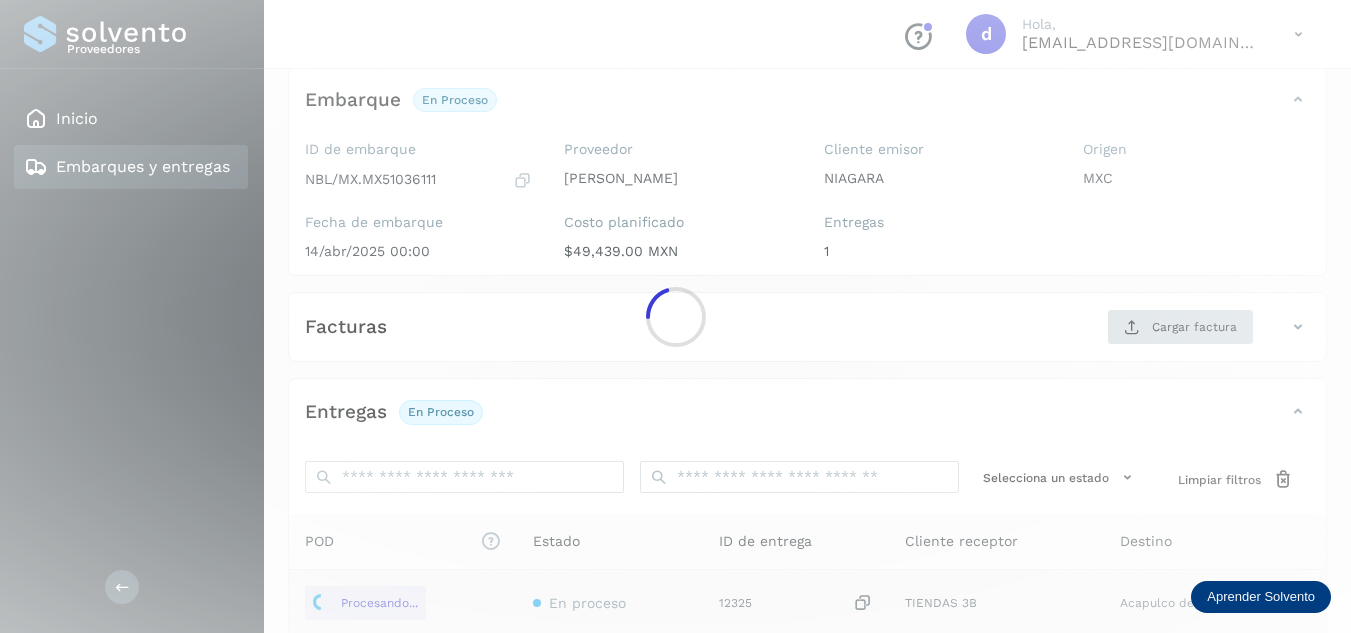 scroll, scrollTop: 116, scrollLeft: 0, axis: vertical 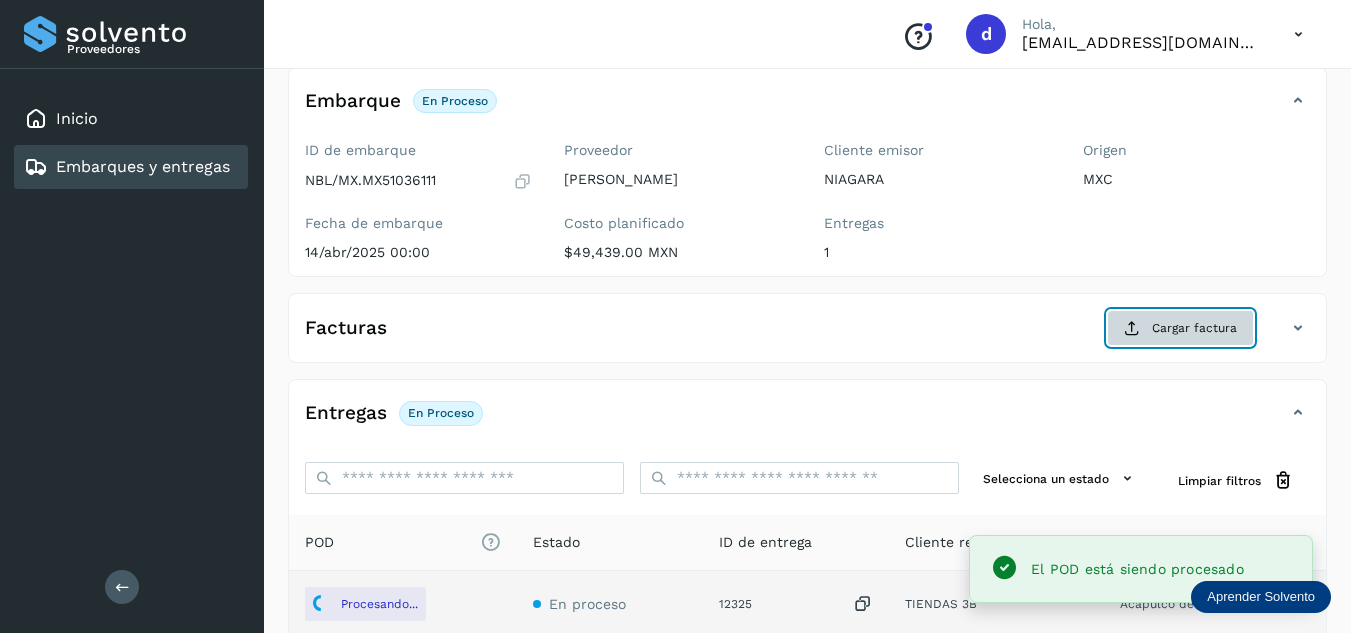 click on "Cargar factura" 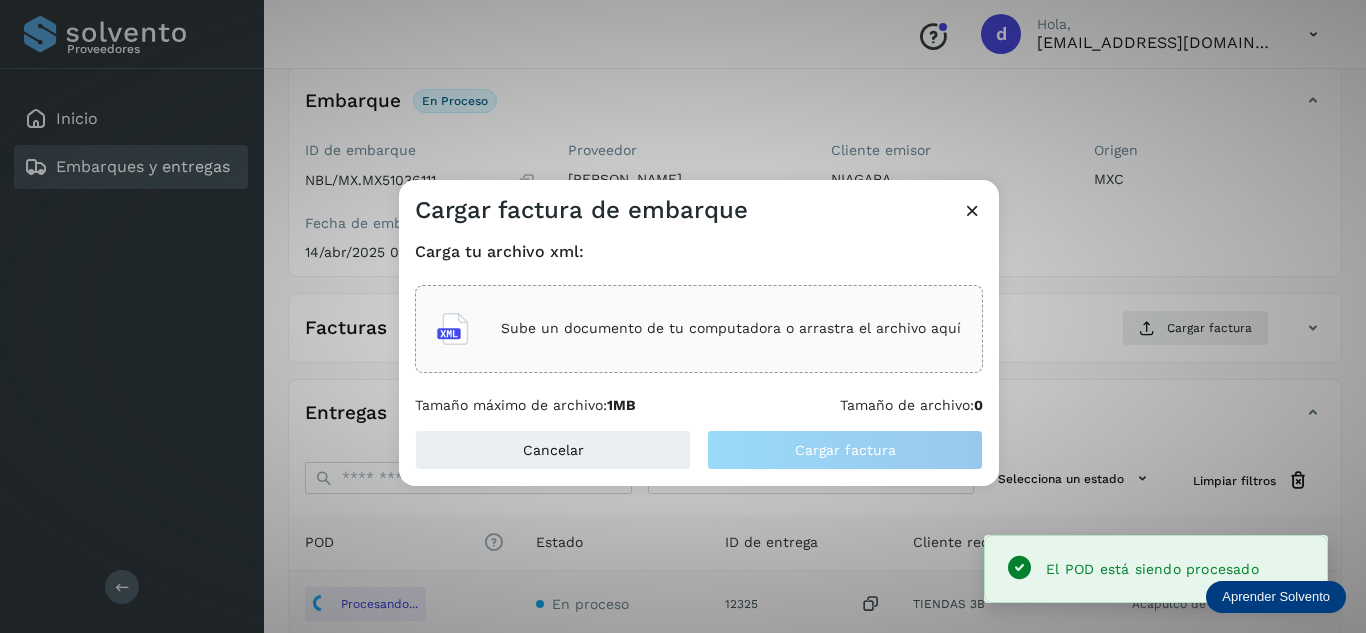click on "Sube un documento de tu computadora o arrastra el archivo aquí" 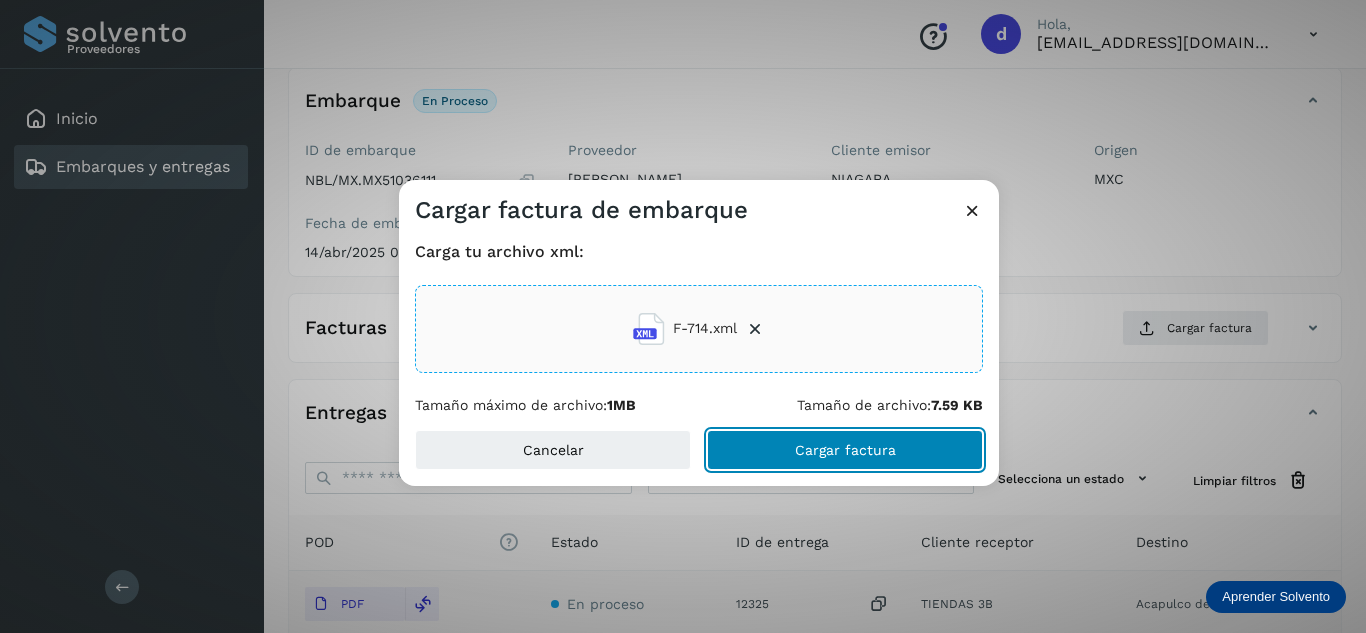 click on "Cargar factura" 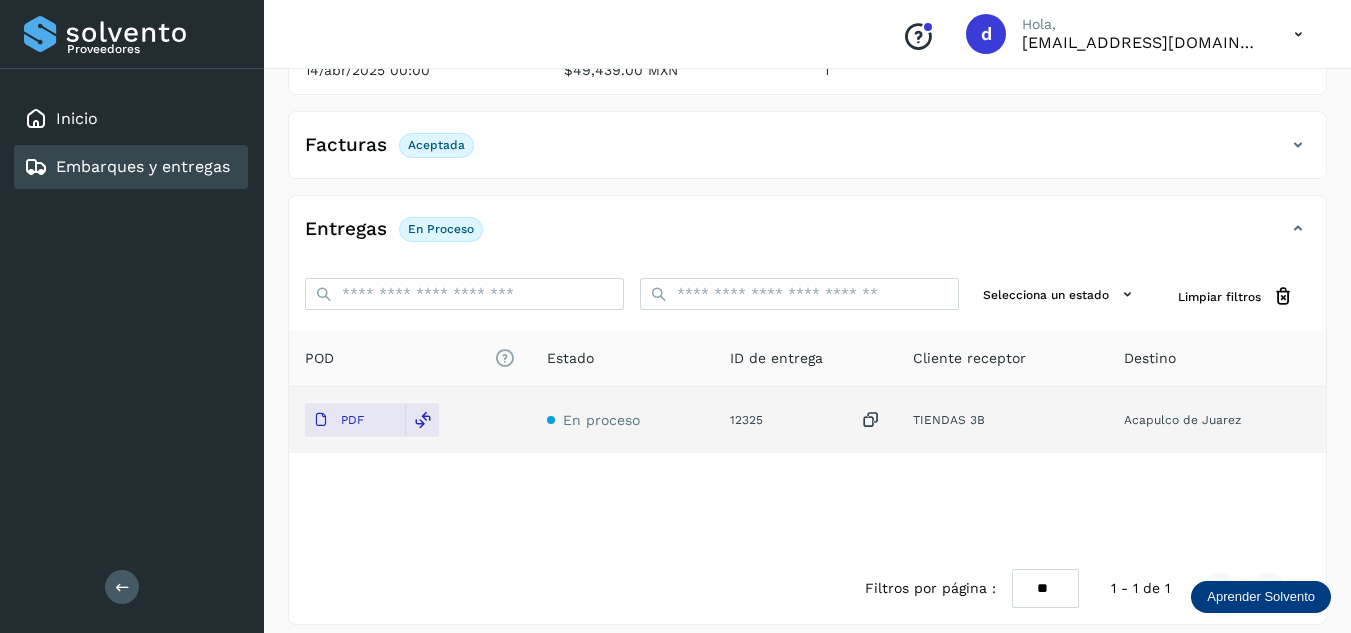 scroll, scrollTop: 314, scrollLeft: 0, axis: vertical 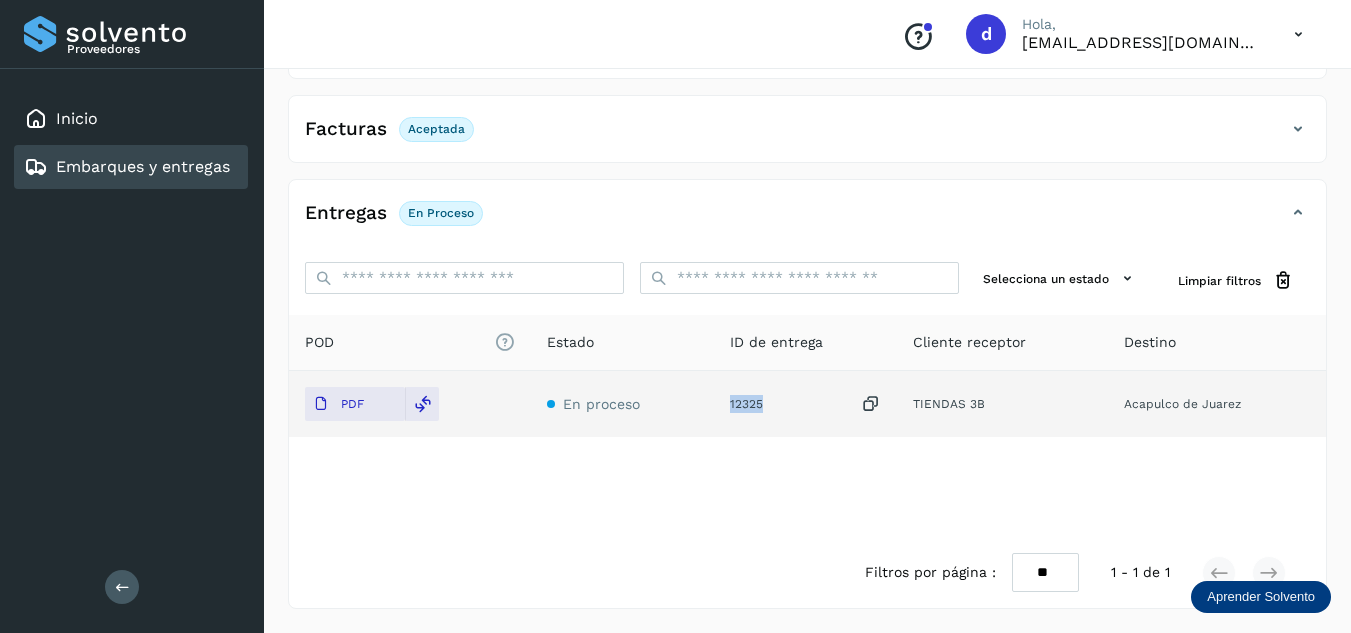 drag, startPoint x: 766, startPoint y: 408, endPoint x: 734, endPoint y: 409, distance: 32.01562 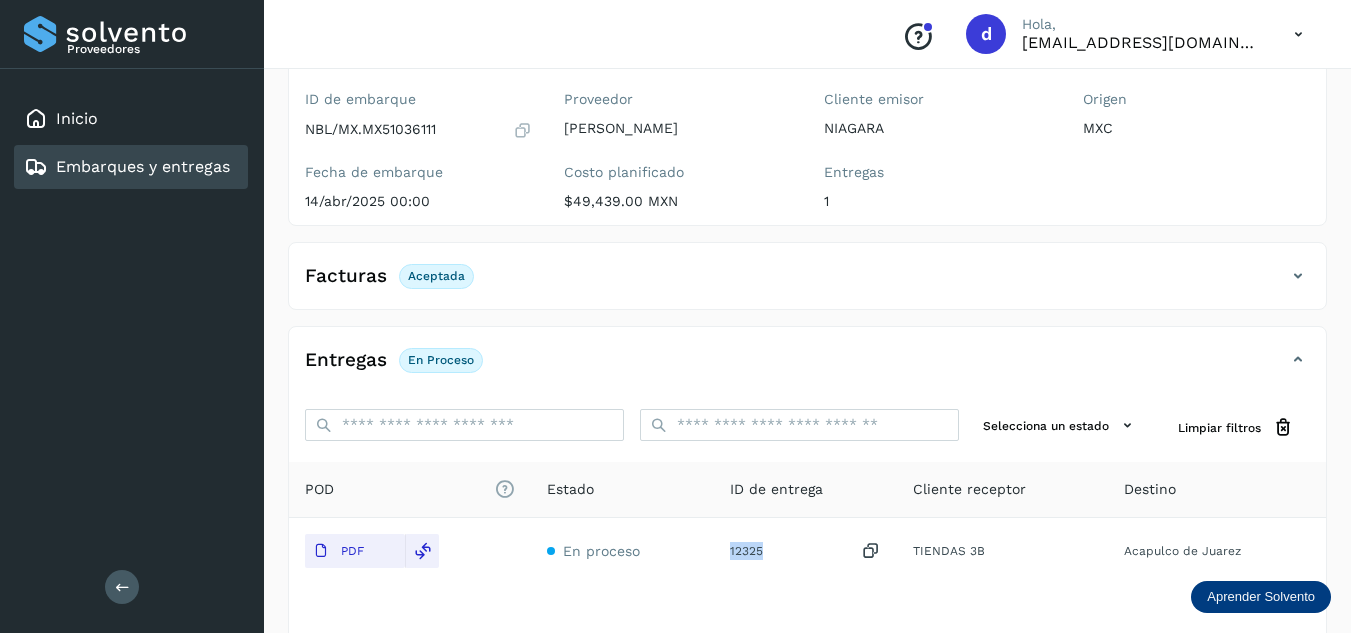scroll, scrollTop: 14, scrollLeft: 0, axis: vertical 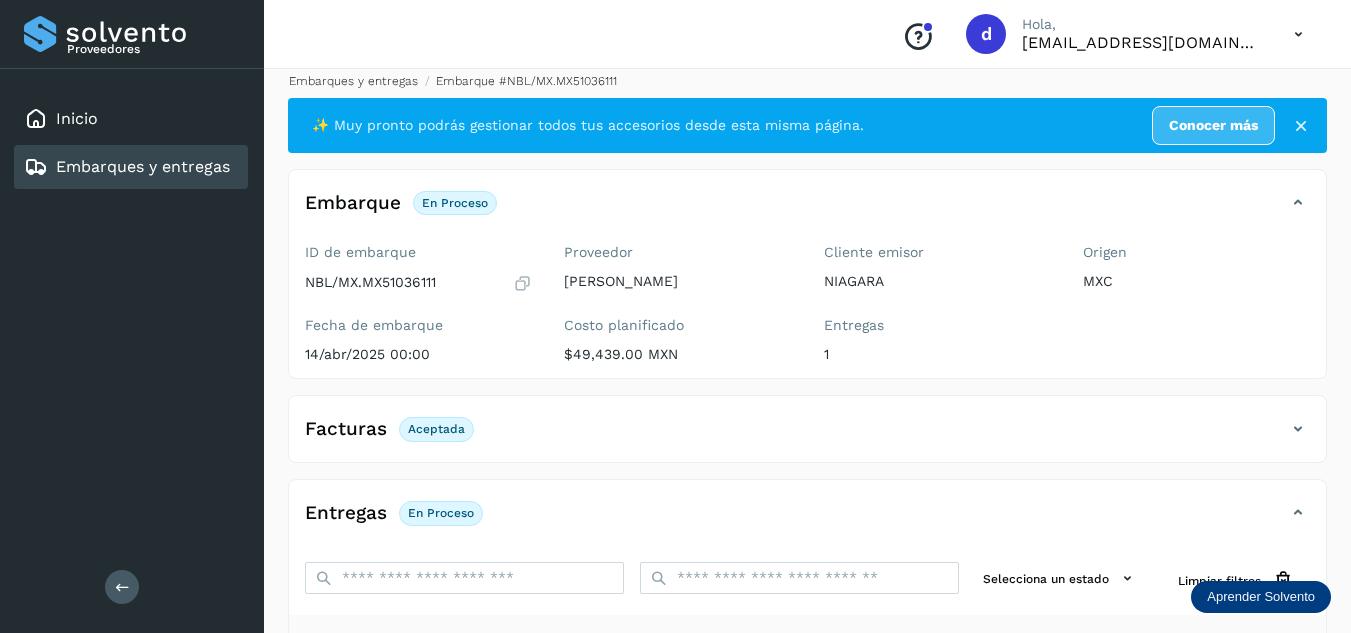 click on "Embarques y entregas" at bounding box center [353, 81] 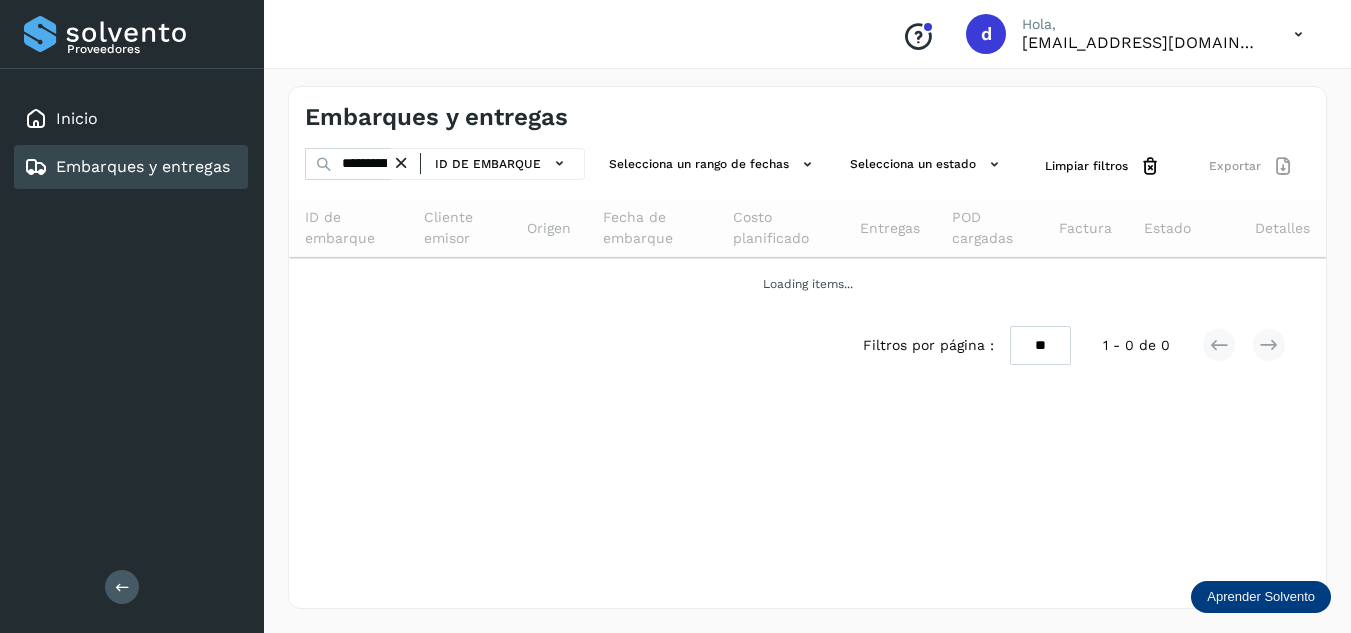 scroll, scrollTop: 0, scrollLeft: 0, axis: both 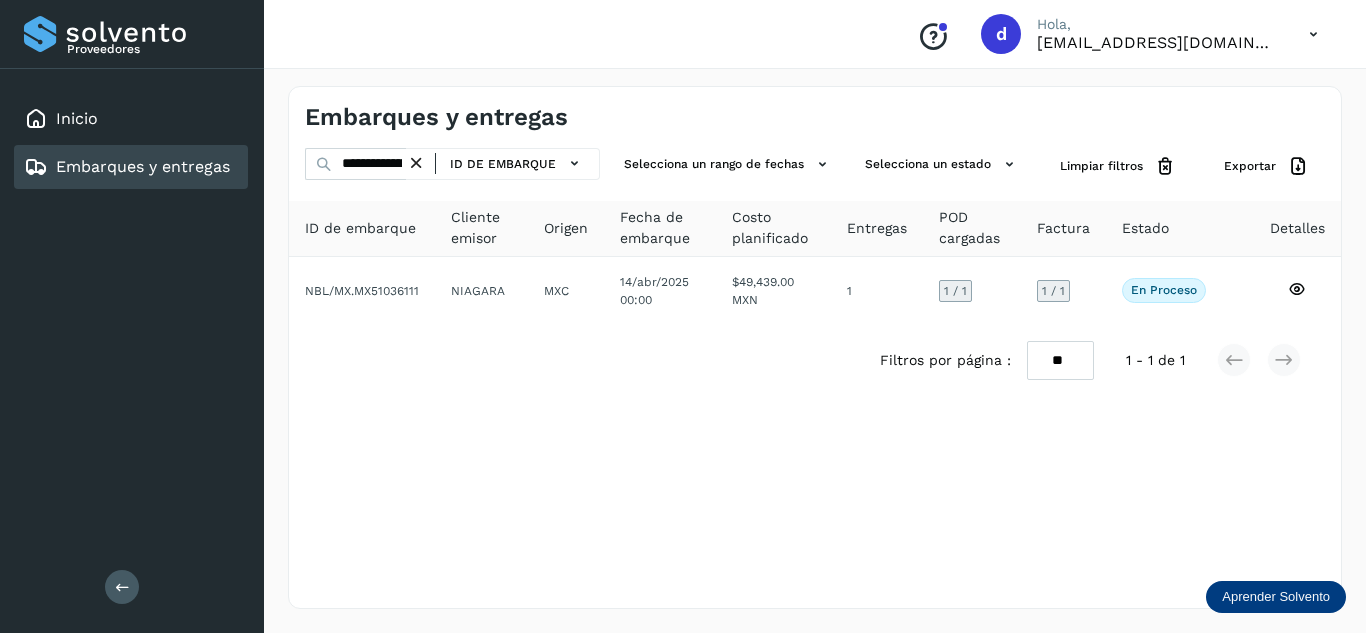 click at bounding box center [416, 163] 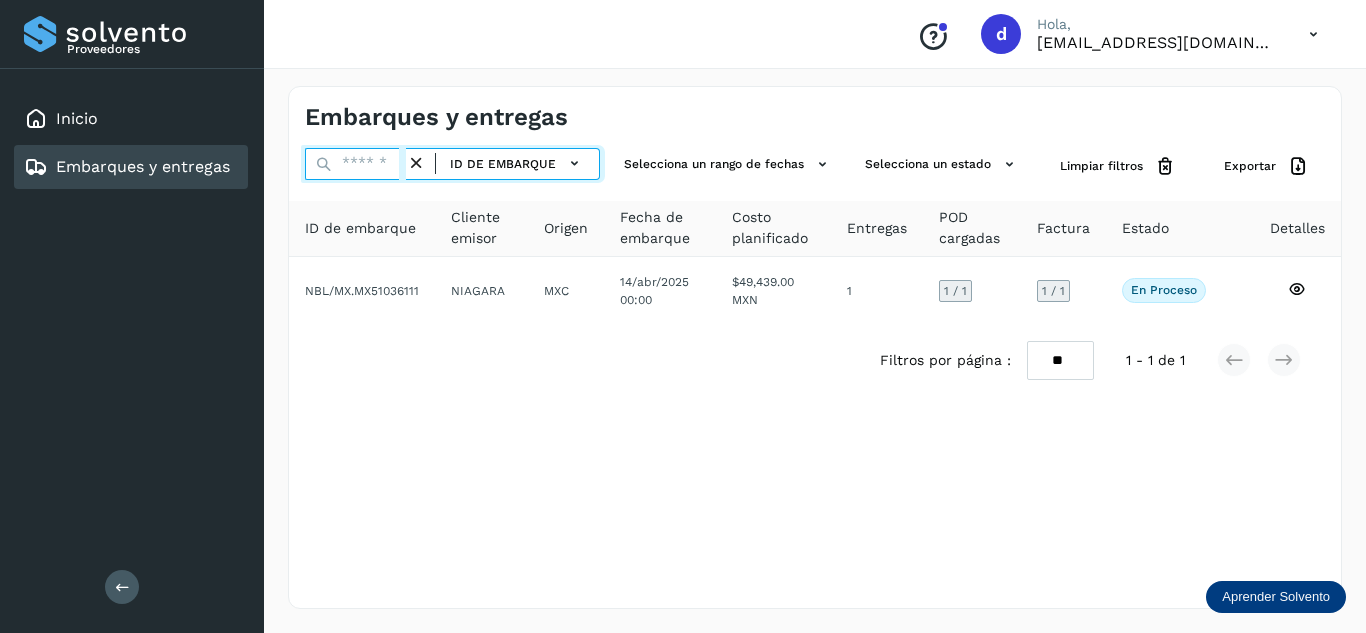 click at bounding box center (355, 164) 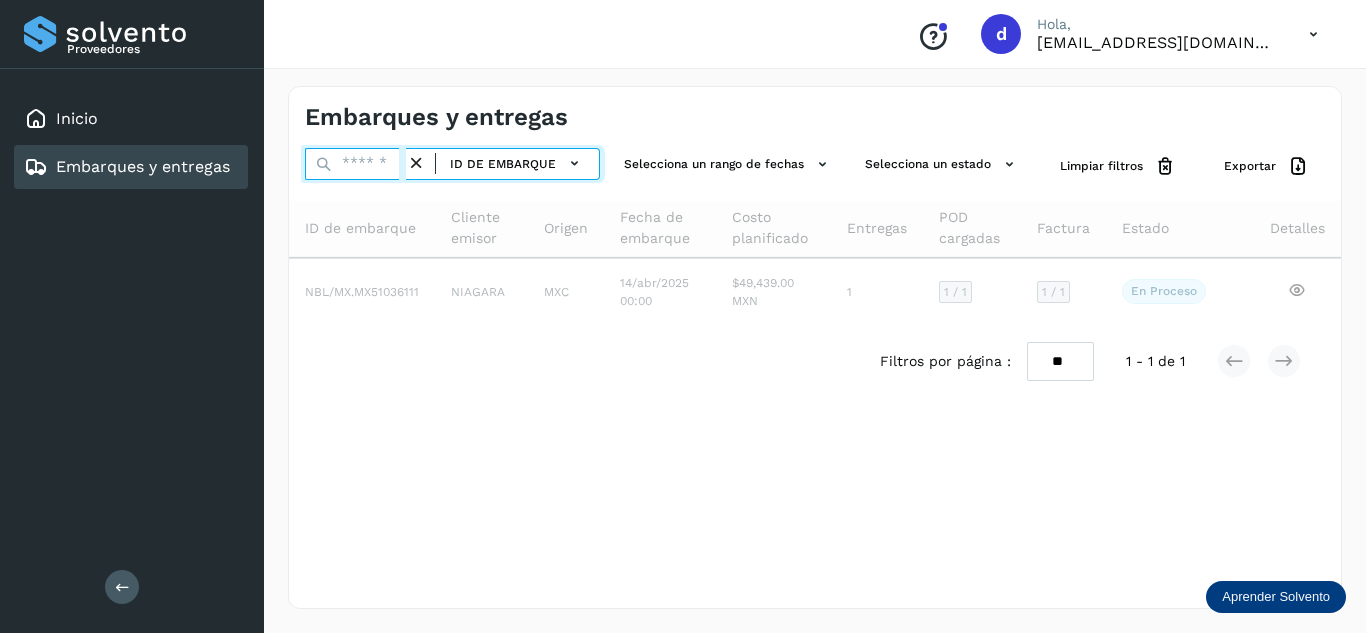 paste on "**********" 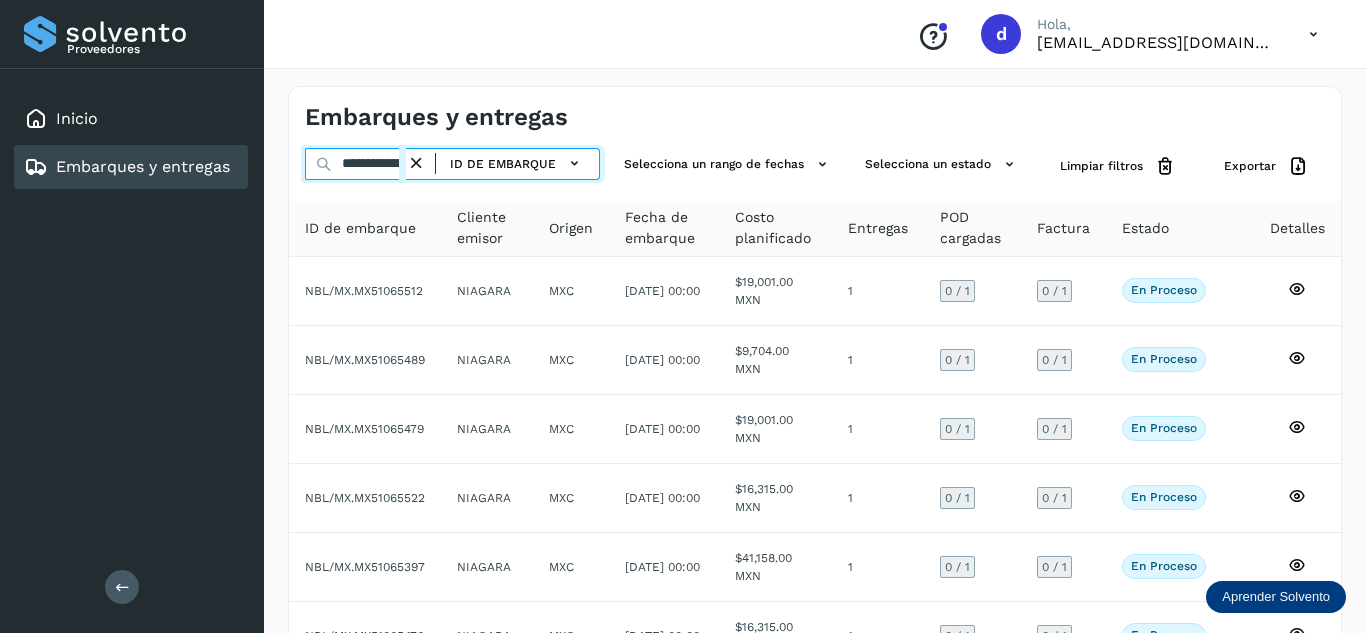 scroll, scrollTop: 0, scrollLeft: 77, axis: horizontal 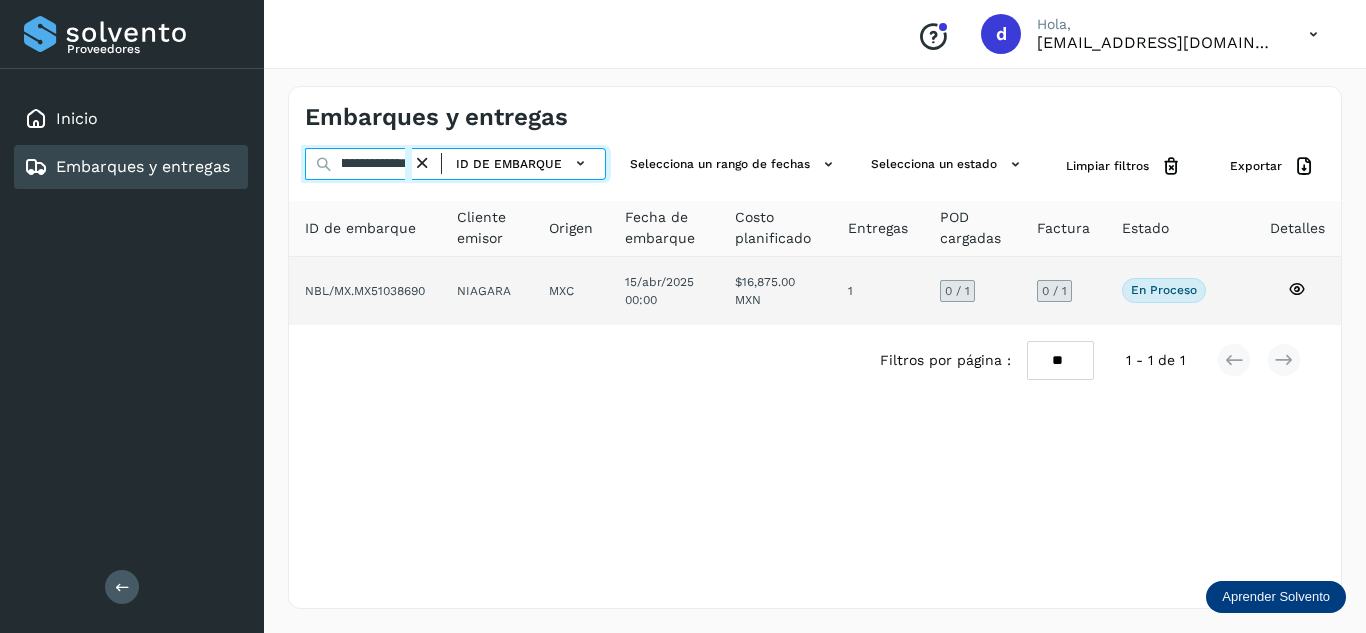 type on "**********" 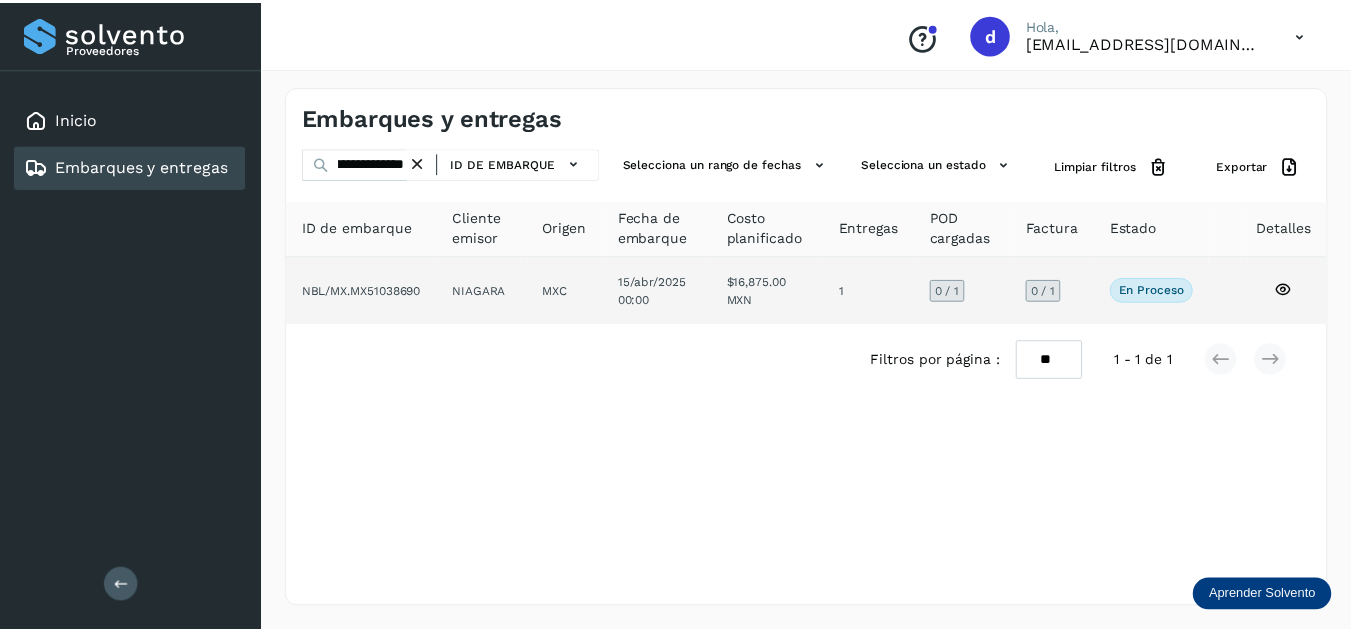 scroll, scrollTop: 0, scrollLeft: 0, axis: both 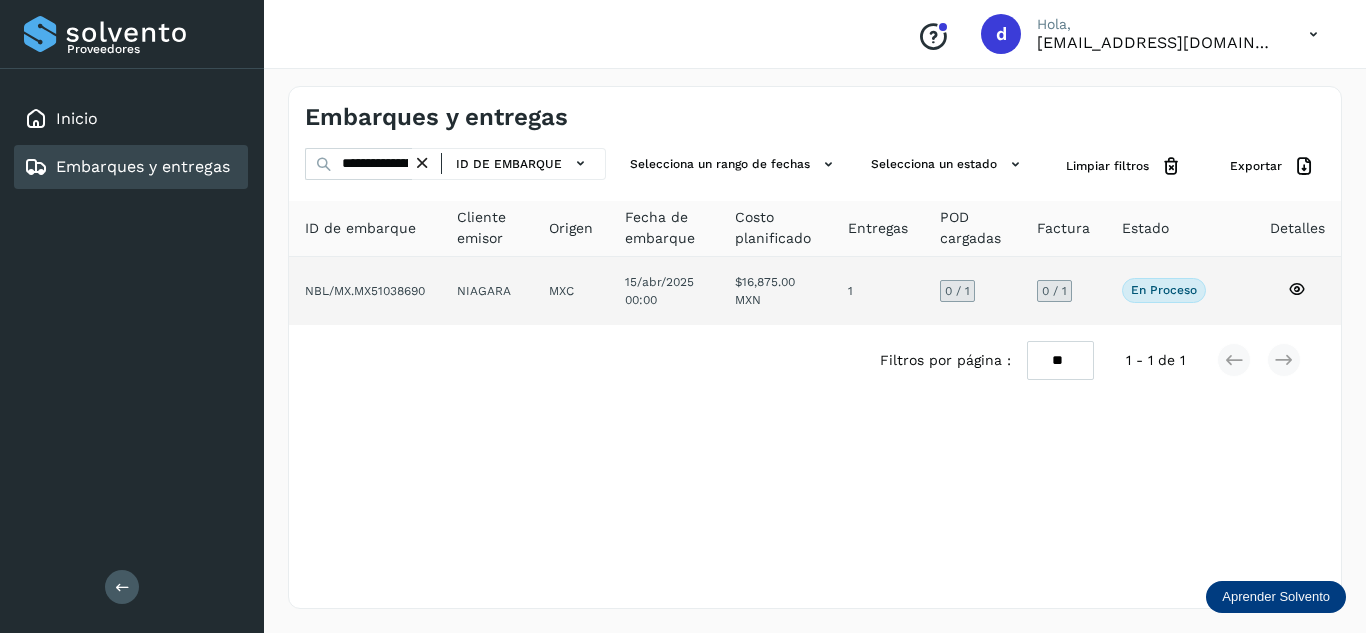click 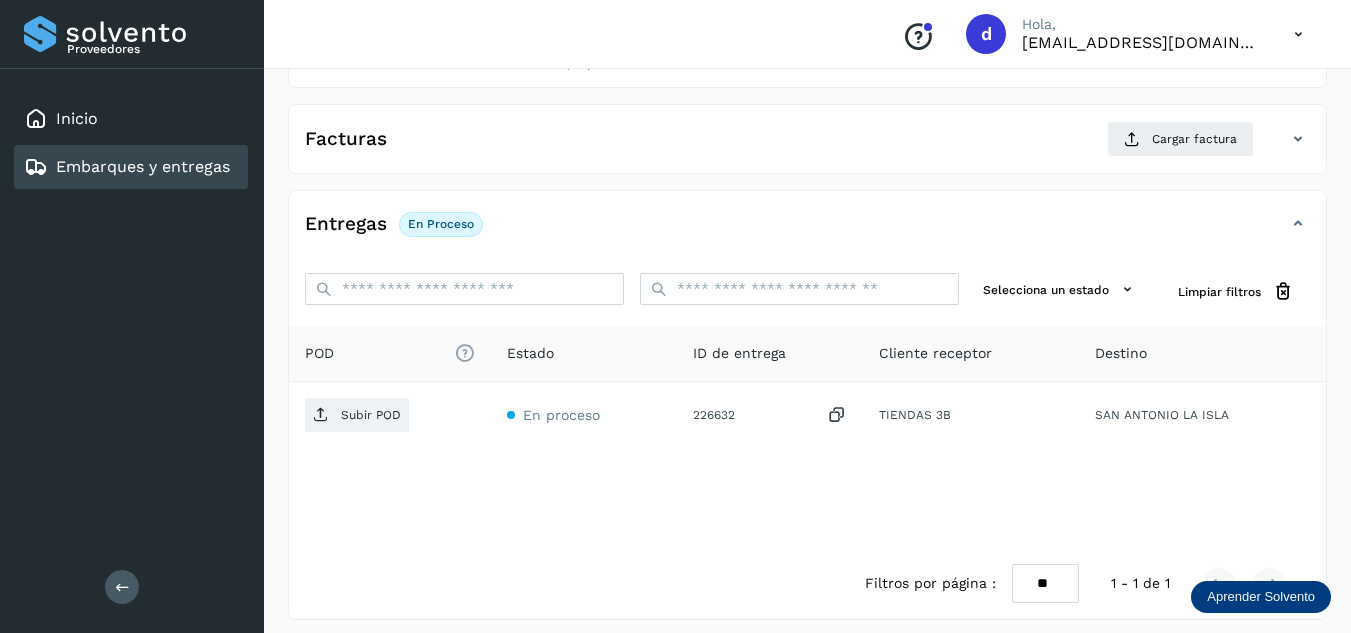 scroll, scrollTop: 316, scrollLeft: 0, axis: vertical 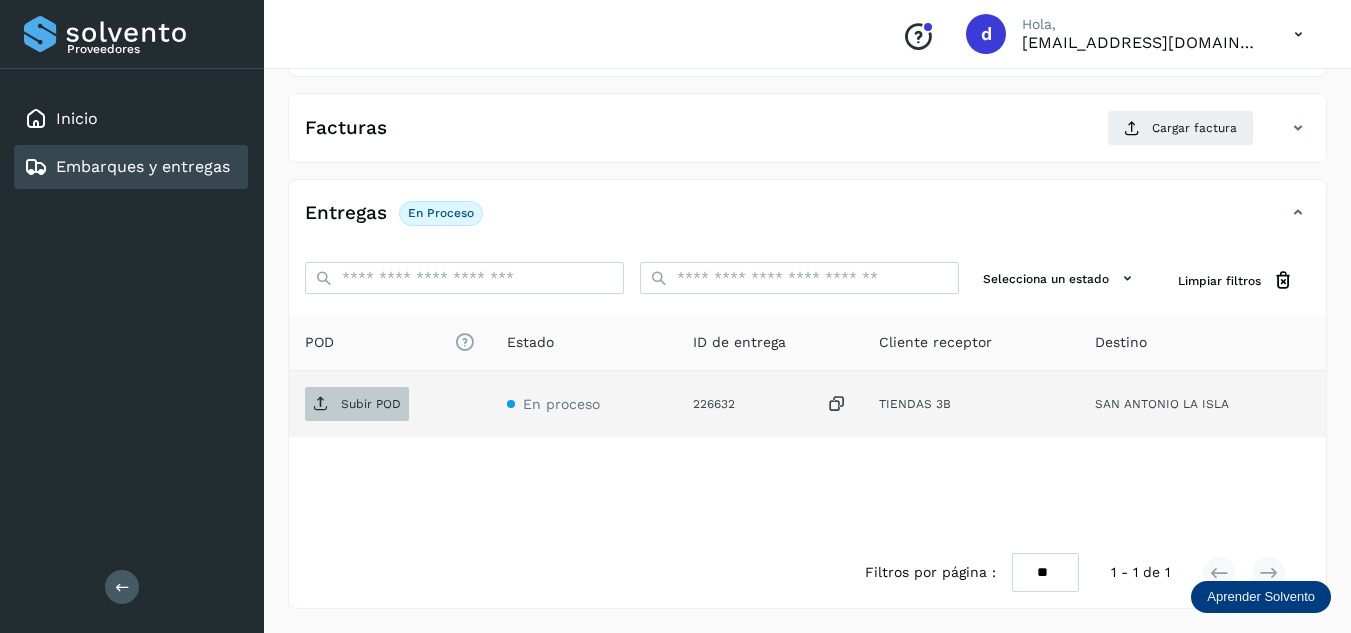 click on "Subir POD" at bounding box center [371, 404] 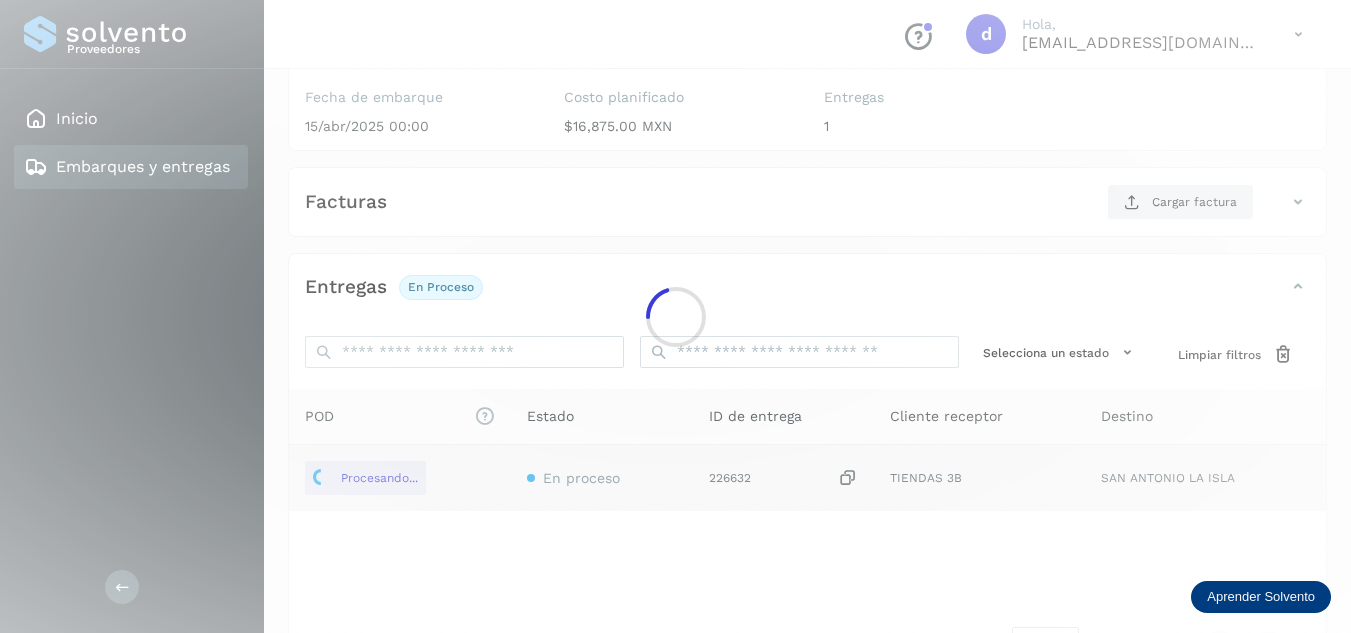 scroll, scrollTop: 116, scrollLeft: 0, axis: vertical 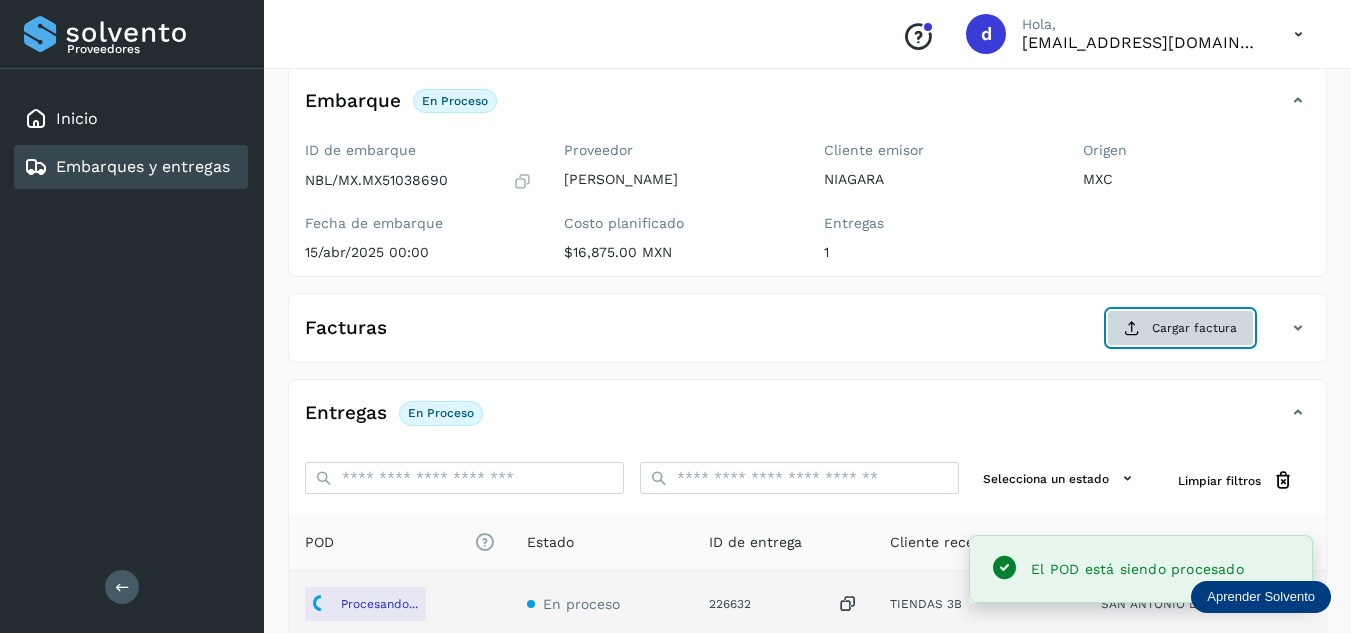 click on "Cargar factura" 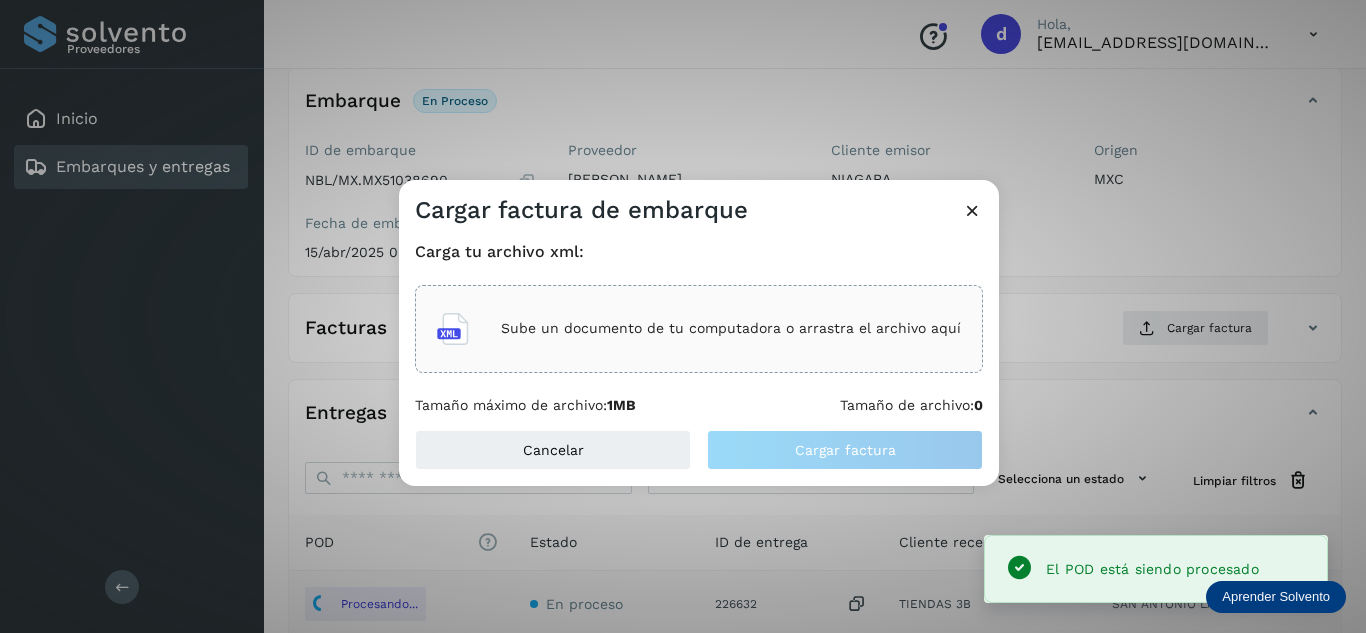 click on "Sube un documento de tu computadora o arrastra el archivo aquí" 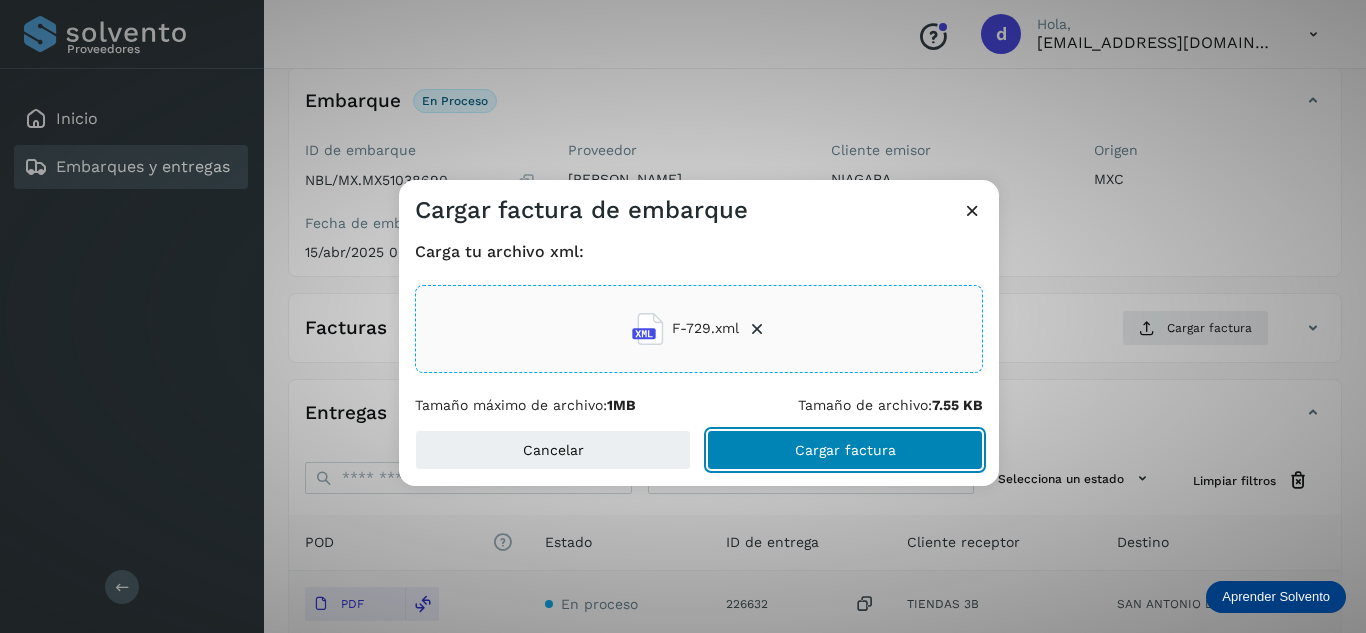 click on "Cargar factura" 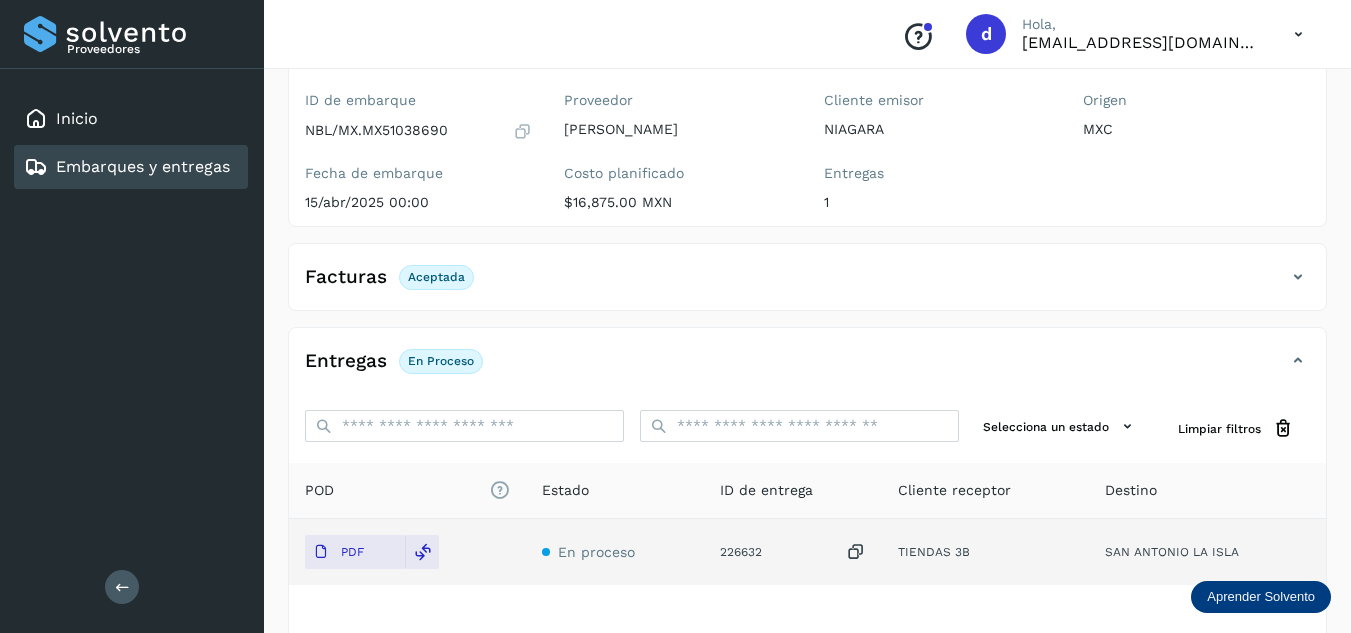 scroll, scrollTop: 314, scrollLeft: 0, axis: vertical 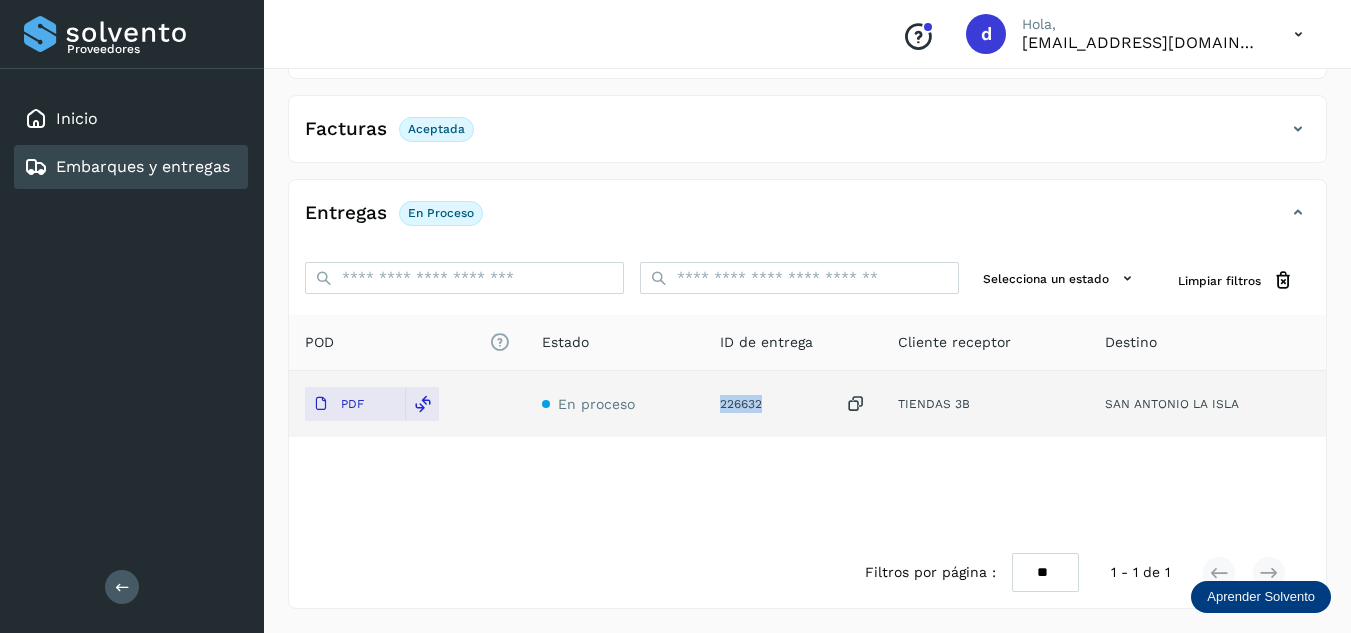 drag, startPoint x: 765, startPoint y: 408, endPoint x: 725, endPoint y: 406, distance: 40.04997 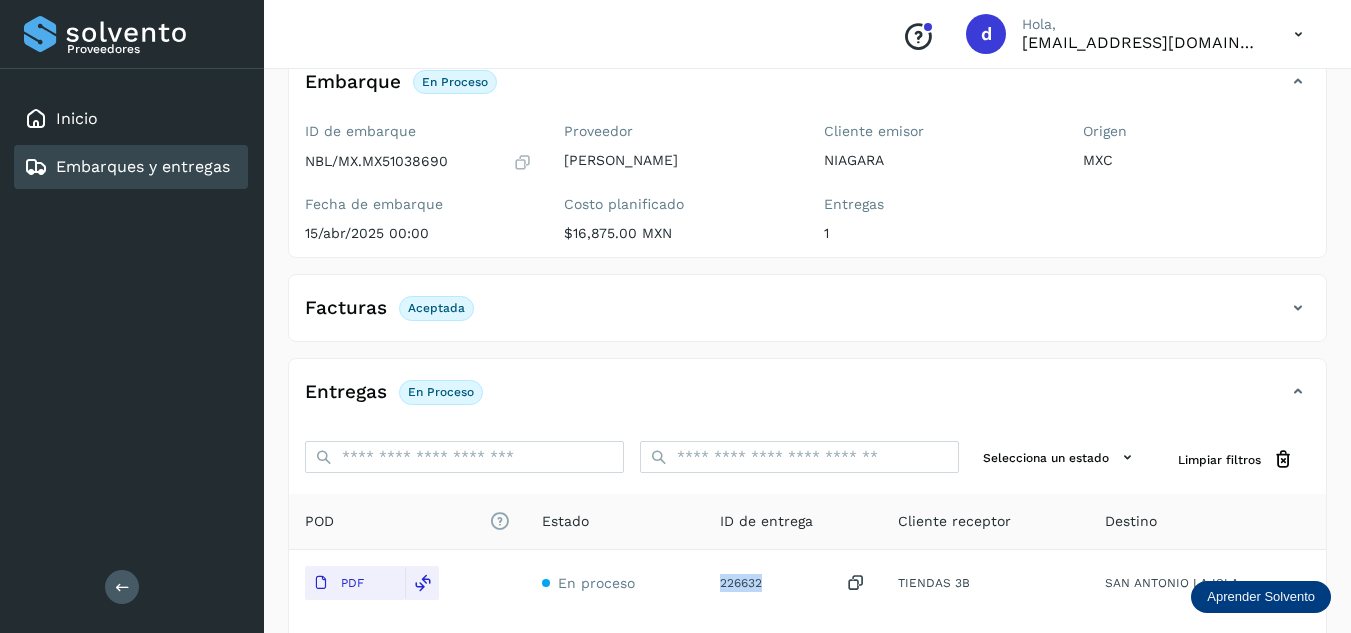 scroll, scrollTop: 0, scrollLeft: 0, axis: both 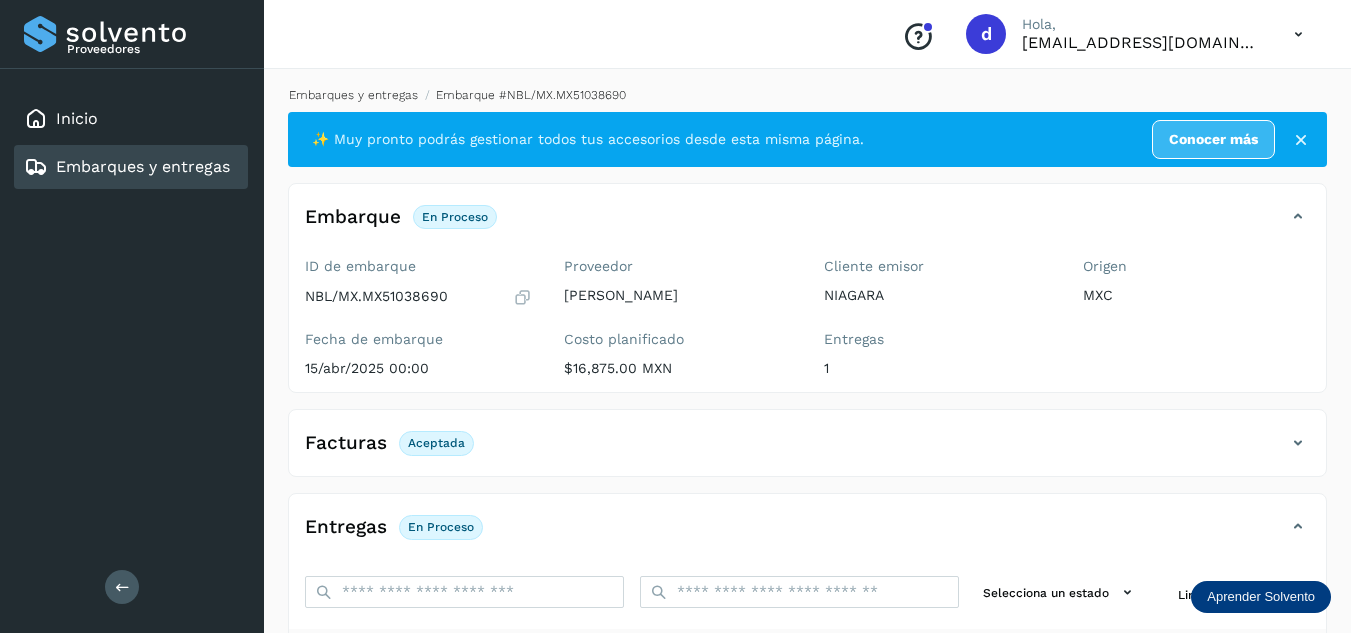 click on "Embarques y entregas" at bounding box center (353, 95) 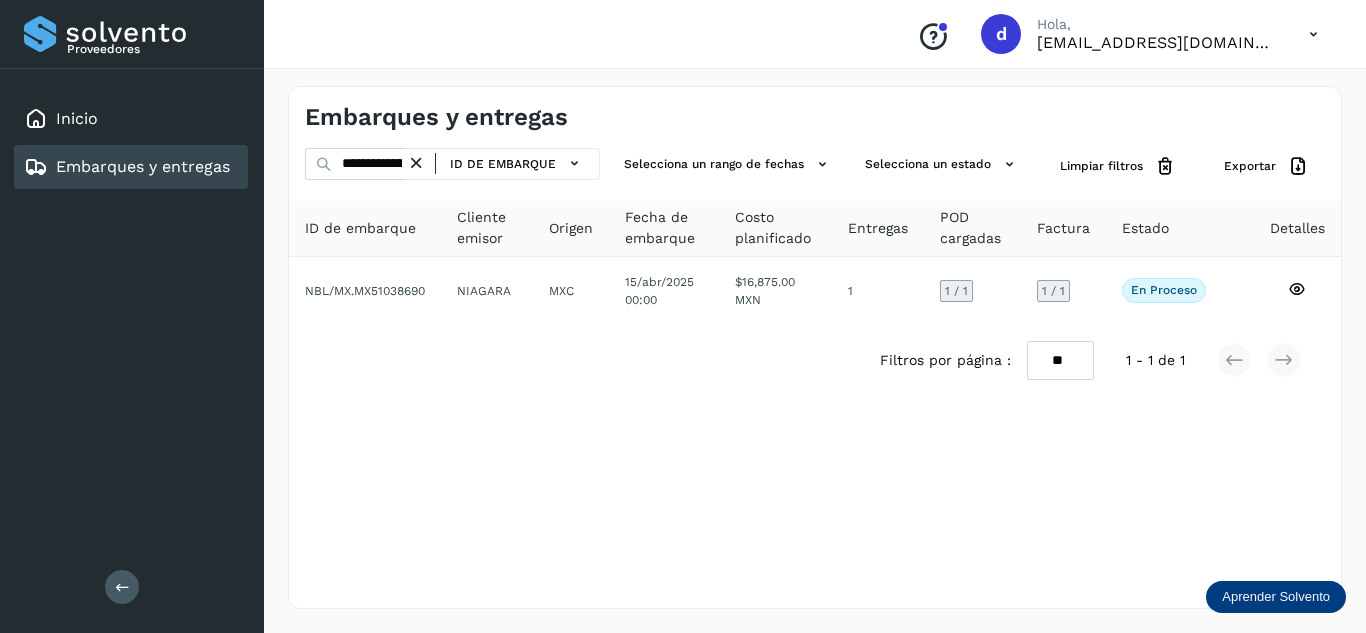 click at bounding box center (416, 163) 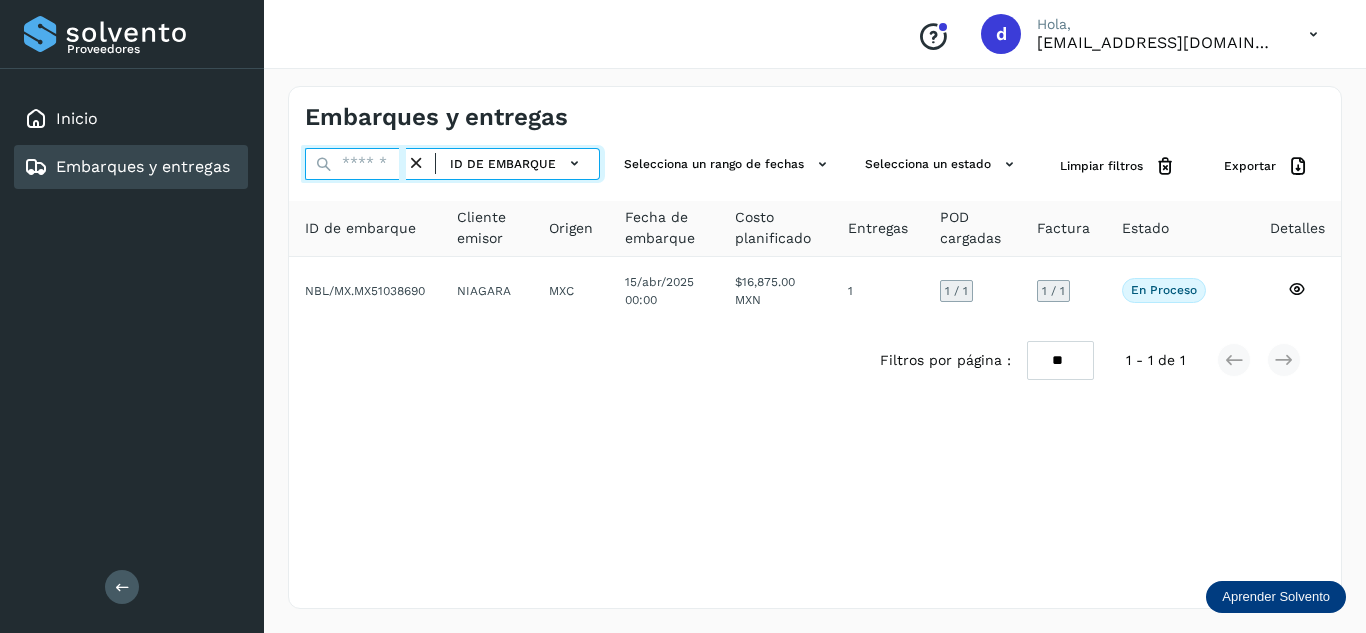click at bounding box center [355, 164] 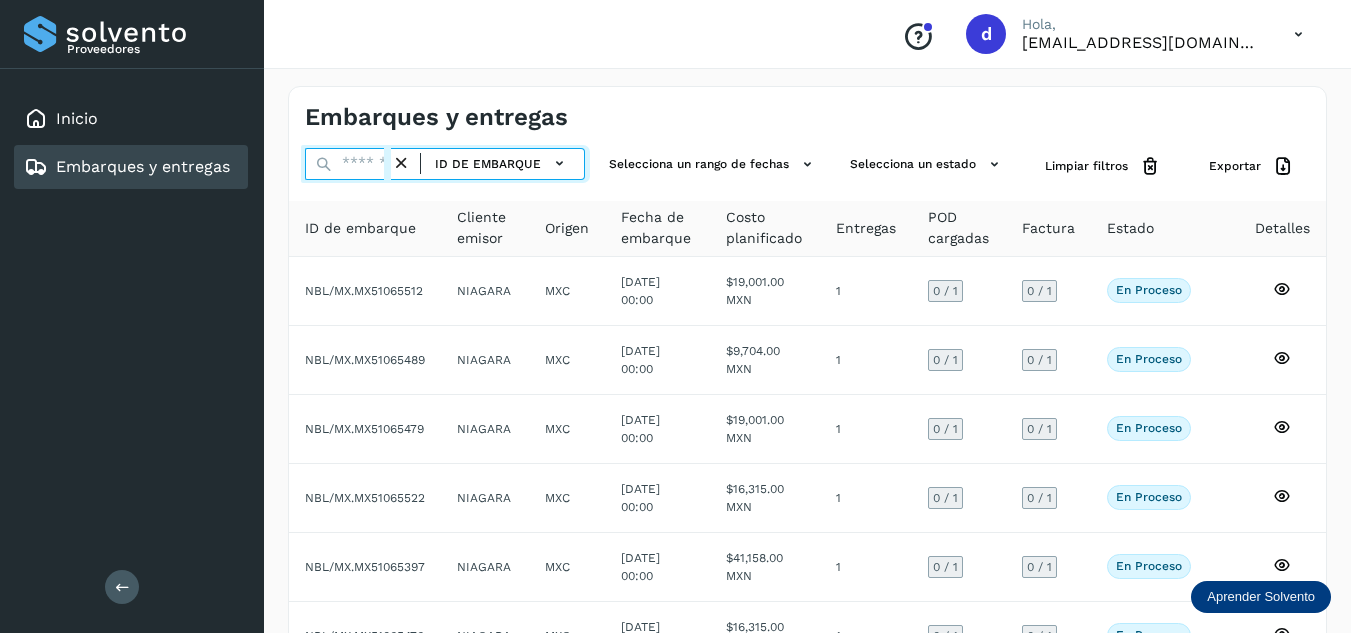 paste on "**********" 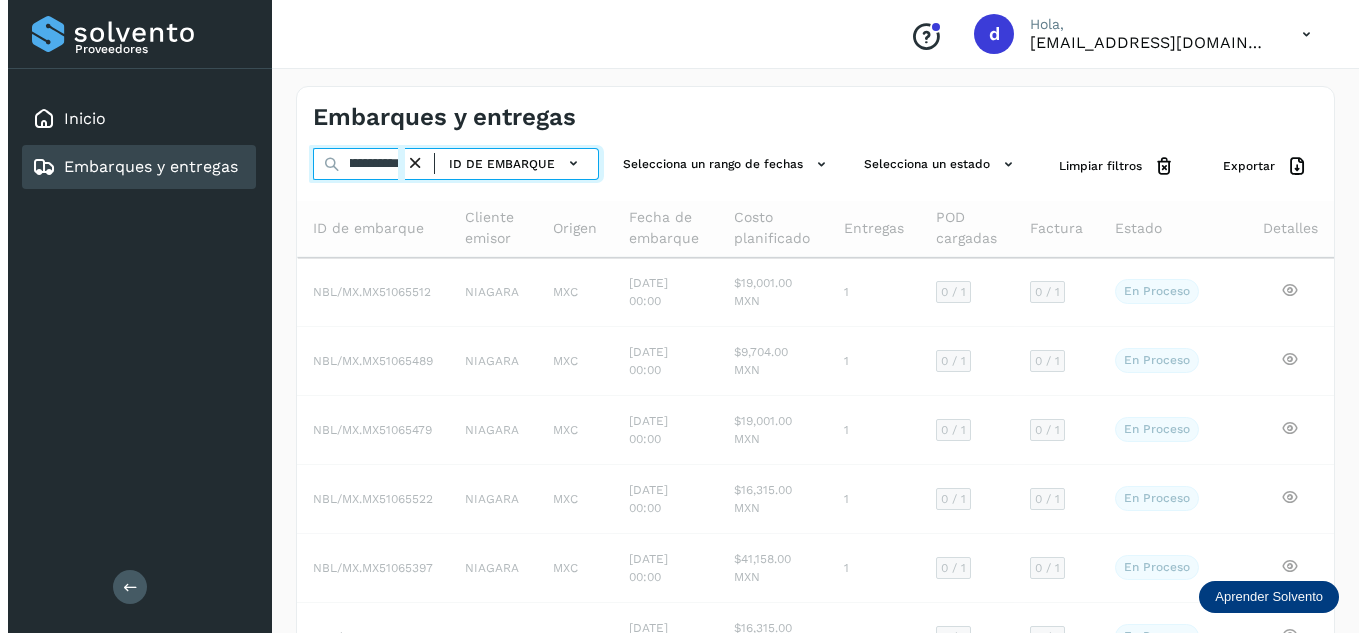 scroll, scrollTop: 0, scrollLeft: 76, axis: horizontal 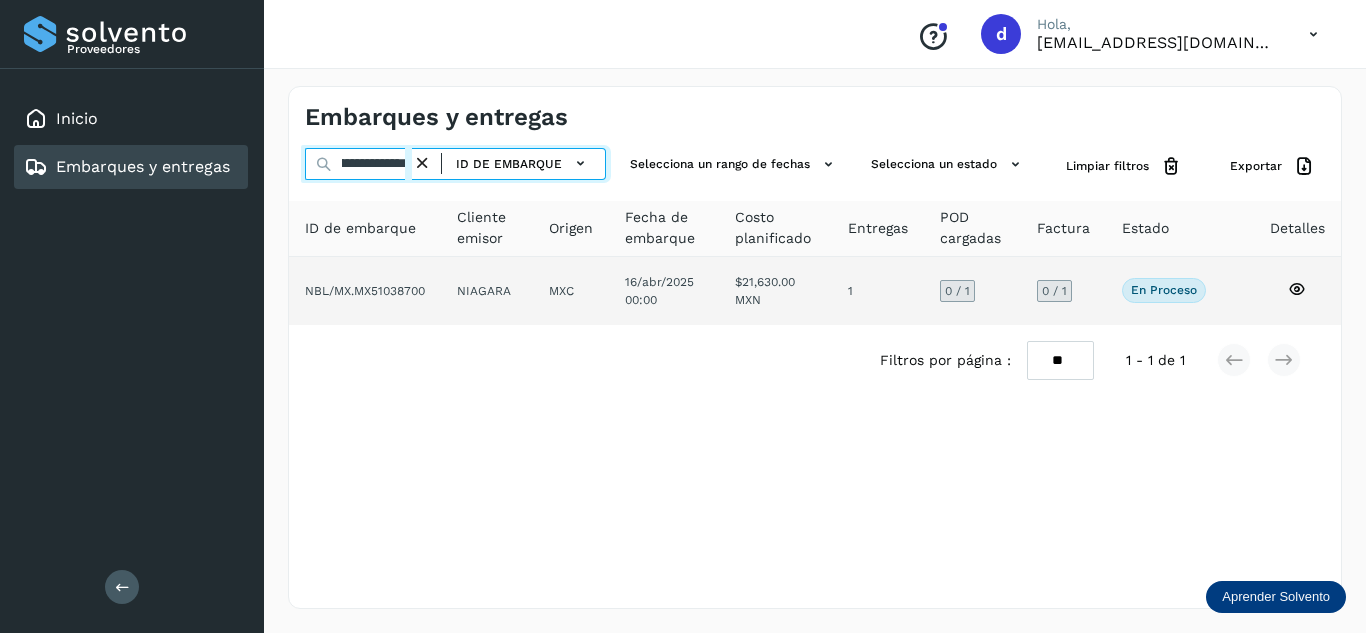 type on "**********" 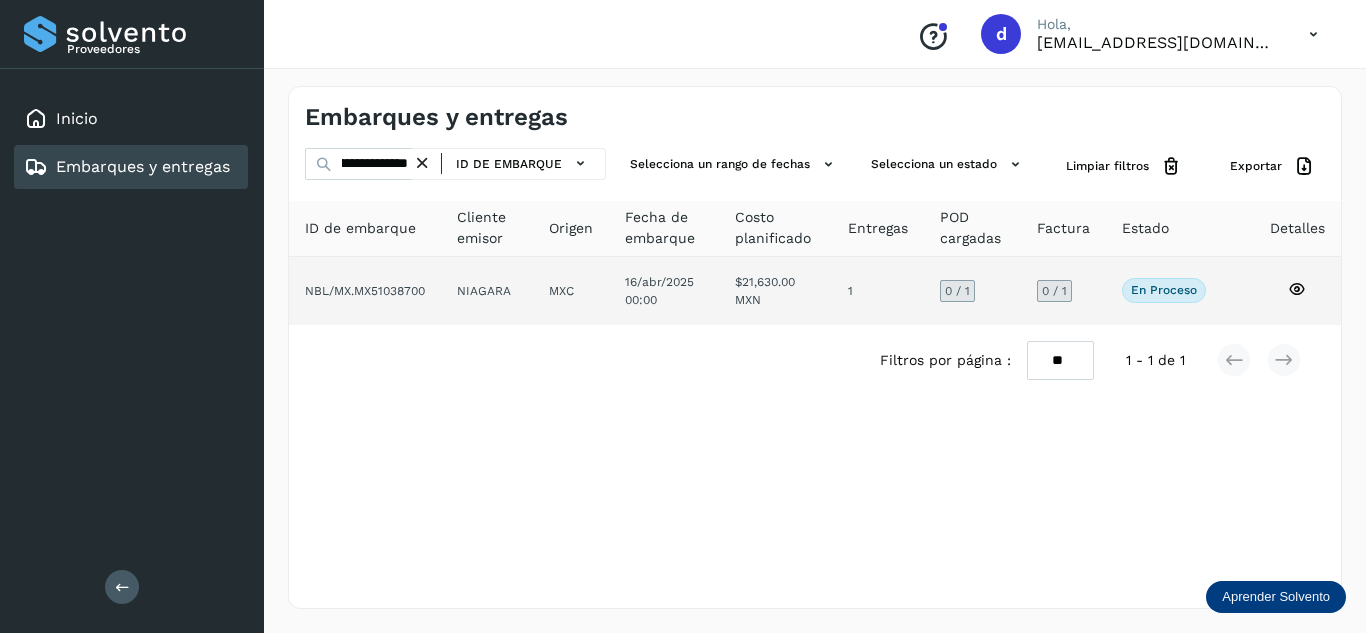 click 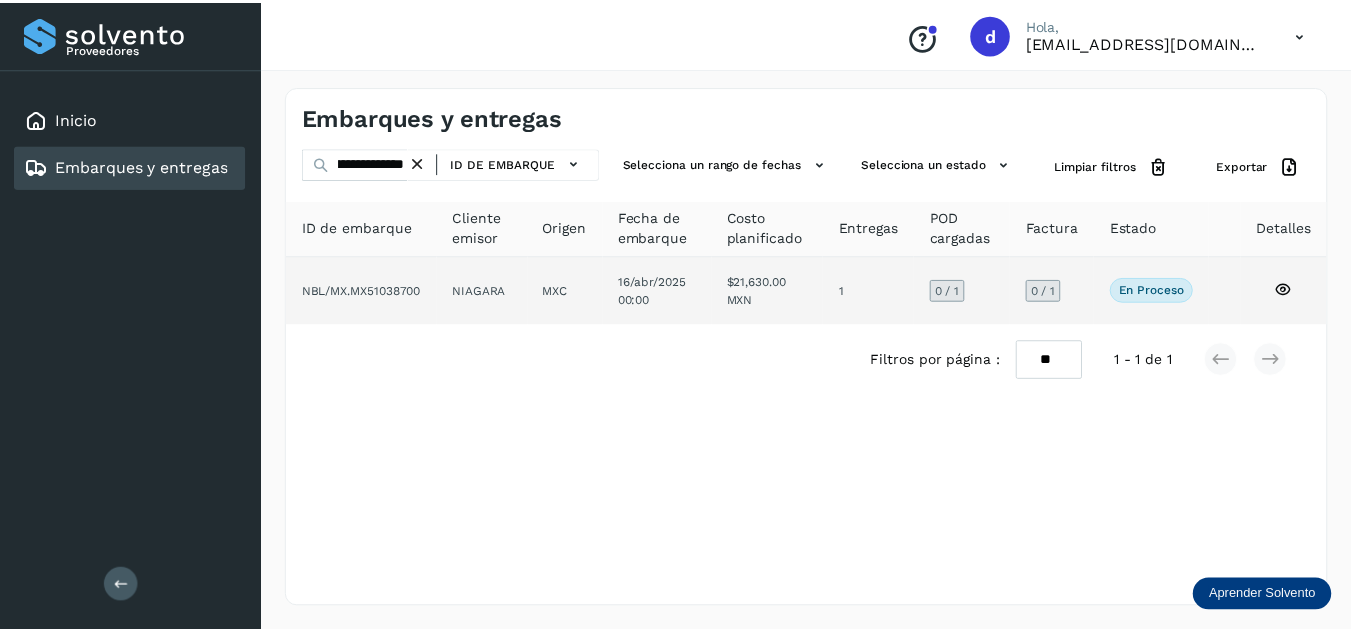 scroll, scrollTop: 0, scrollLeft: 0, axis: both 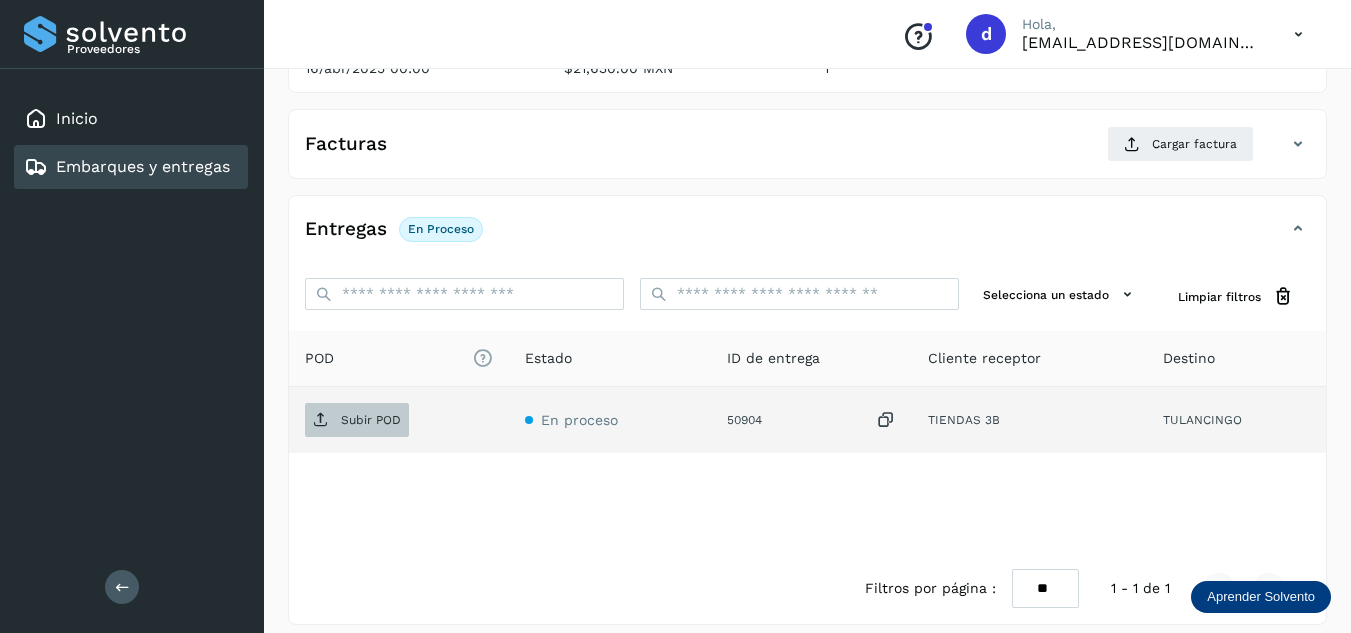 click at bounding box center (321, 420) 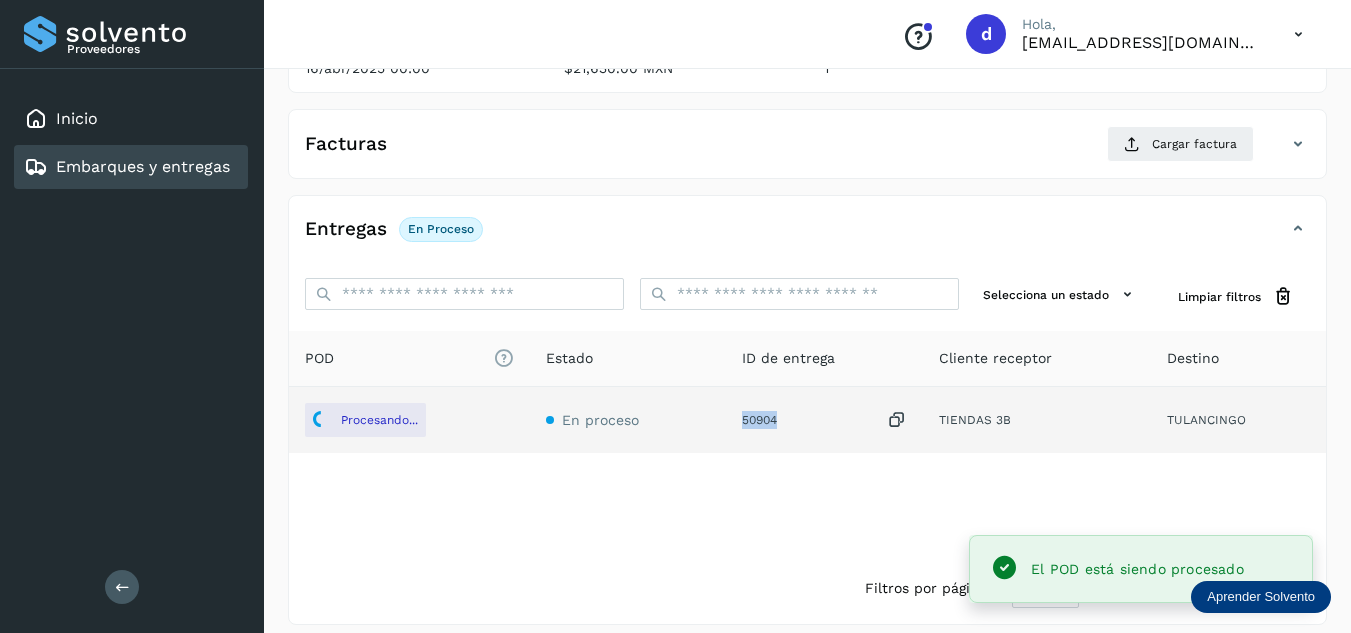 drag, startPoint x: 775, startPoint y: 423, endPoint x: 744, endPoint y: 423, distance: 31 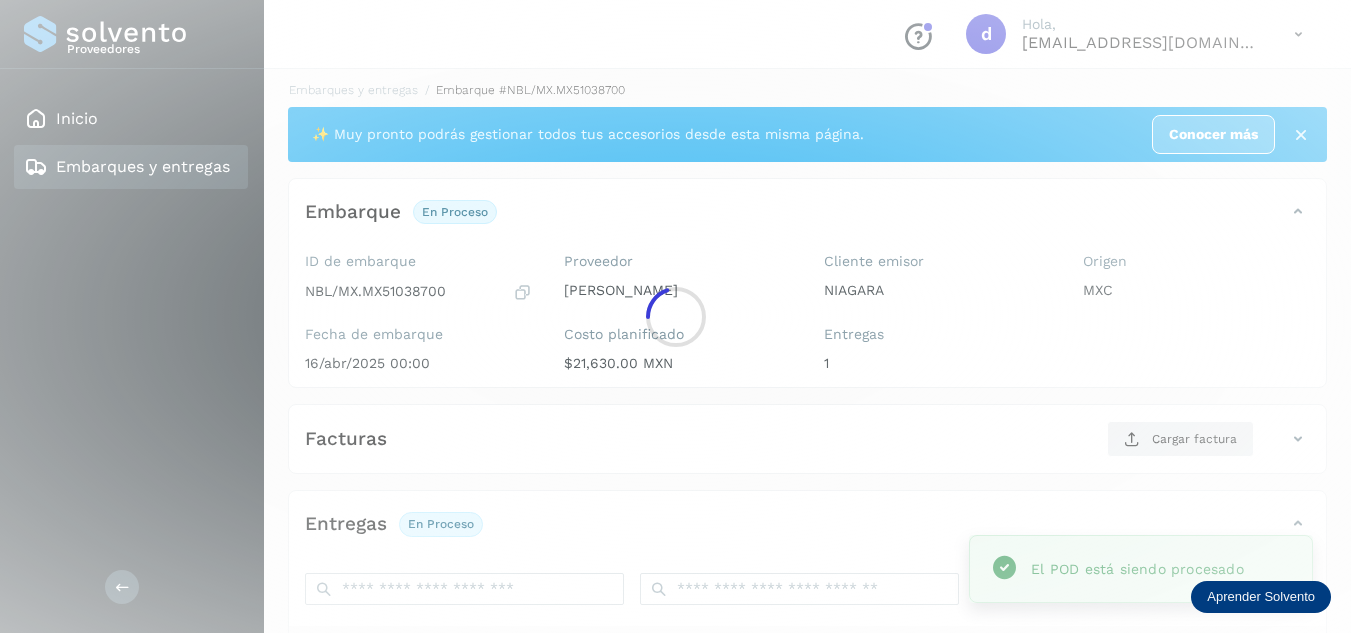 scroll, scrollTop: 0, scrollLeft: 0, axis: both 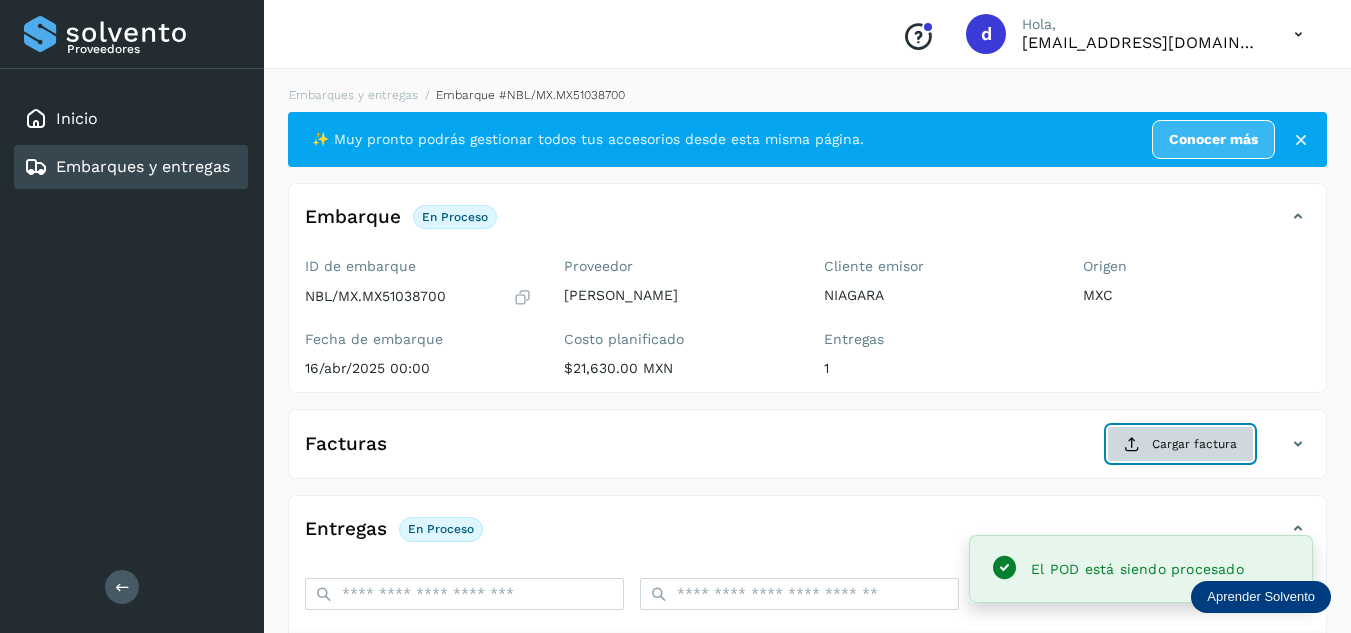click on "Cargar factura" at bounding box center (1180, 444) 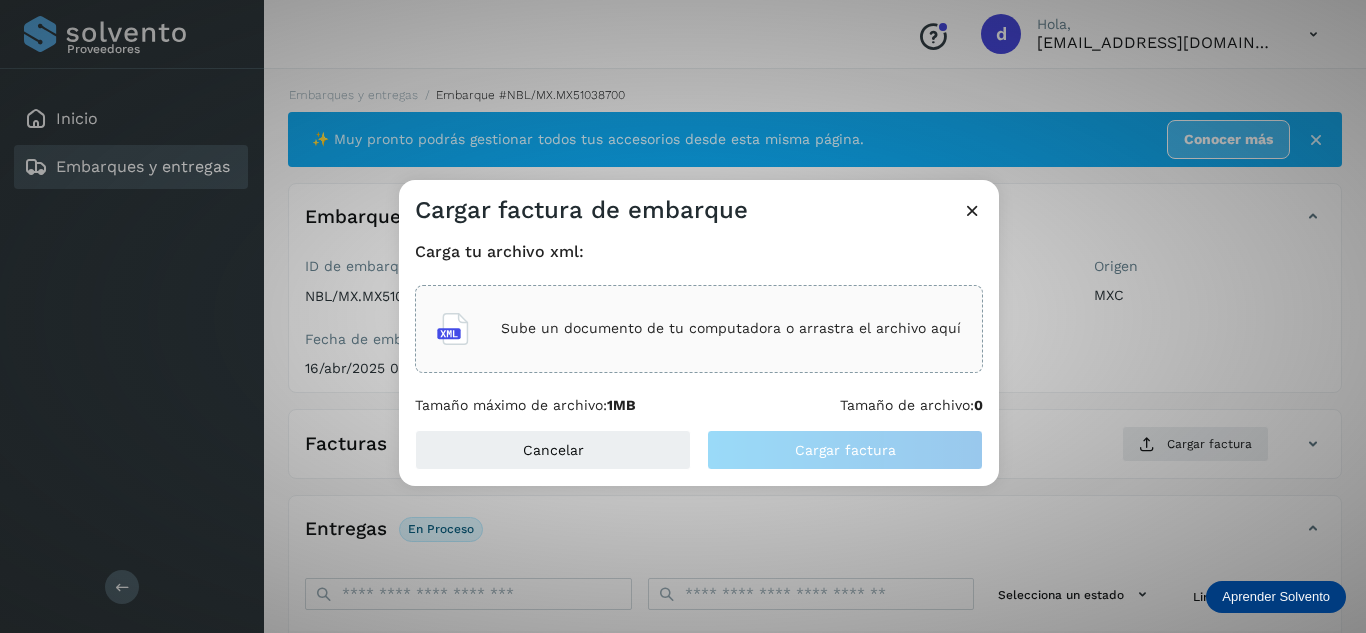 click on "Sube un documento de tu computadora o arrastra el archivo aquí" 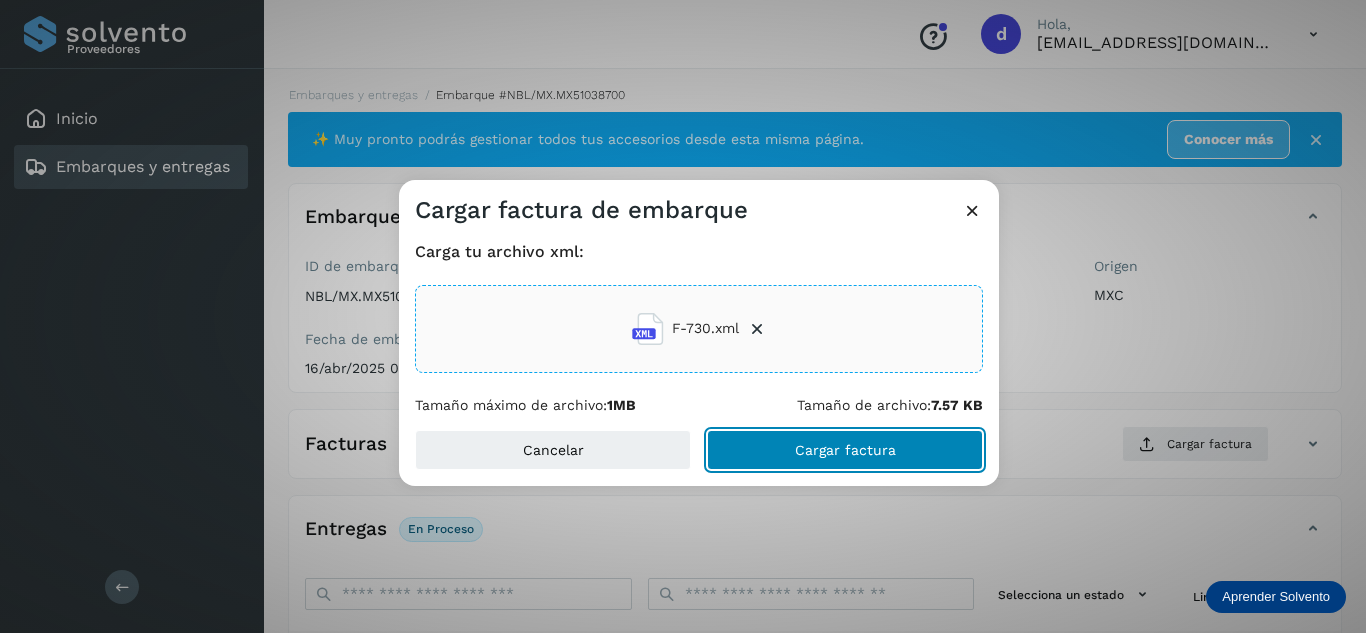 click on "Cargar factura" 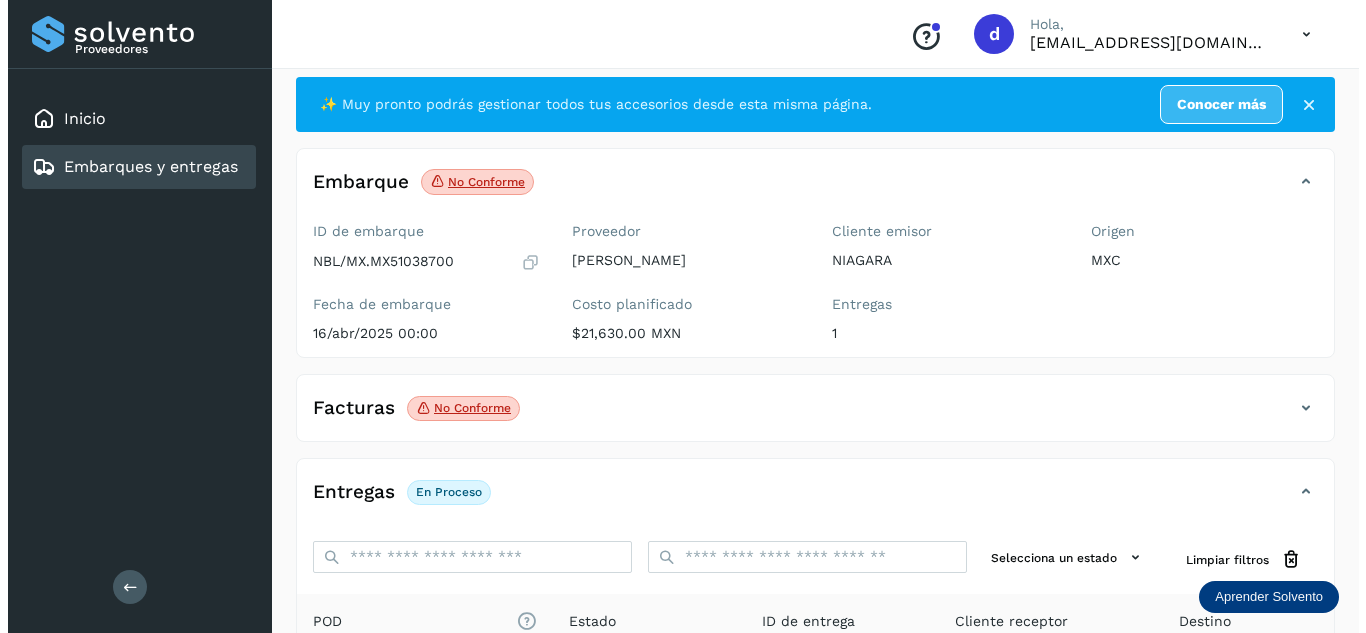scroll, scrollTop: 0, scrollLeft: 0, axis: both 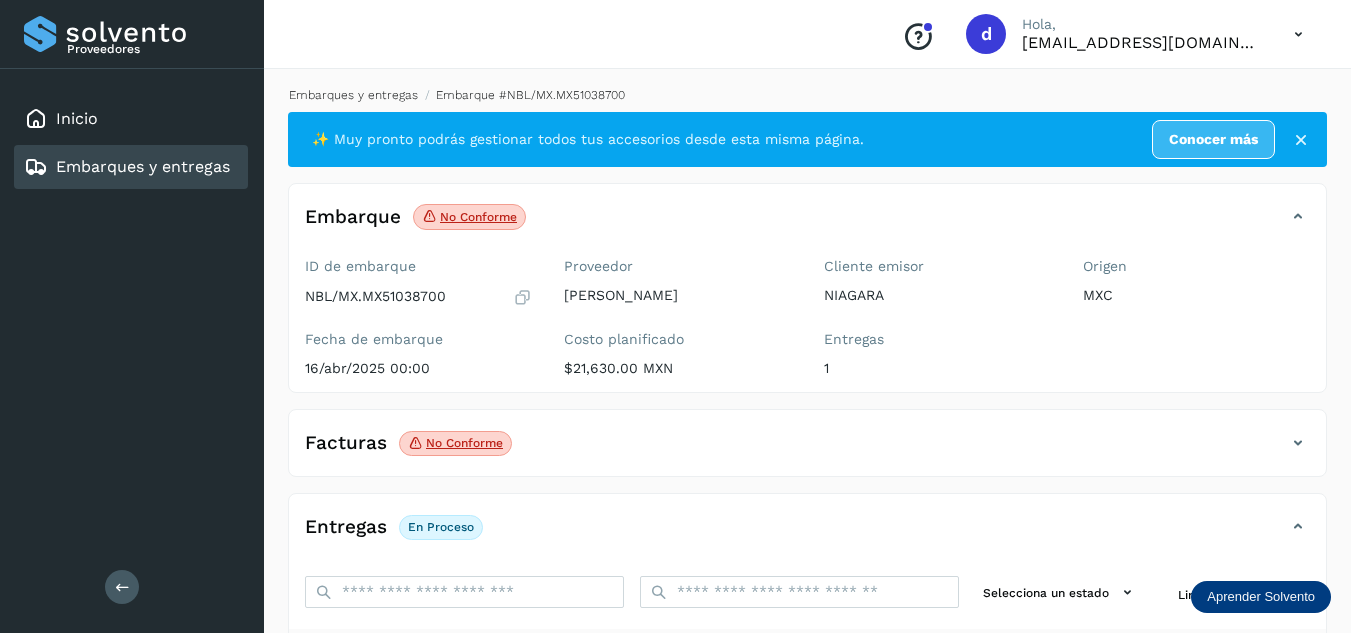 click on "Embarques y entregas" at bounding box center [353, 95] 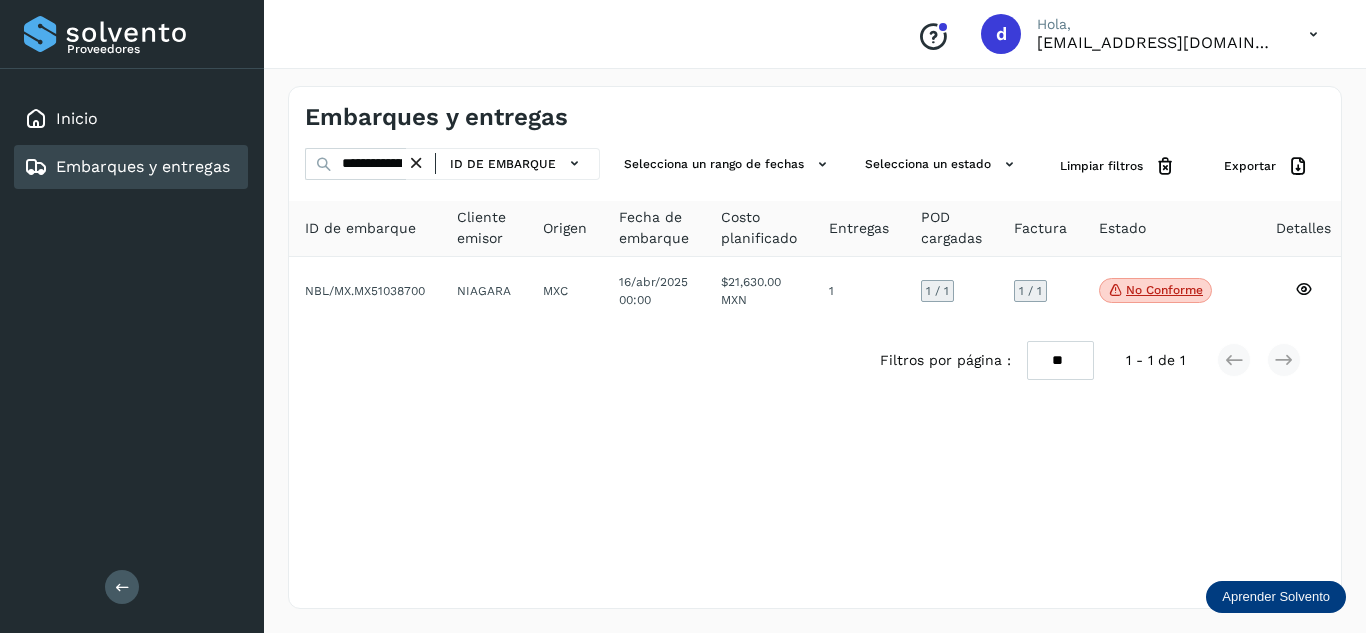 click at bounding box center (416, 163) 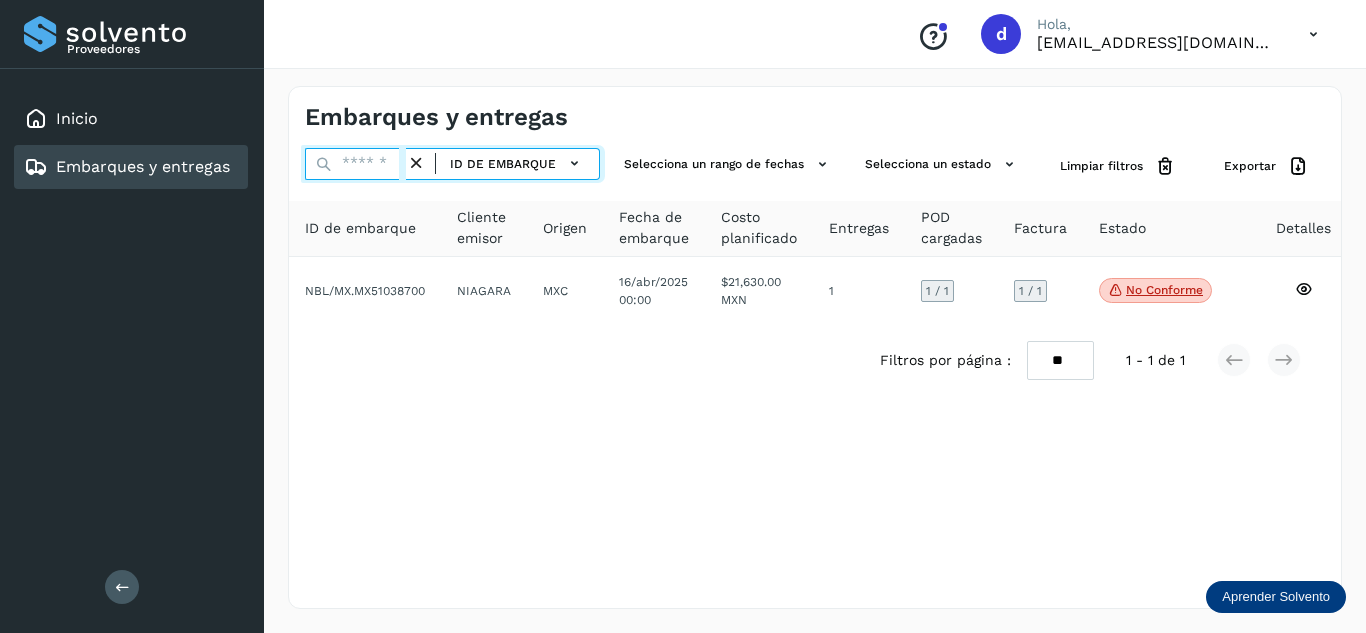 click at bounding box center [355, 164] 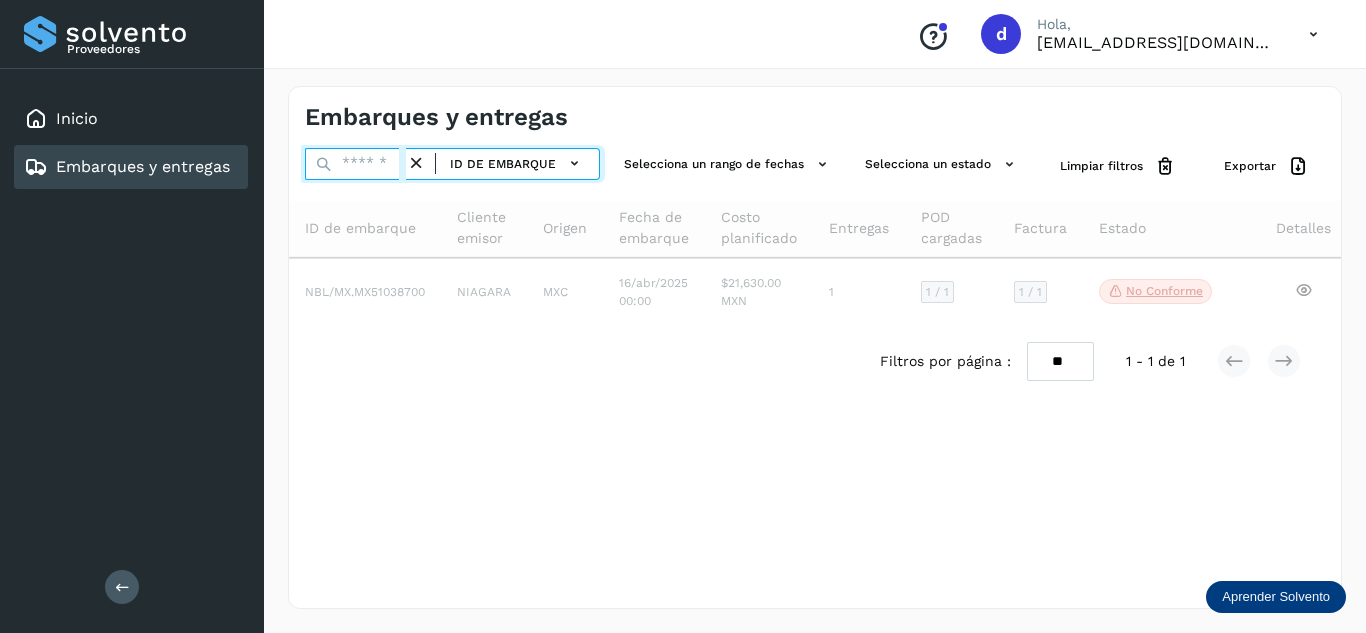 paste on "**********" 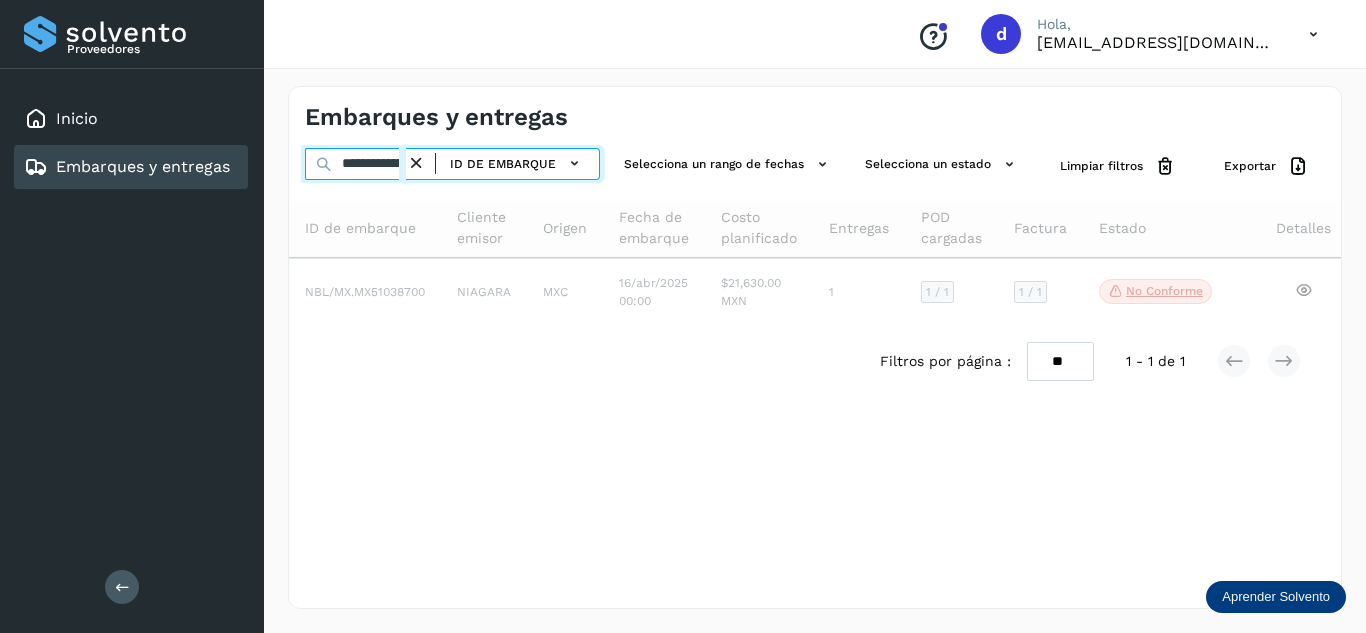 scroll, scrollTop: 0, scrollLeft: 74, axis: horizontal 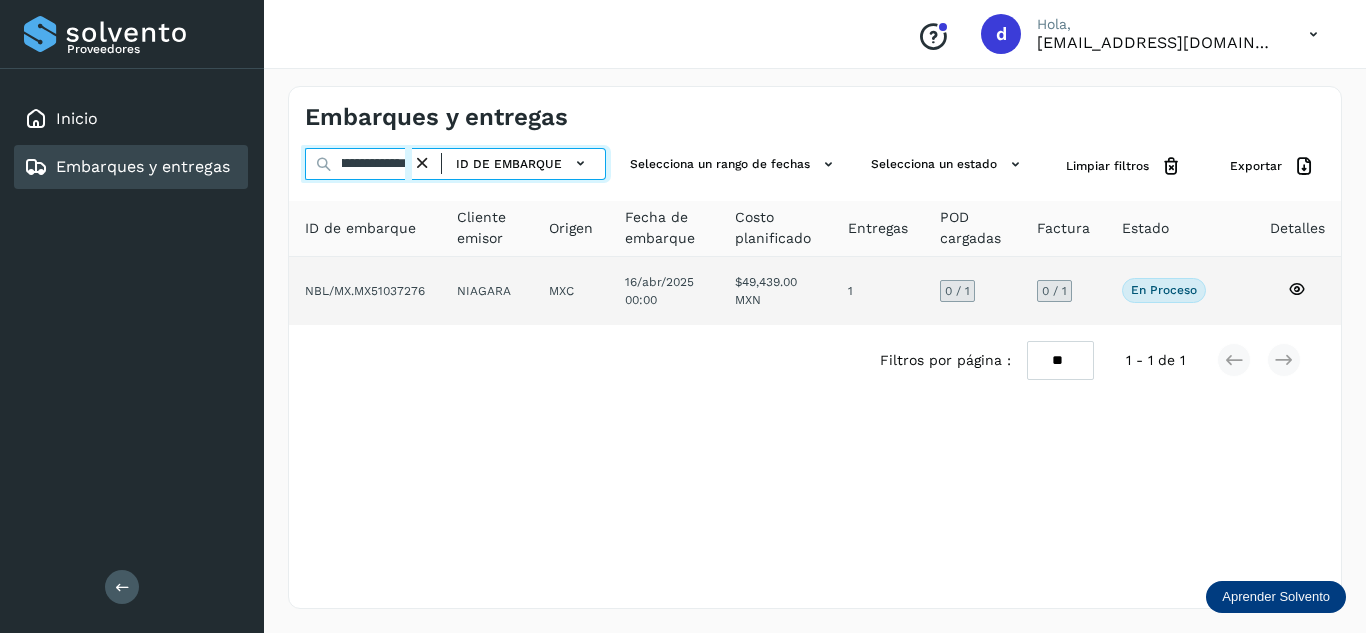 type on "**********" 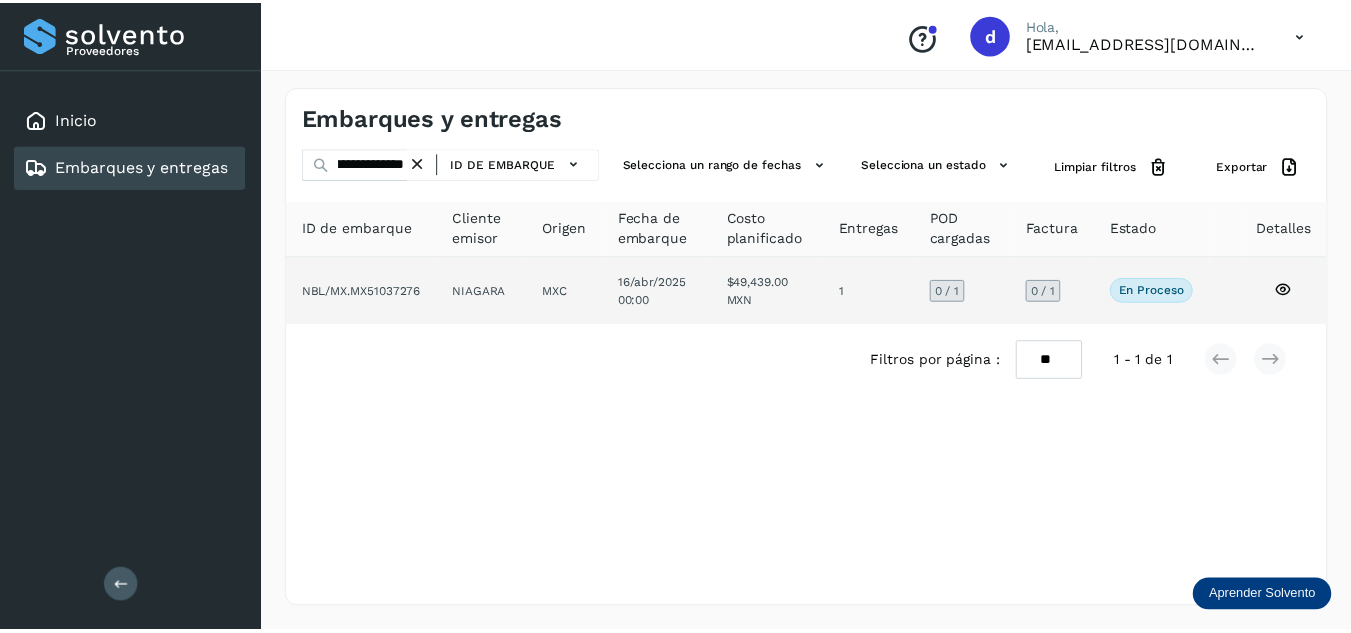 scroll, scrollTop: 0, scrollLeft: 0, axis: both 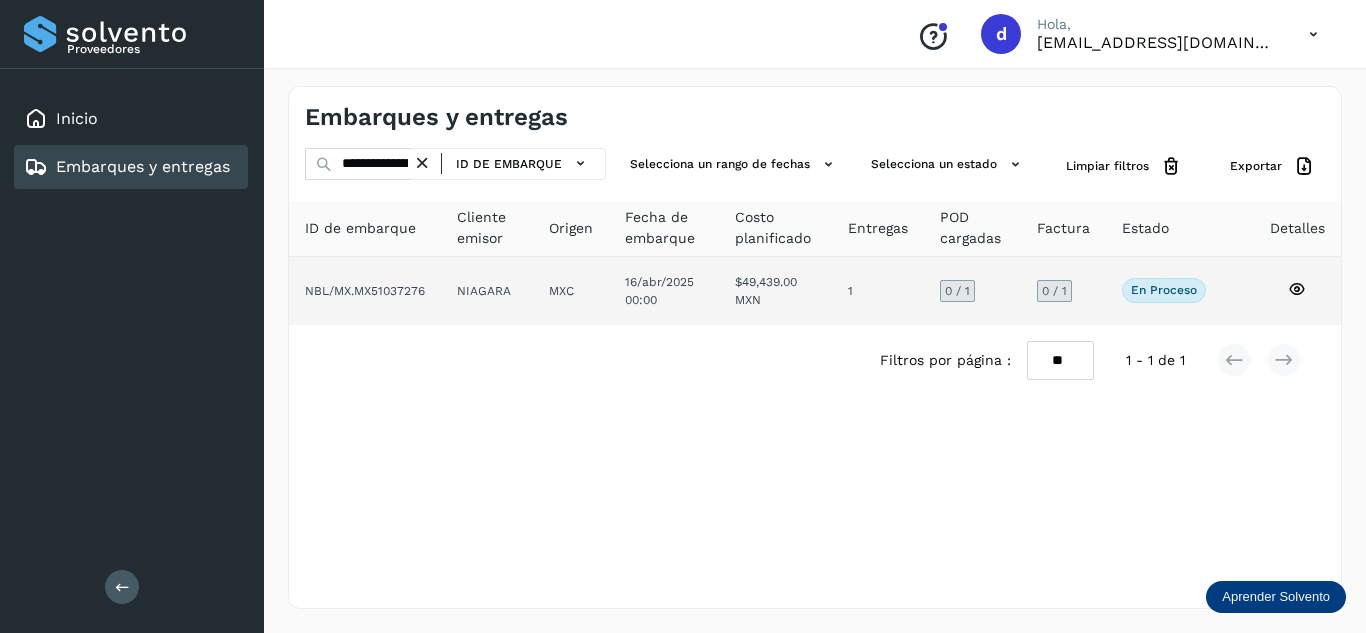 click 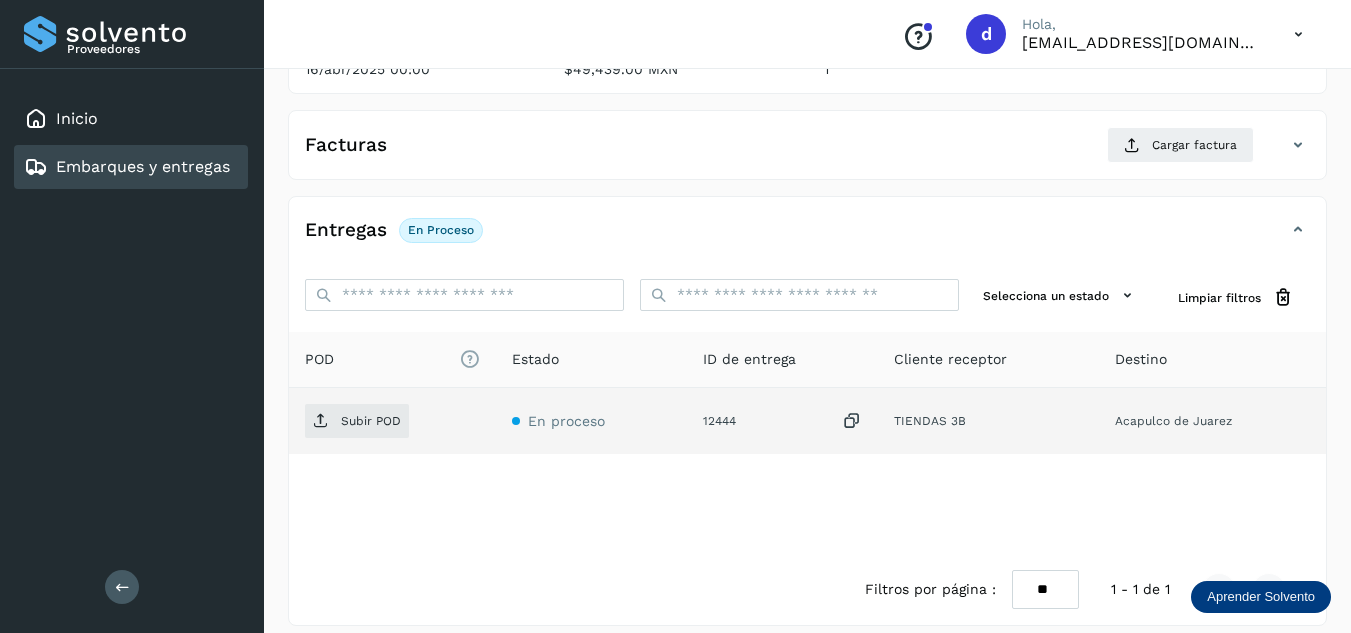 scroll, scrollTop: 300, scrollLeft: 0, axis: vertical 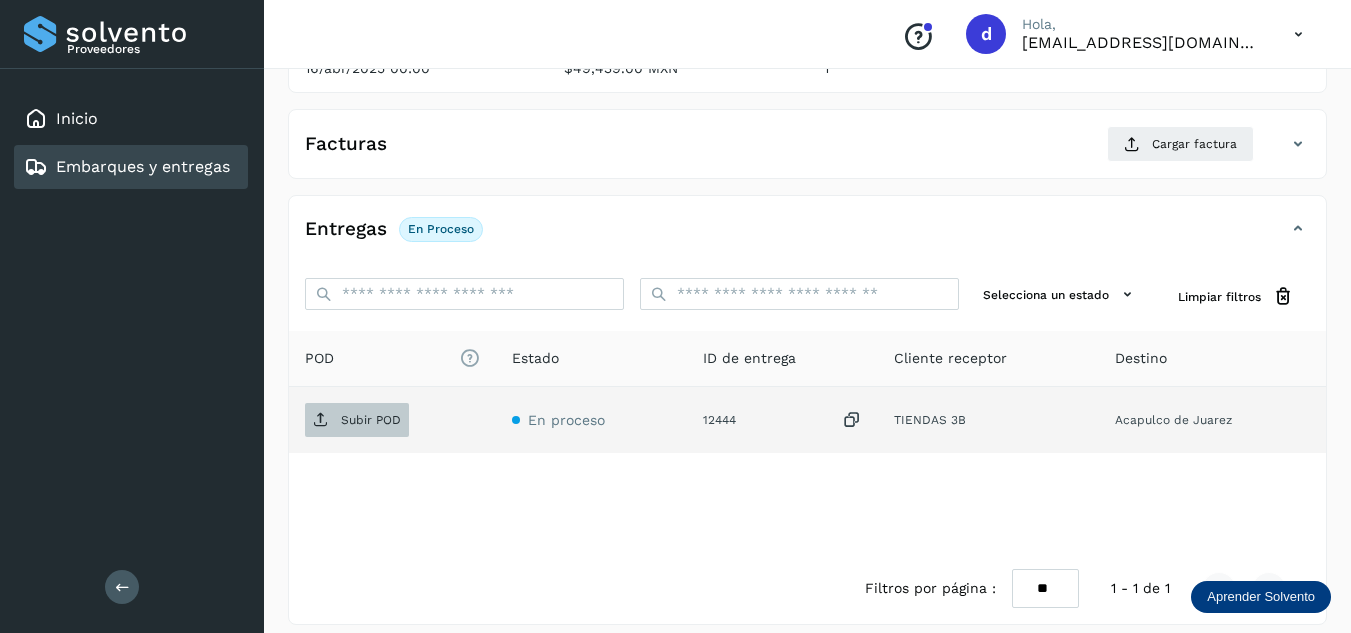 click on "Subir POD" at bounding box center [371, 420] 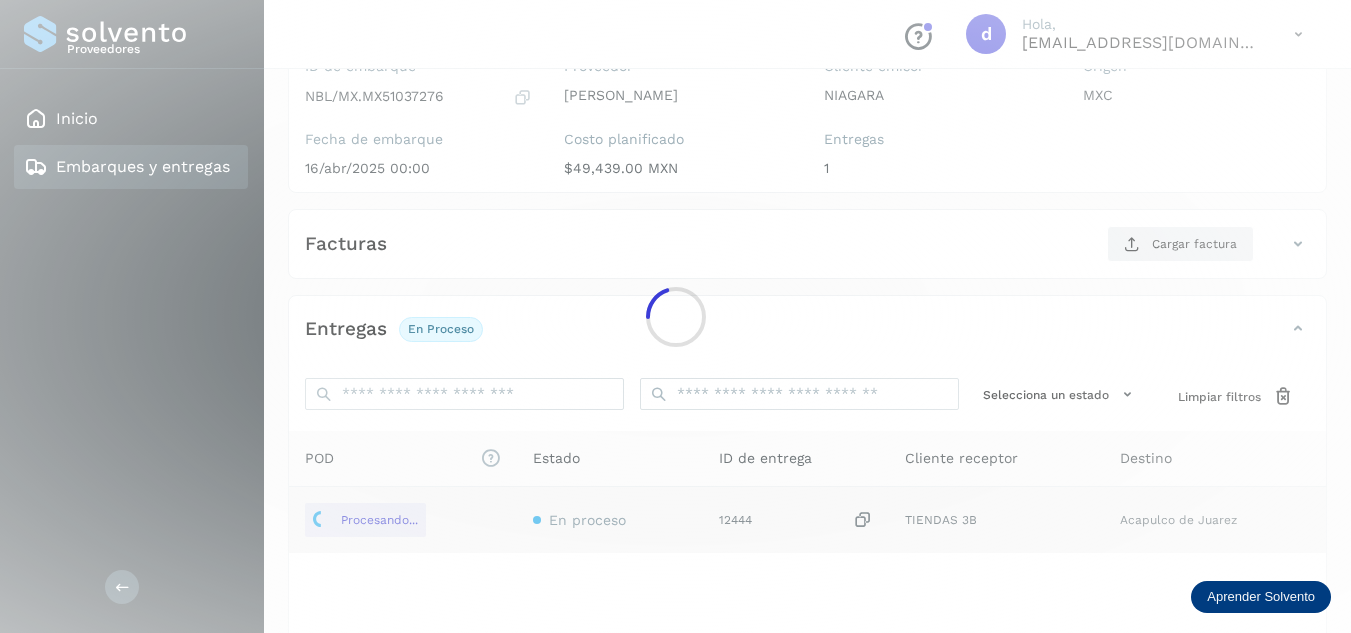scroll, scrollTop: 300, scrollLeft: 0, axis: vertical 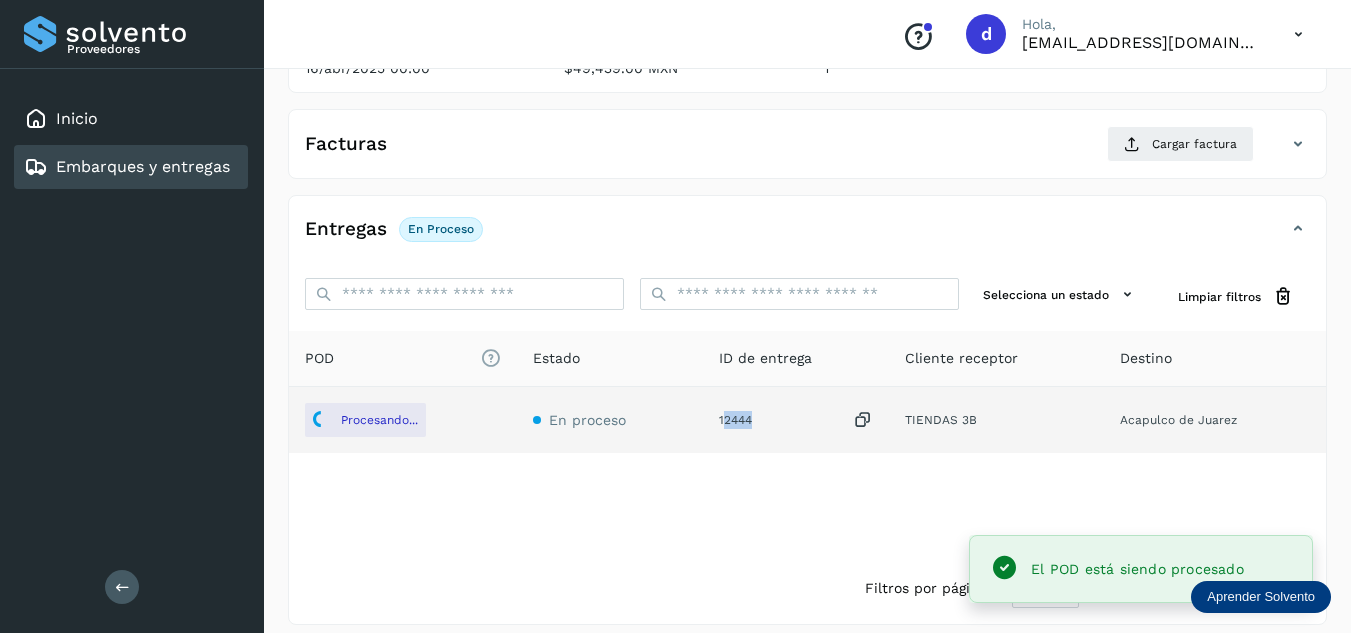 drag, startPoint x: 758, startPoint y: 423, endPoint x: 726, endPoint y: 428, distance: 32.38827 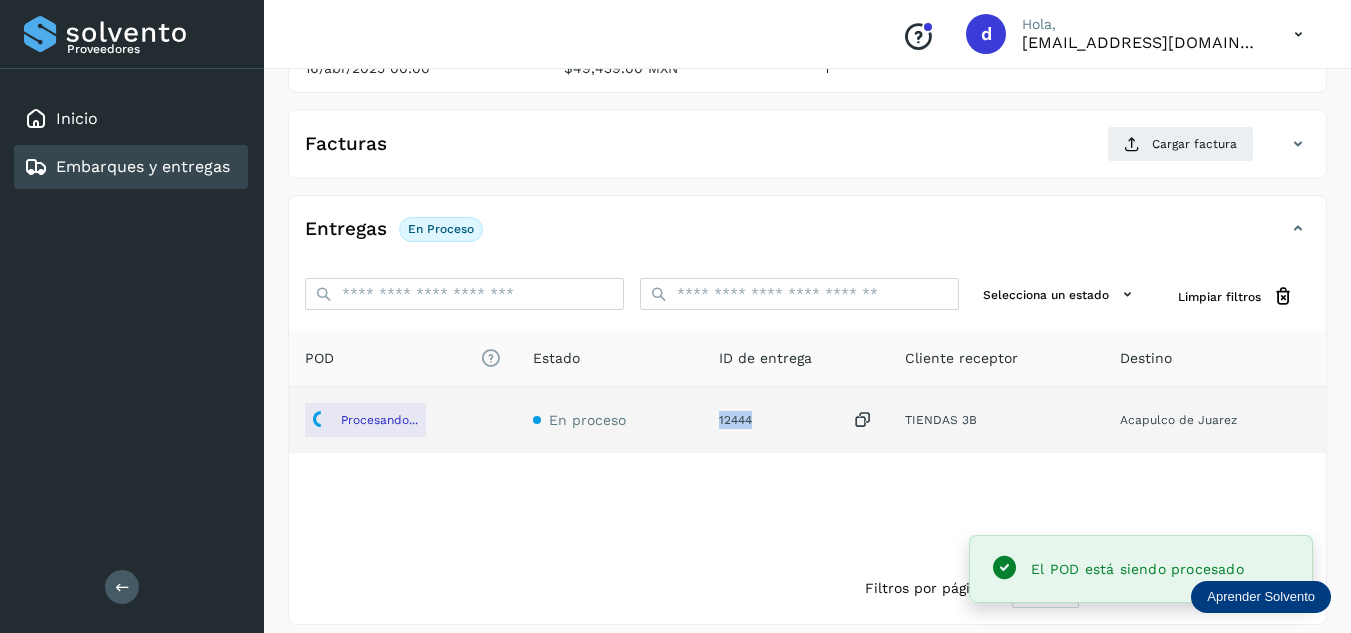click on "12444" 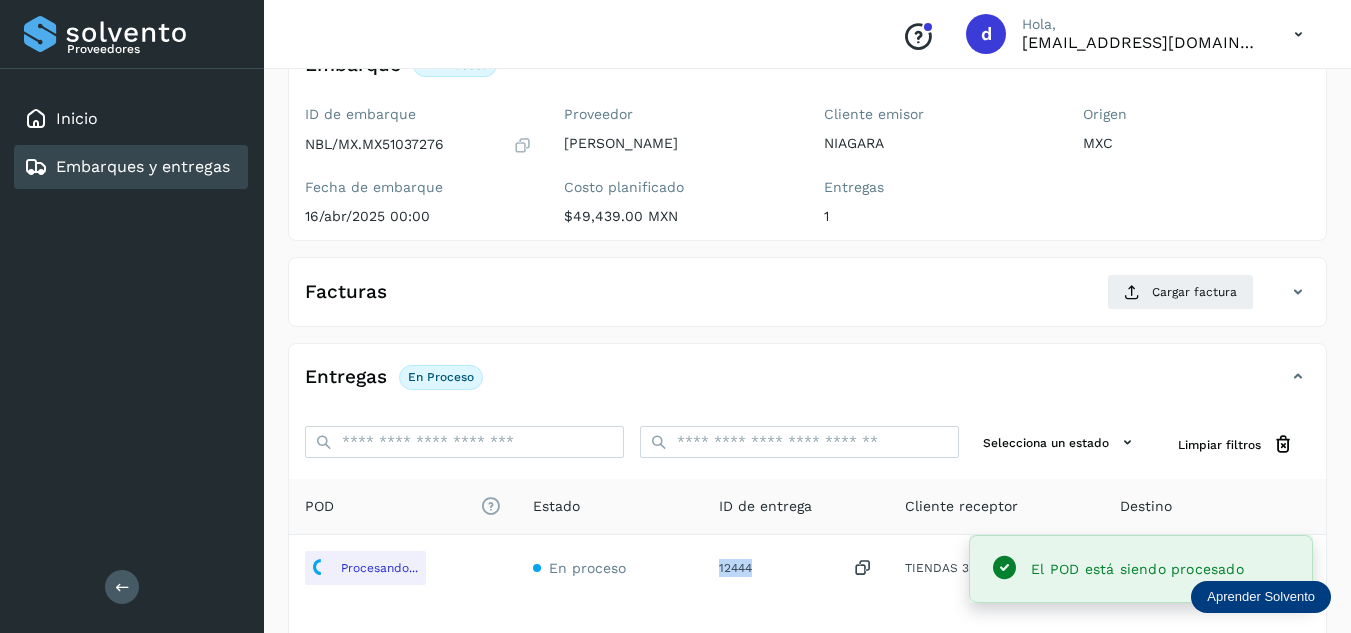 scroll, scrollTop: 100, scrollLeft: 0, axis: vertical 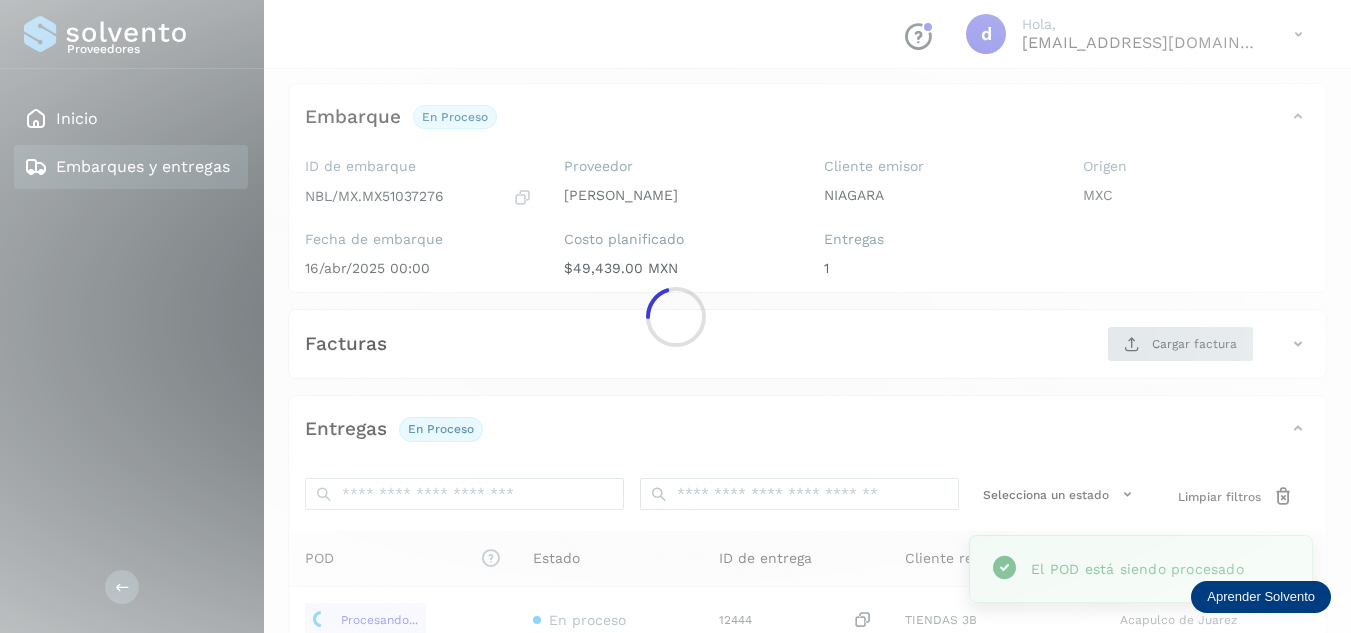 click 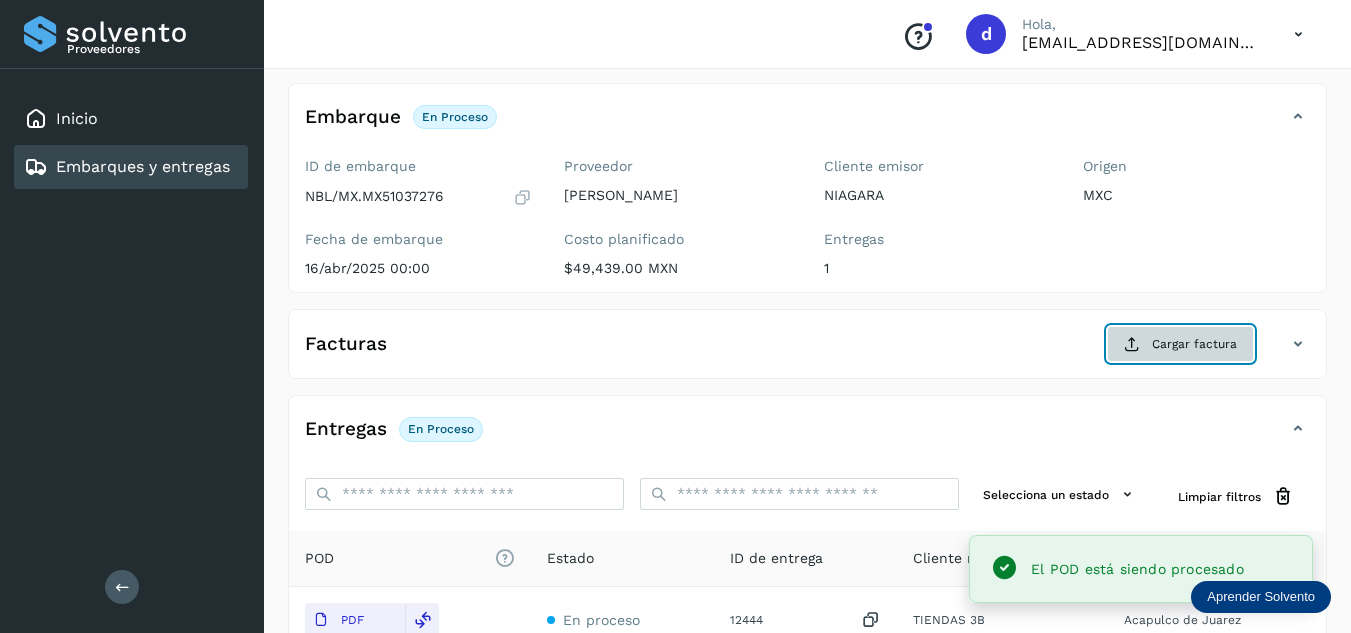click at bounding box center [1132, 344] 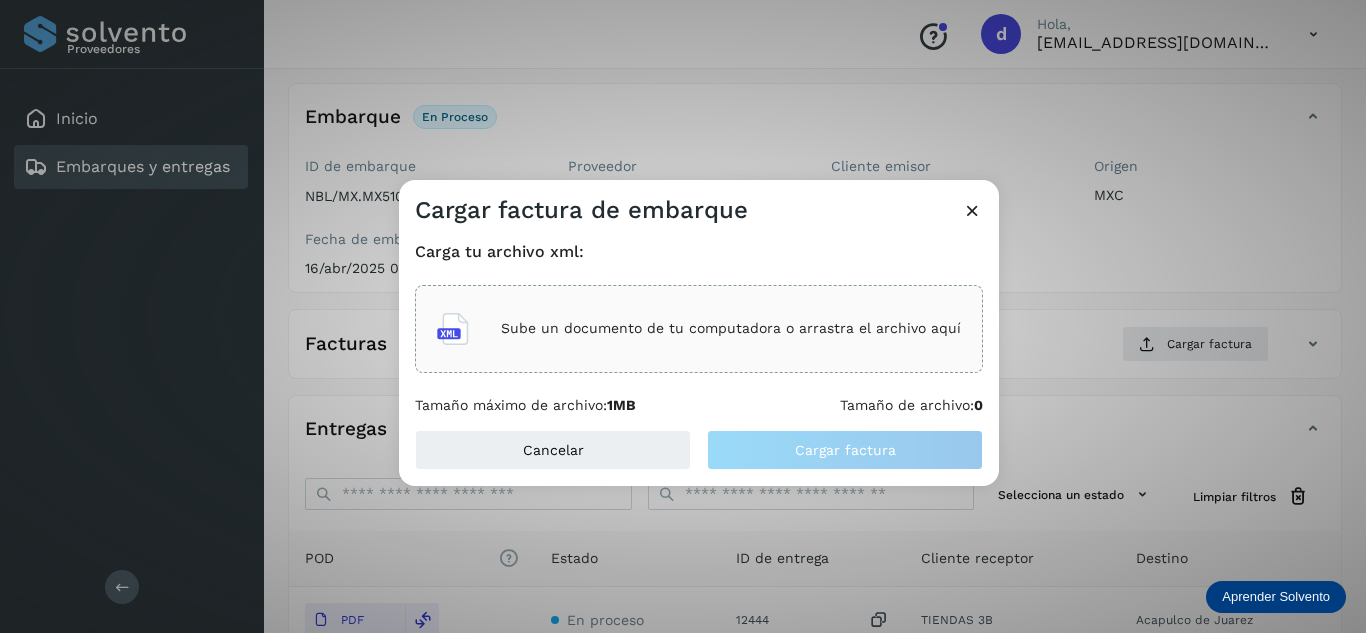 click on "Sube un documento de tu computadora o arrastra el archivo aquí" at bounding box center (731, 328) 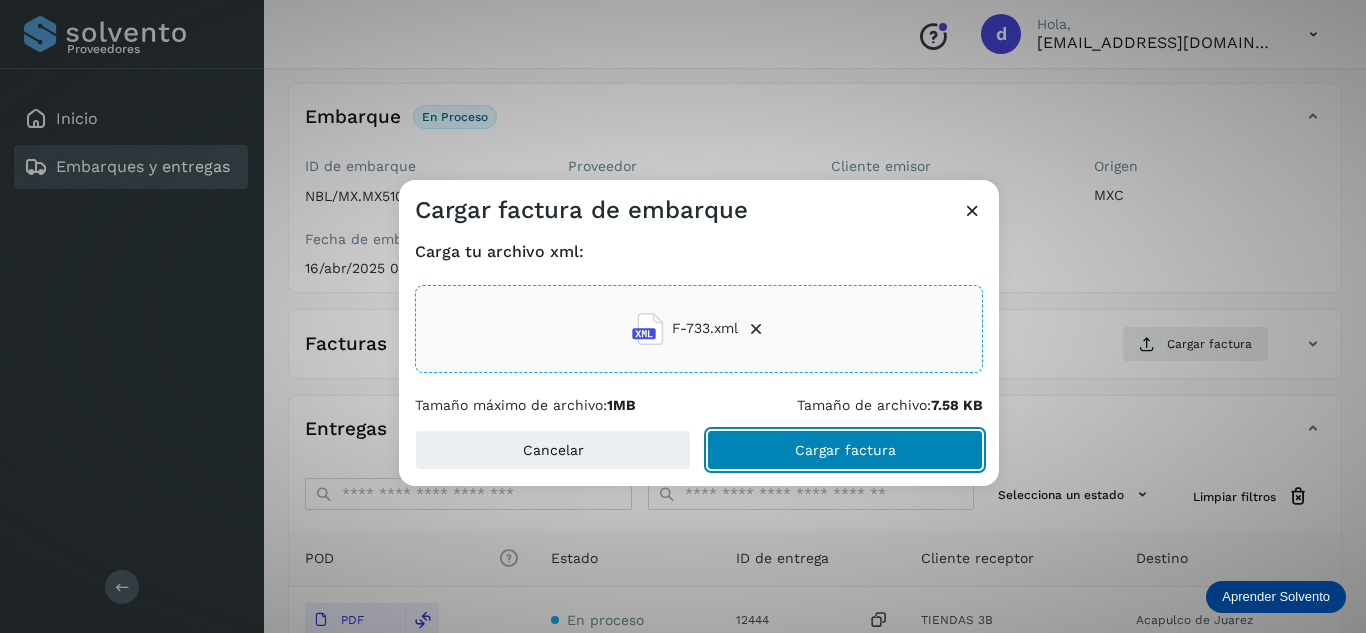 click on "Cargar factura" 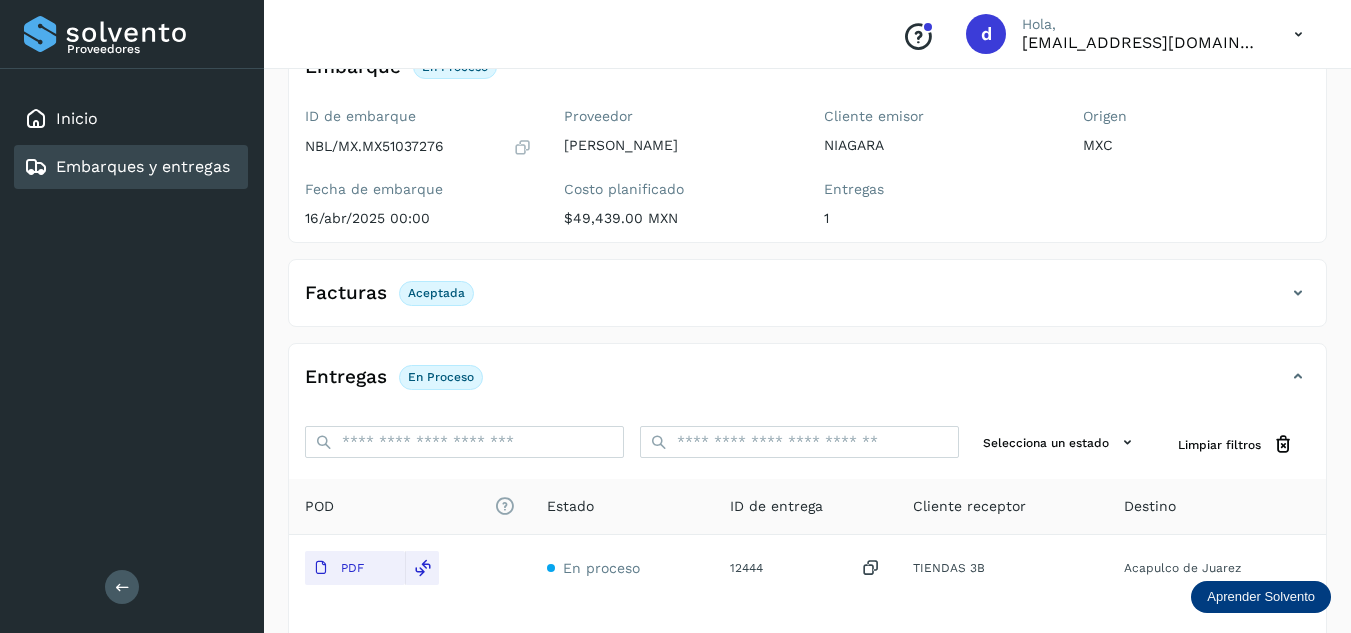 scroll, scrollTop: 0, scrollLeft: 0, axis: both 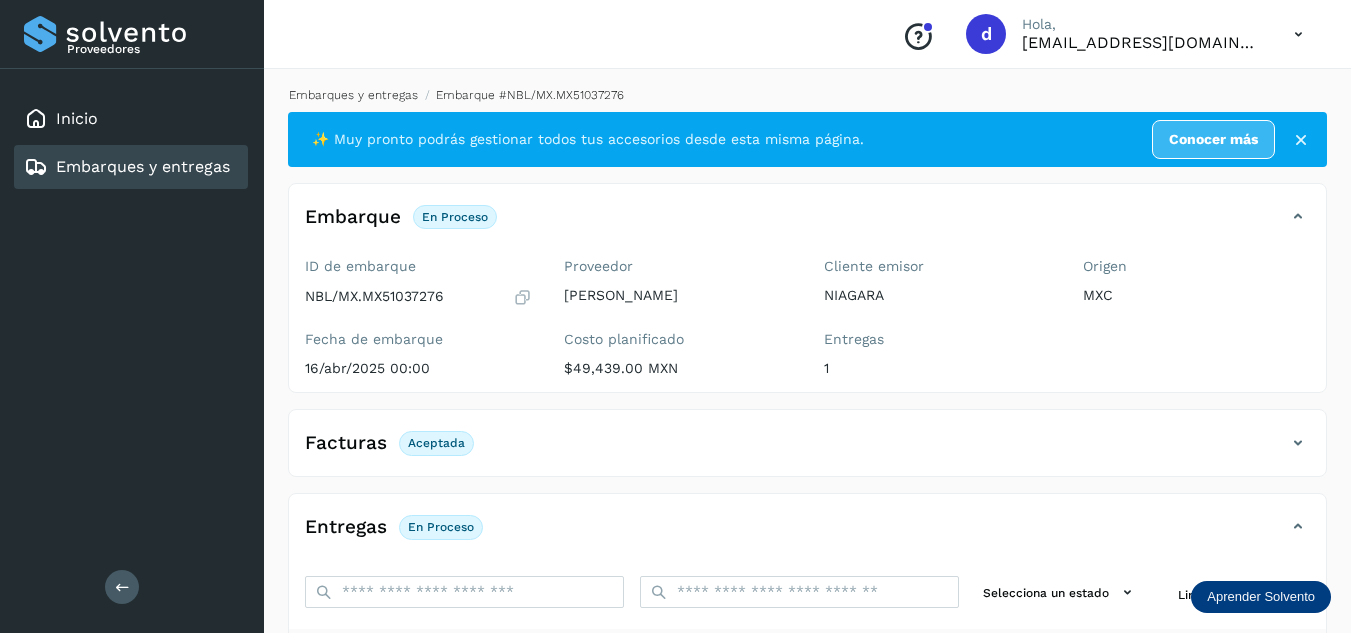 click on "Embarques y entregas" at bounding box center (353, 95) 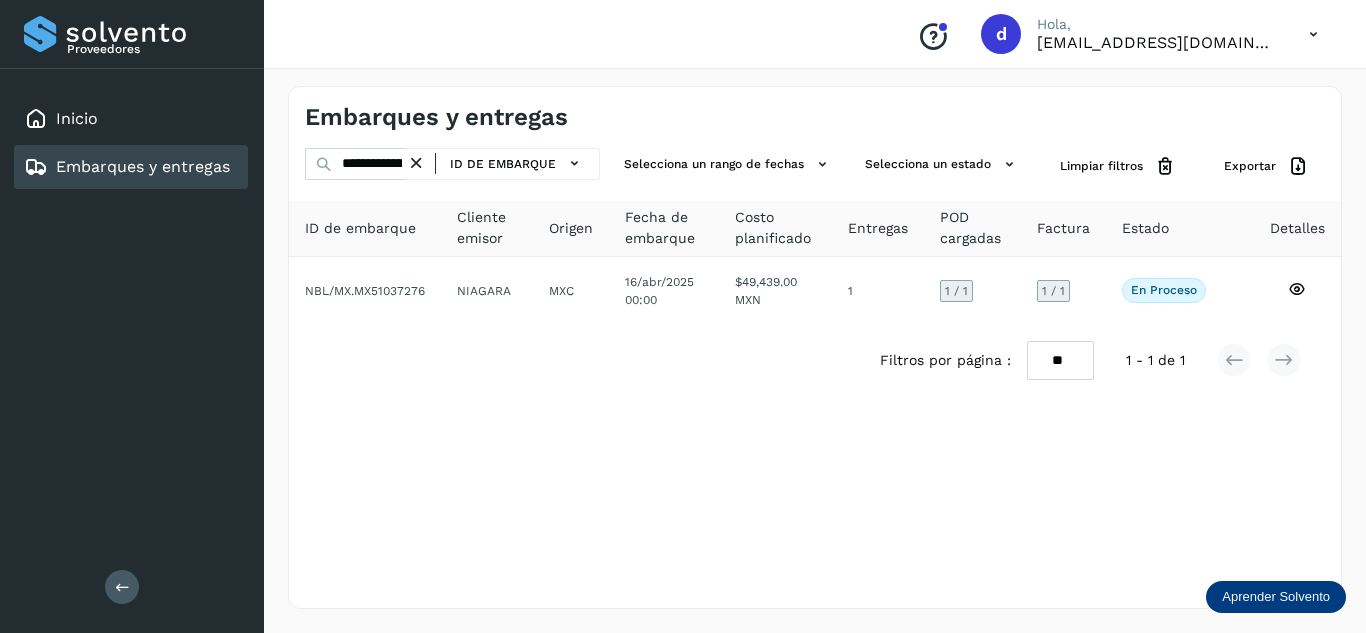 click at bounding box center [416, 163] 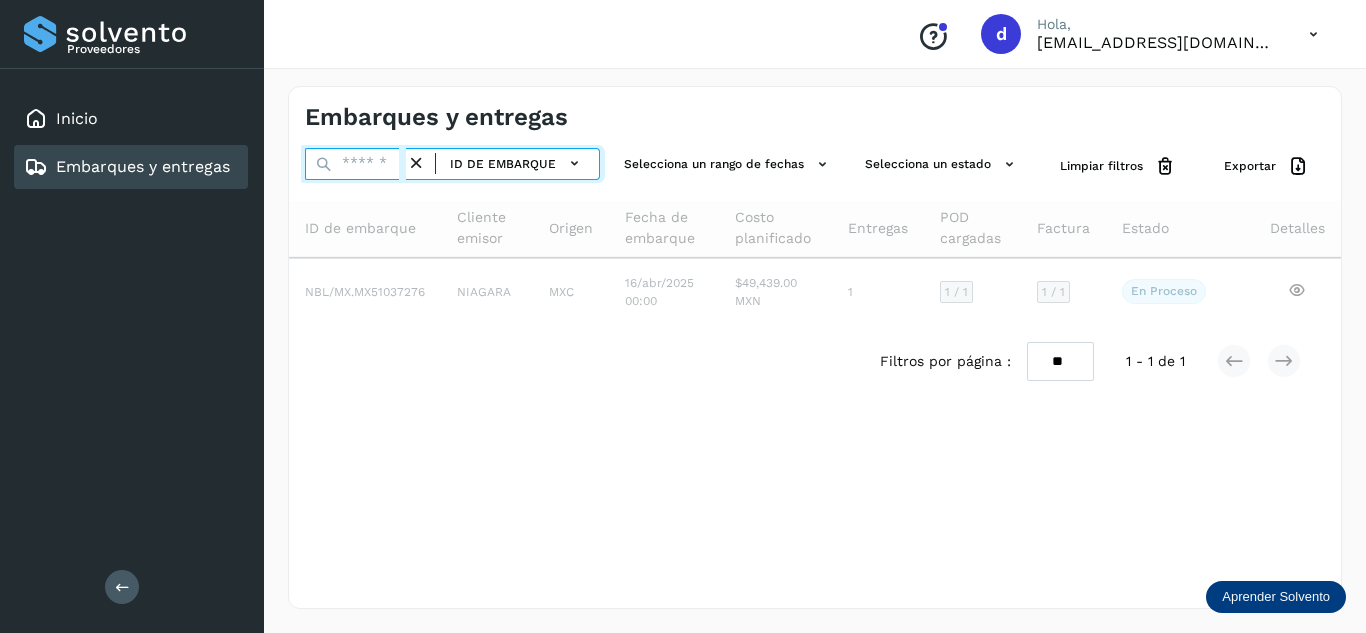 click at bounding box center (355, 164) 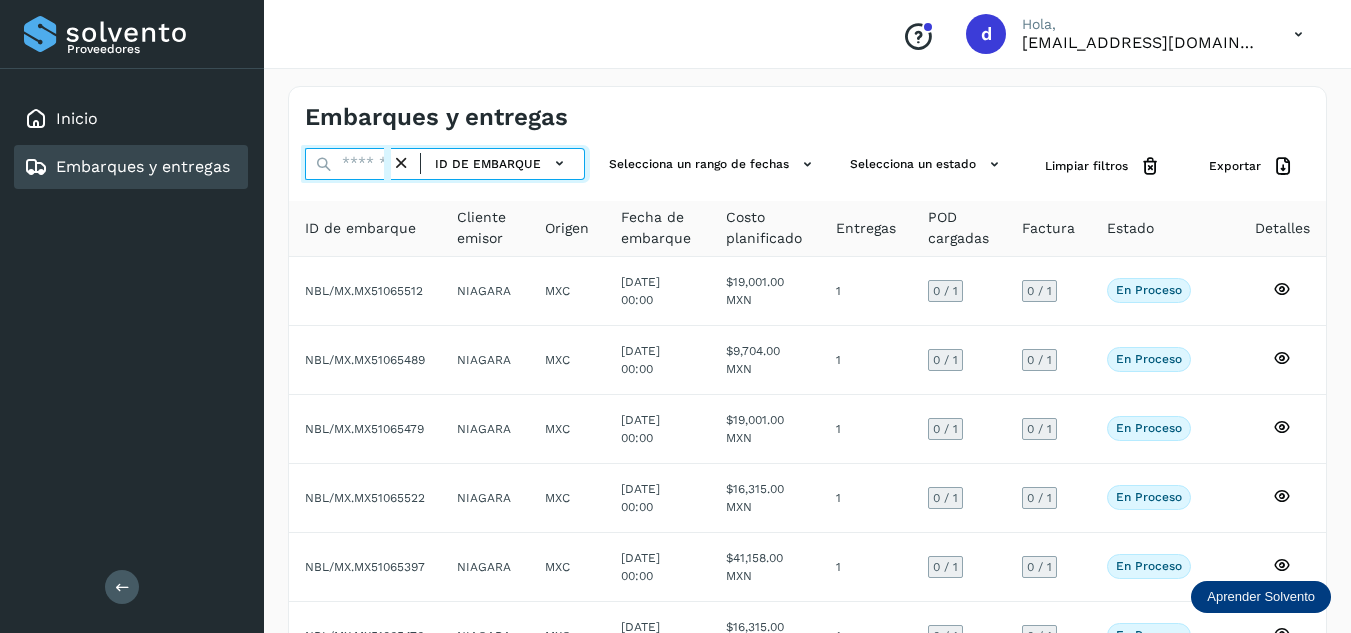 paste on "**********" 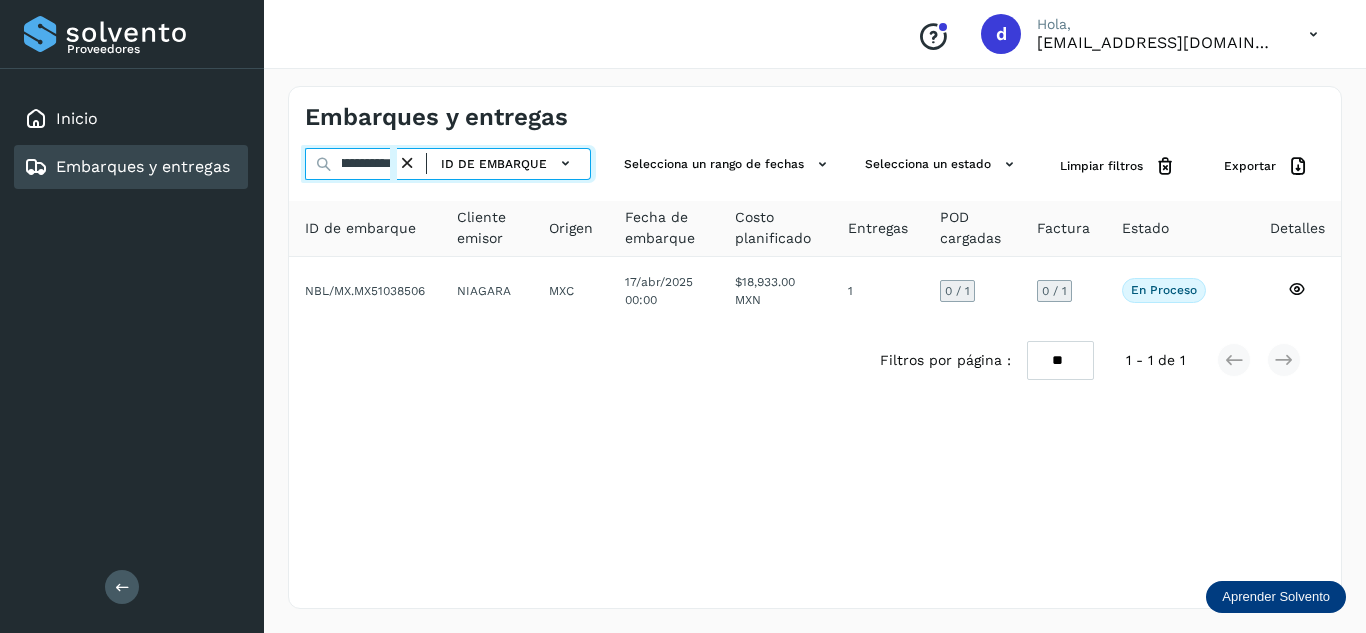 scroll, scrollTop: 0, scrollLeft: 77, axis: horizontal 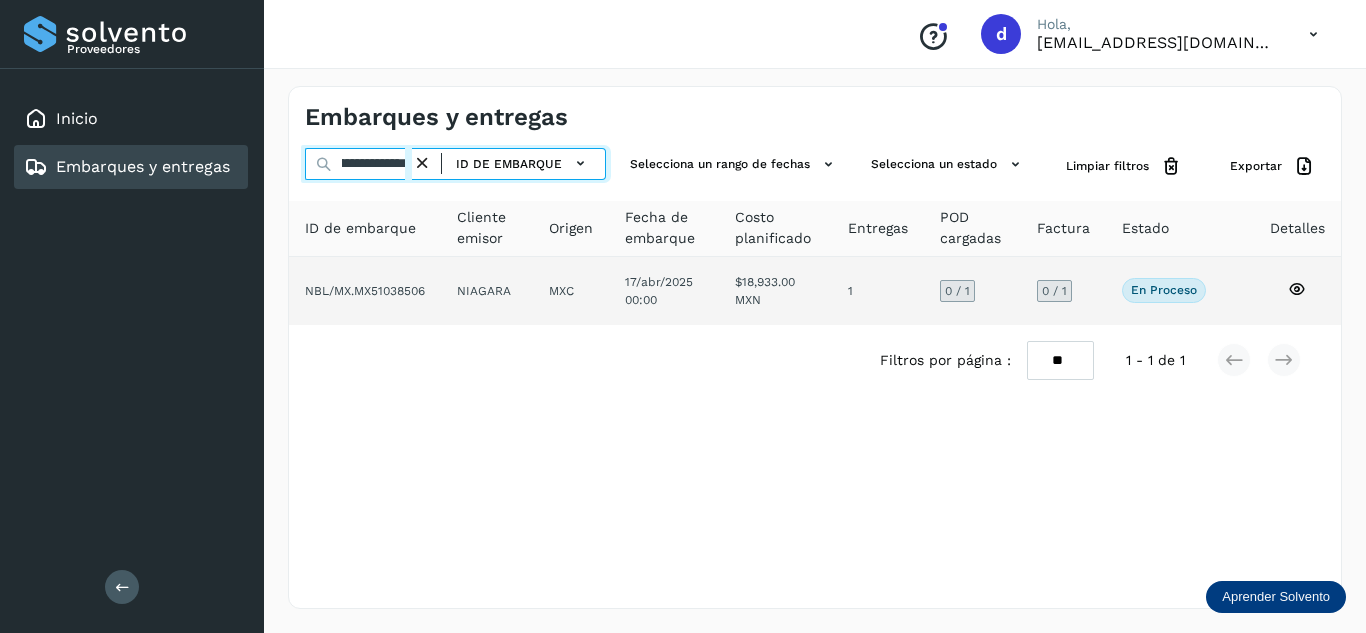 type on "**********" 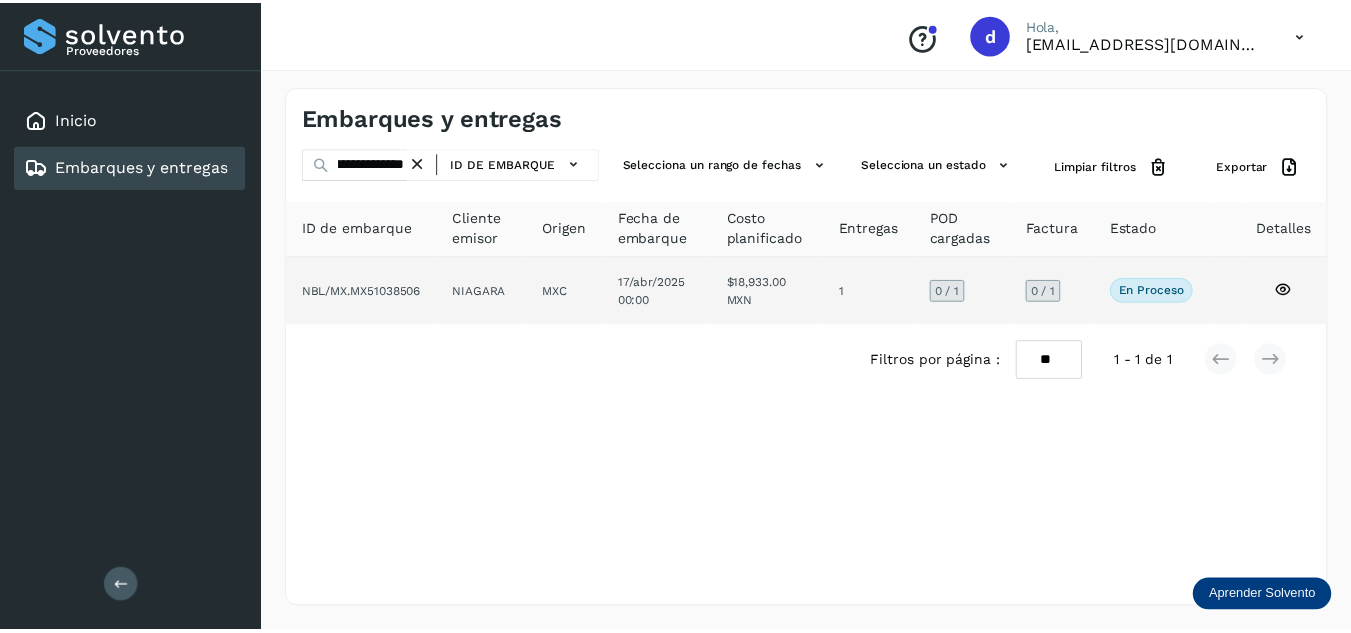 scroll, scrollTop: 0, scrollLeft: 0, axis: both 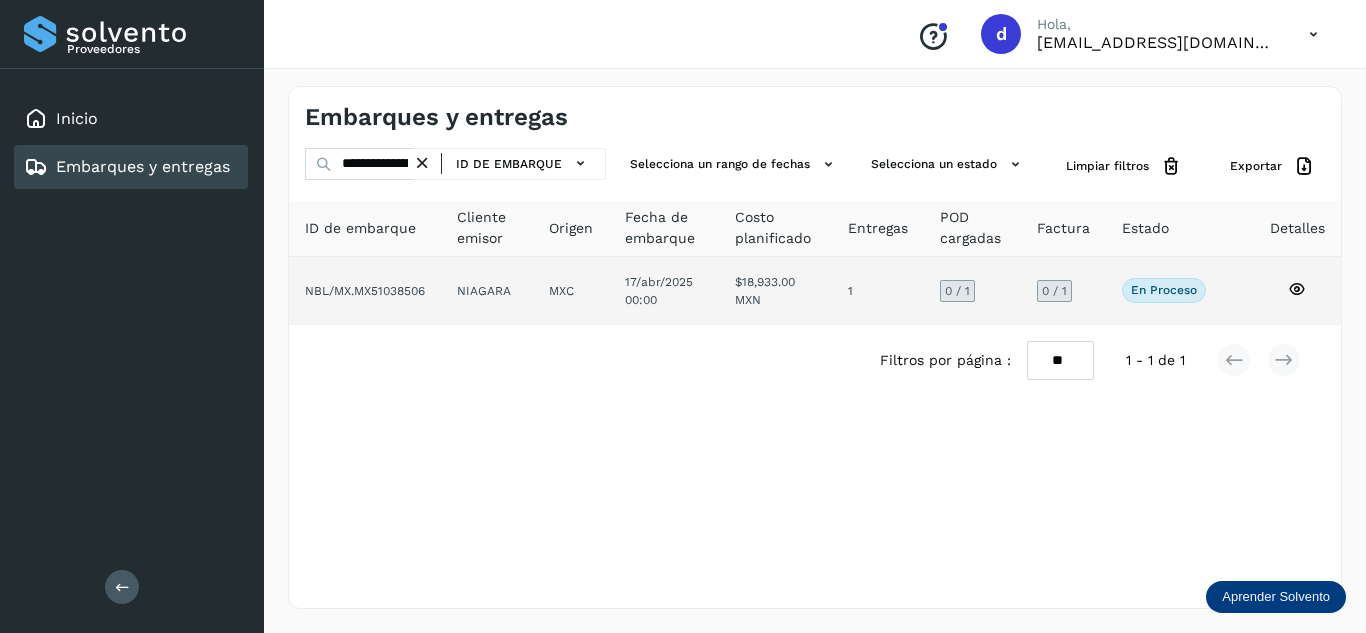 click 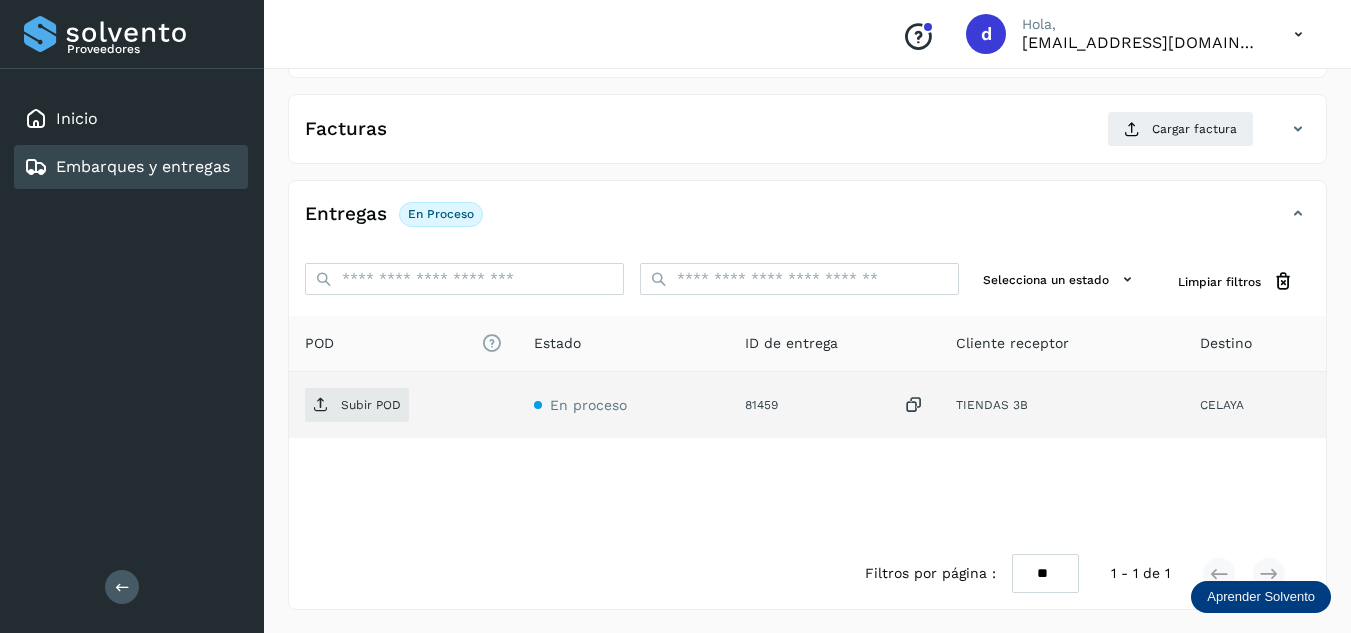 scroll, scrollTop: 316, scrollLeft: 0, axis: vertical 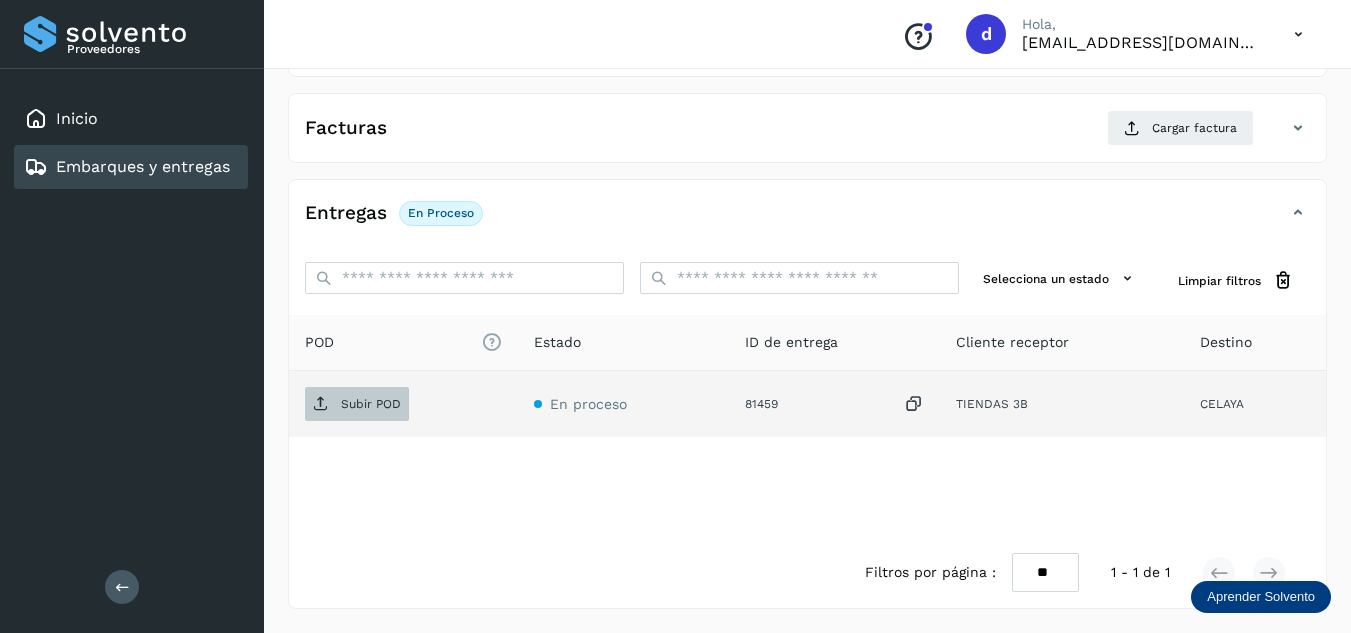 click on "Subir POD" at bounding box center [371, 404] 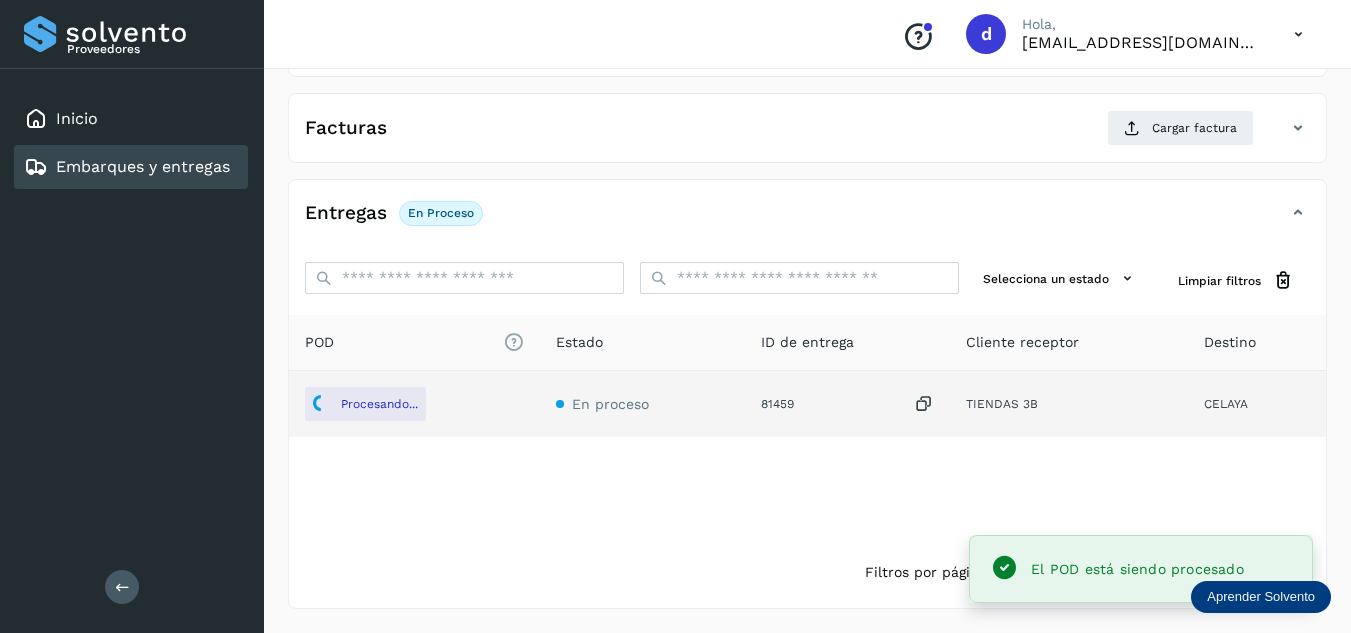 scroll, scrollTop: 216, scrollLeft: 0, axis: vertical 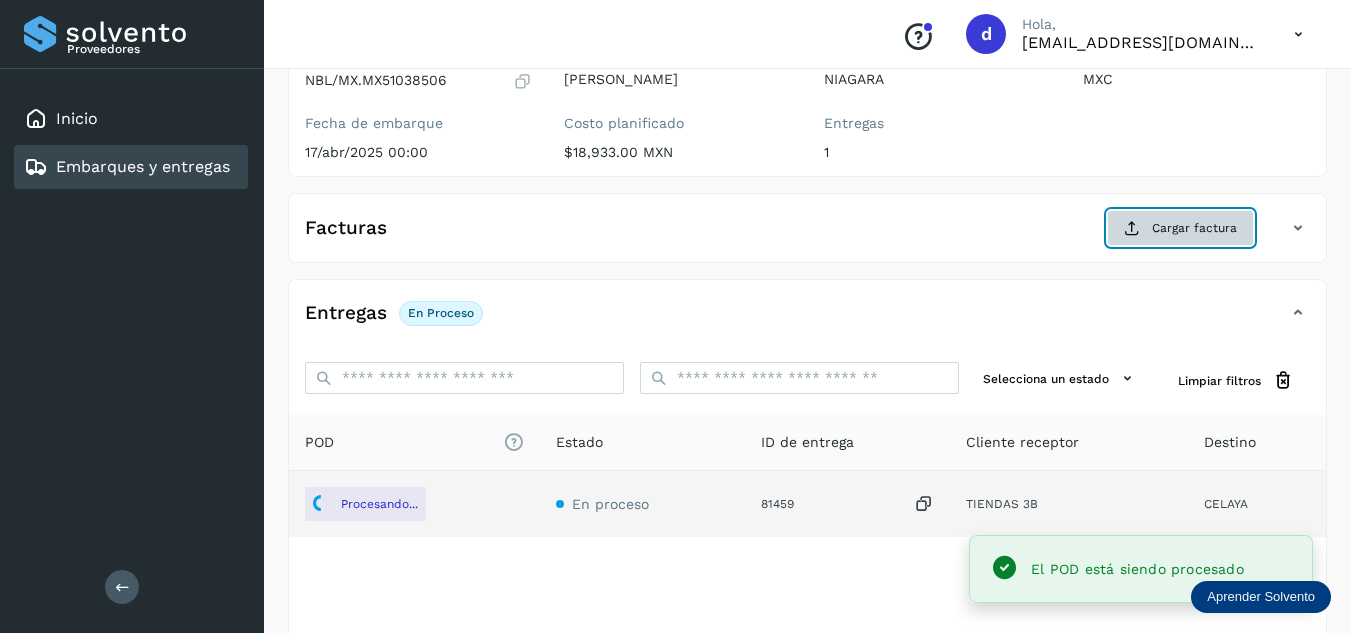 click on "Cargar factura" 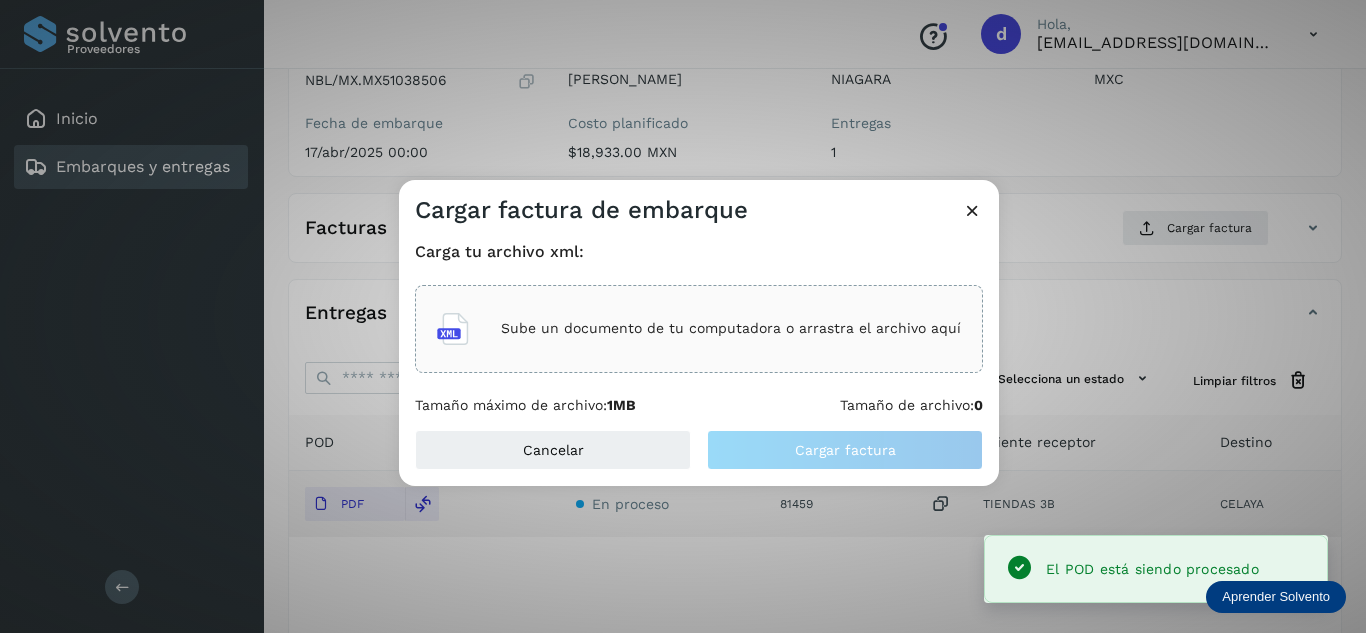 click on "Sube un documento de tu computadora o arrastra el archivo aquí" at bounding box center [731, 328] 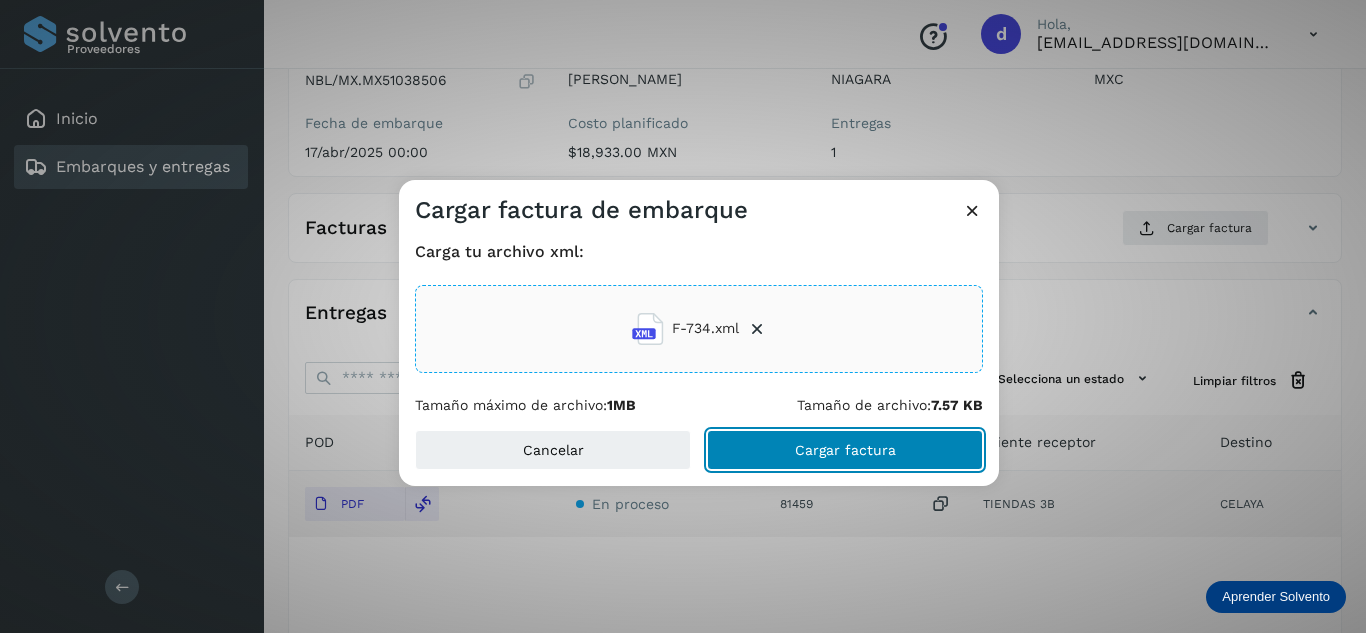click on "Cargar factura" 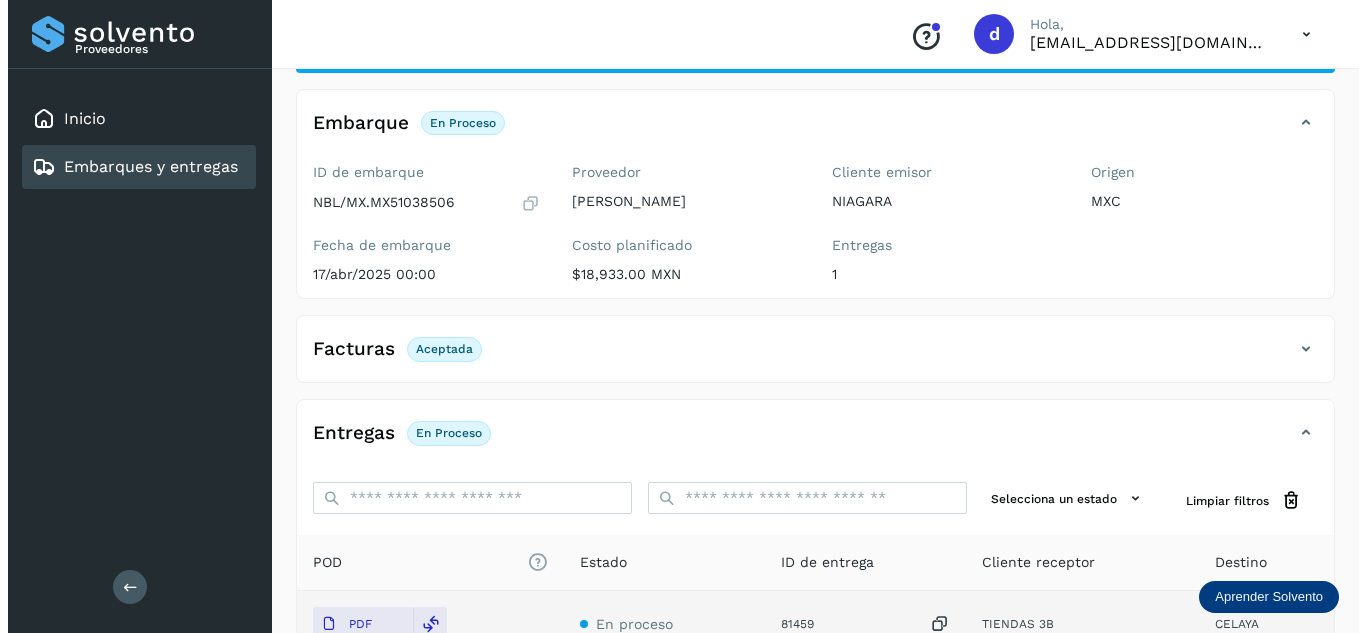 scroll, scrollTop: 0, scrollLeft: 0, axis: both 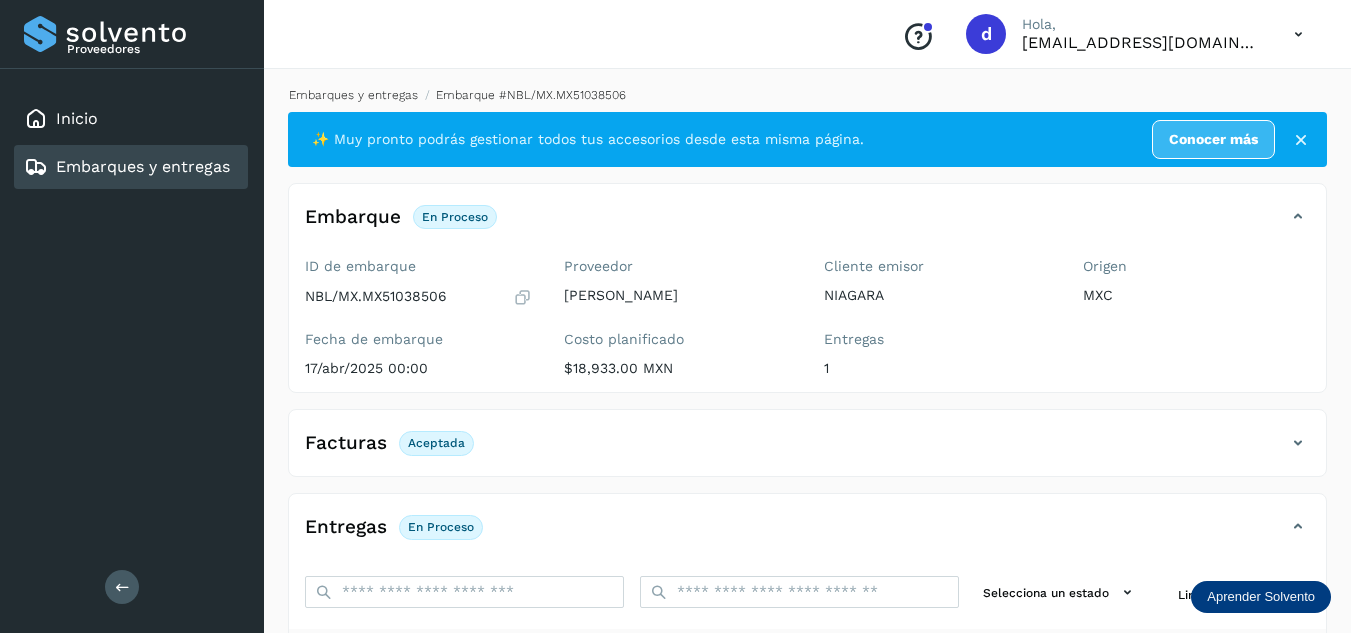 click on "Embarques y entregas" at bounding box center (353, 95) 